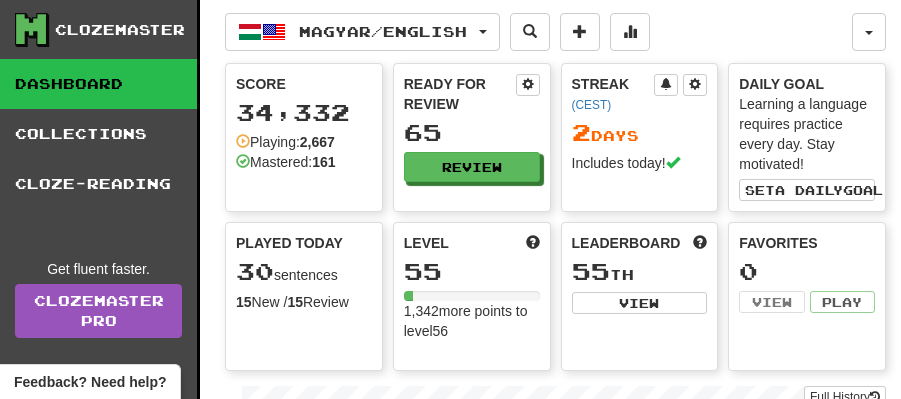 scroll, scrollTop: 0, scrollLeft: 0, axis: both 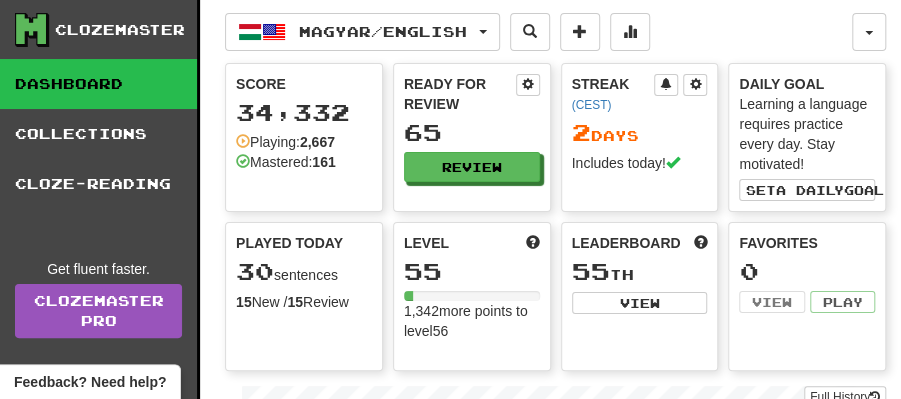 click on "Clozemaster Dashboard Collections Cloze-Reading Get fluent faster. Clozemaster Pro Dark Mode On Off Dashboard Collections Pro Cloze-Reading Magyar  /  English English  /  Magyar Streak:  2   Review:  22 Points today:  164 Magyar  /  English Streak:  2   Review:  65 Points today:  200  Language Pairing Username: antik025 Edit  Account  Notifications  Activity Feed  Profile  Leaderboard  Forum  Logout Score 34,332  Playing:  2,667  Mastered:  161 Ready for Review 65   Review Streak   ( CEST ) 2  Day s Includes today!  Daily Goal Learning a language requires practice every day. Stay motivated! Set  a daily  goal Played Today 30  sentences 15  New /  15  Review Full History  Level 55 1,342  more points to level  56 Leaderboard 55 th View Favorites 0 View Play Full History  In Progress 1,000 Most Common 2,003  Sentences Most Common Words Manage Sentences Unpin from Dashboard  Playing:  395 19.72%  Mastered:  0 0% Play Review ( 5 )   Played today:  30  /  New:  15  /  Review:  15 100 Most Common 344  Sentences 344" at bounding box center (450, 743) 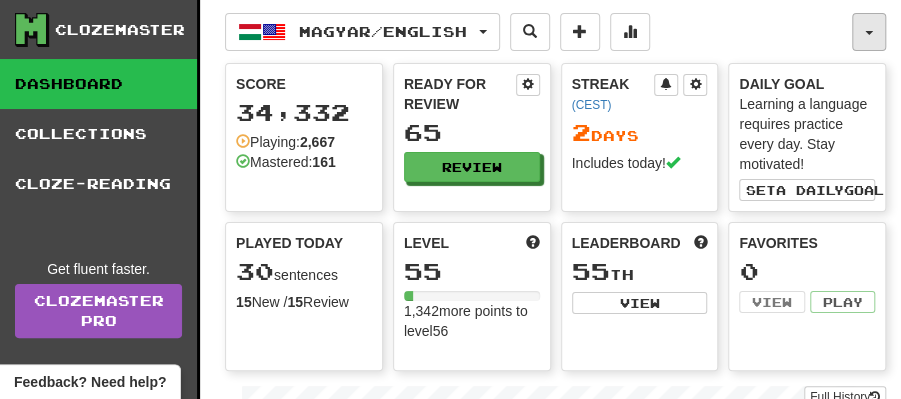 click at bounding box center (869, 32) 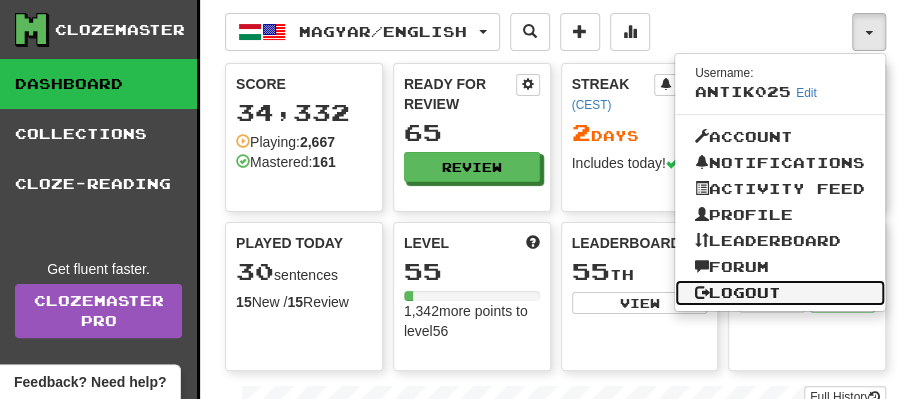click on "Logout" at bounding box center [780, 293] 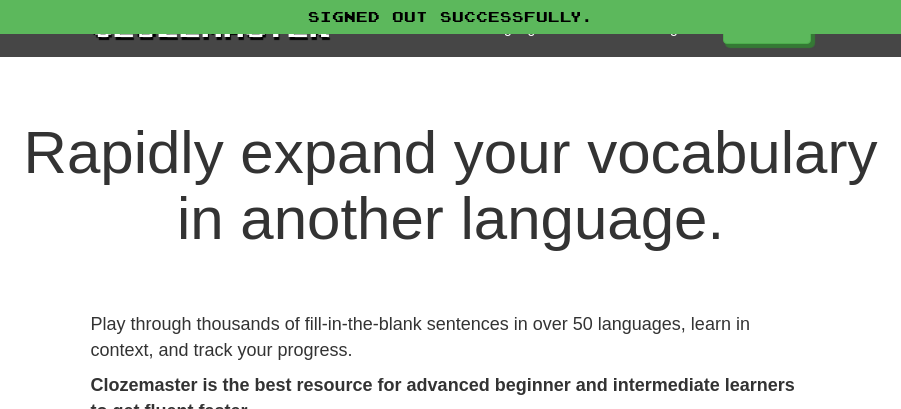 scroll, scrollTop: 0, scrollLeft: 0, axis: both 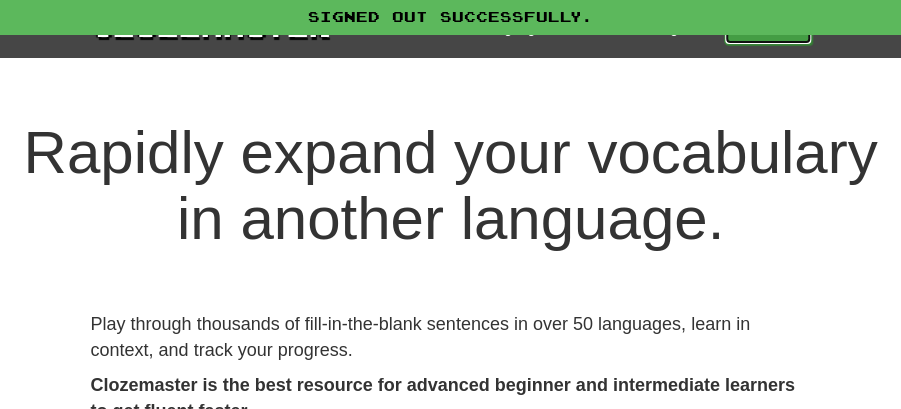click on "Play" at bounding box center (768, 28) 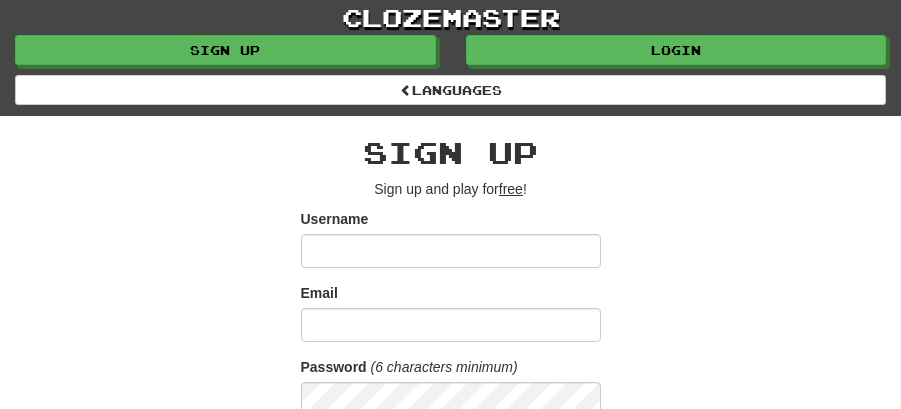scroll, scrollTop: 0, scrollLeft: 0, axis: both 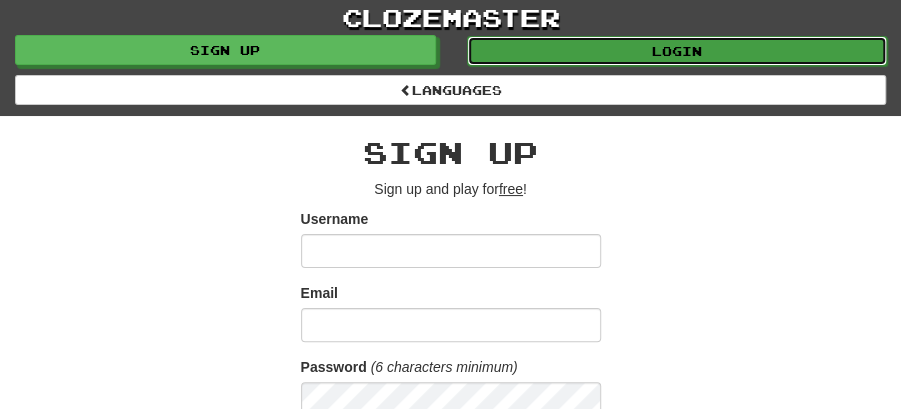 click on "Login" at bounding box center (677, 51) 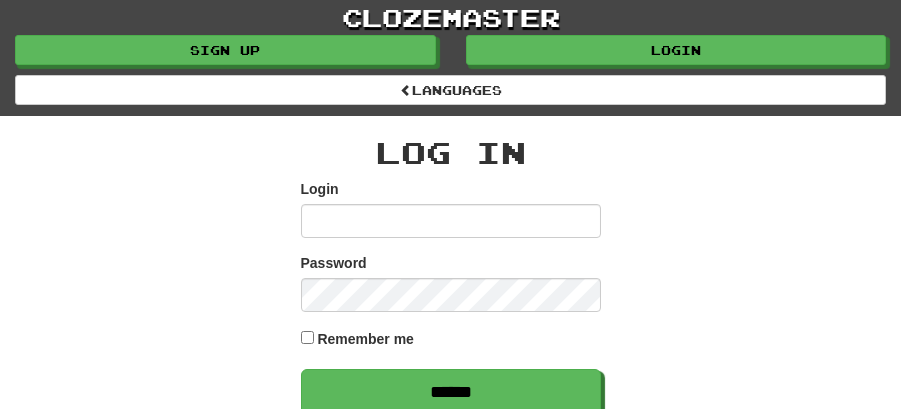 scroll, scrollTop: 0, scrollLeft: 0, axis: both 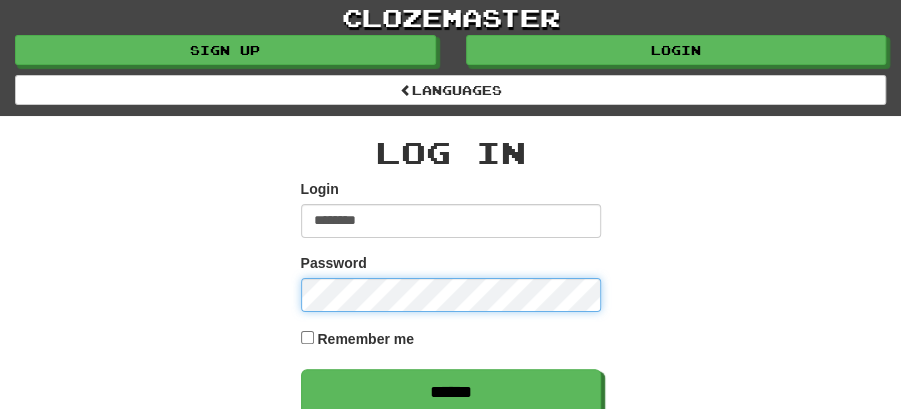 type on "********" 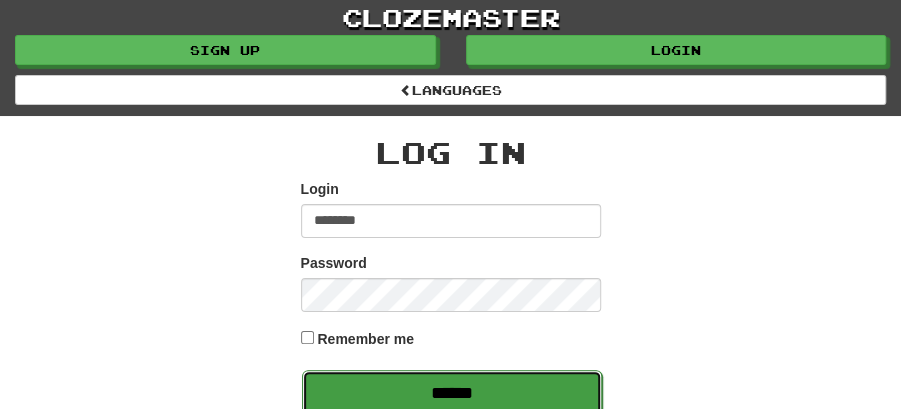 click on "******" at bounding box center [452, 393] 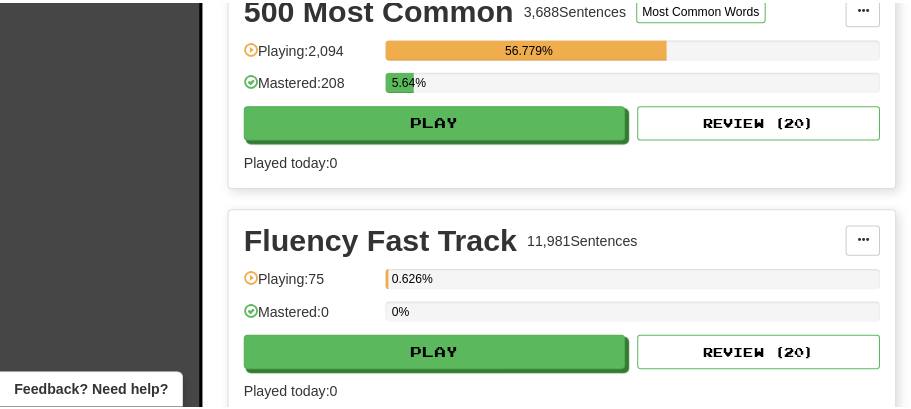scroll, scrollTop: 800, scrollLeft: 0, axis: vertical 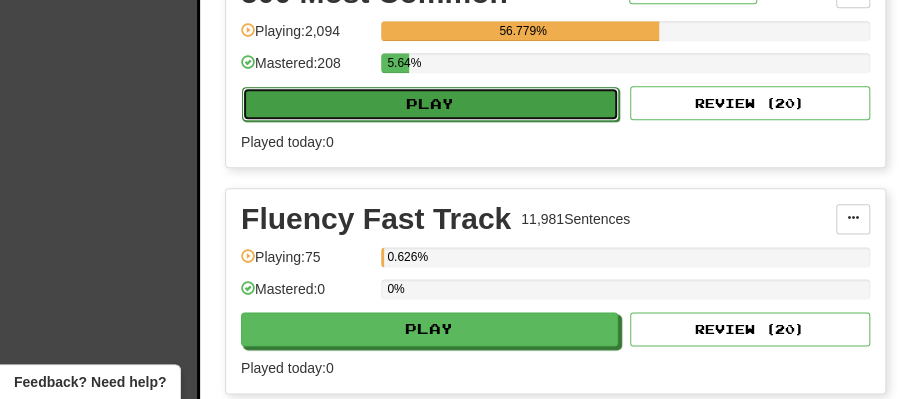 click on "Play" at bounding box center [430, 104] 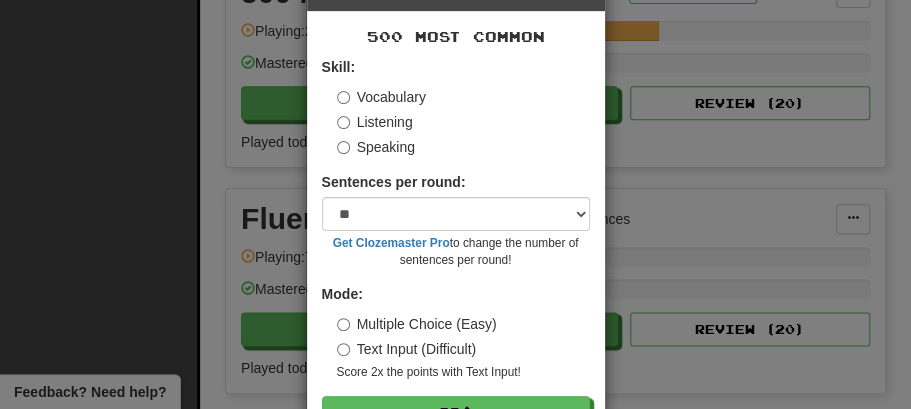 scroll, scrollTop: 136, scrollLeft: 0, axis: vertical 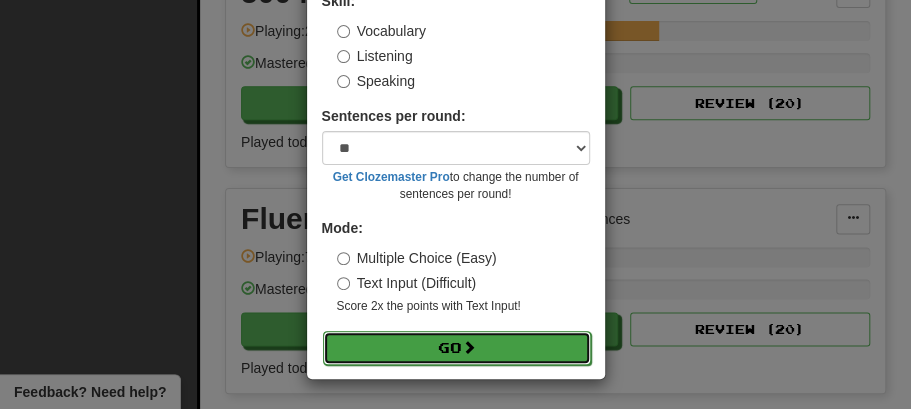 click on "Go" at bounding box center (457, 348) 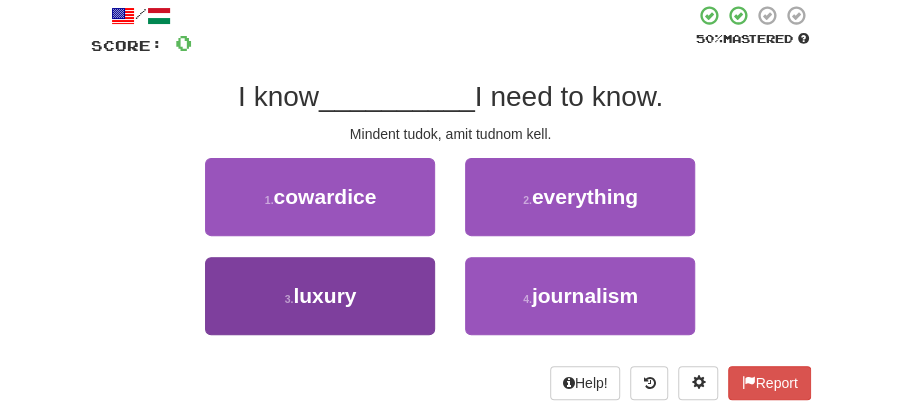 scroll, scrollTop: 133, scrollLeft: 0, axis: vertical 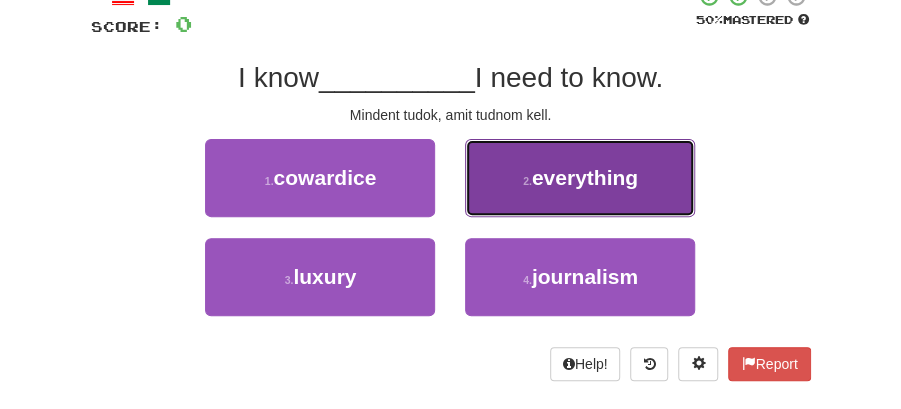 click on "everything" at bounding box center (585, 177) 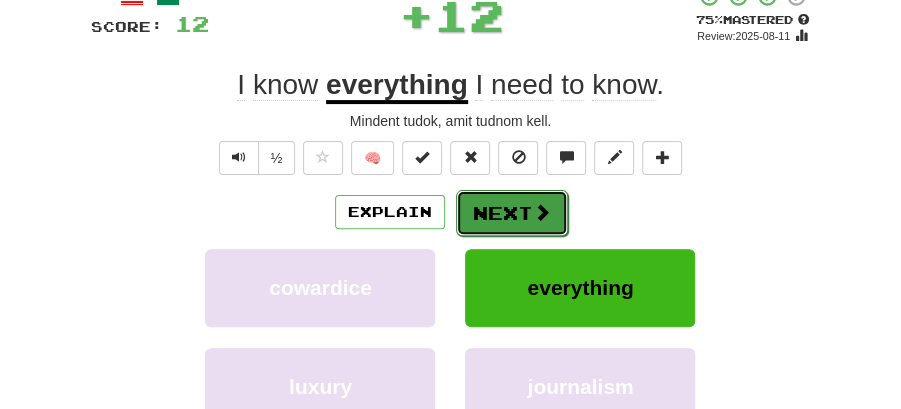 click on "Next" at bounding box center [512, 213] 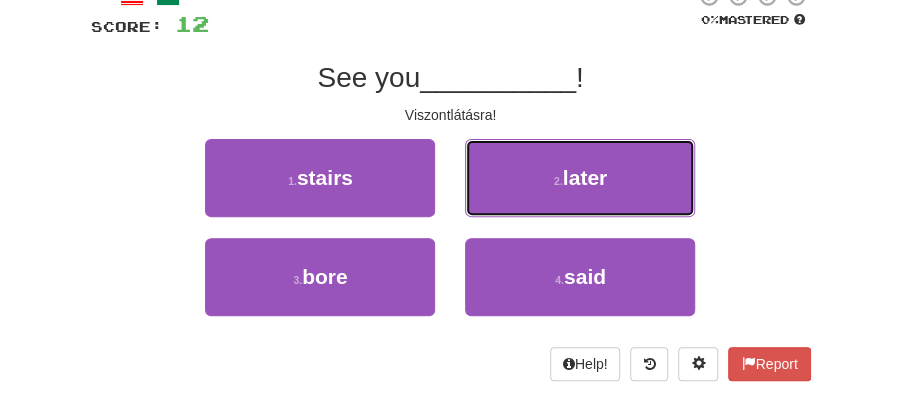 drag, startPoint x: 584, startPoint y: 171, endPoint x: 546, endPoint y: 184, distance: 40.16217 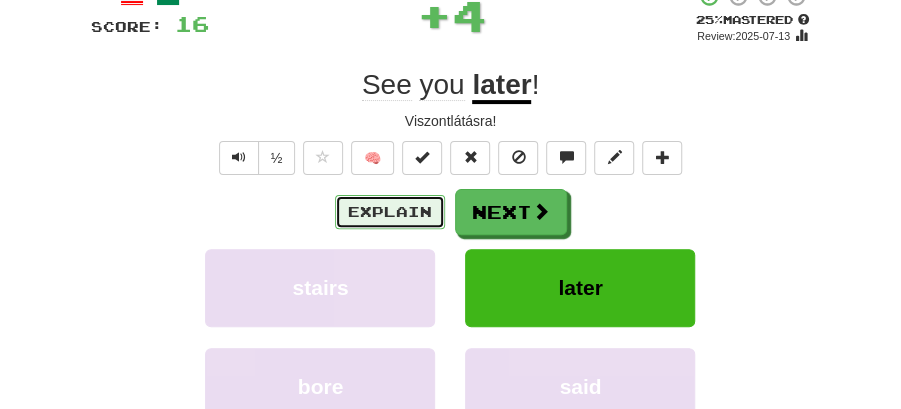 click on "Explain" at bounding box center [390, 212] 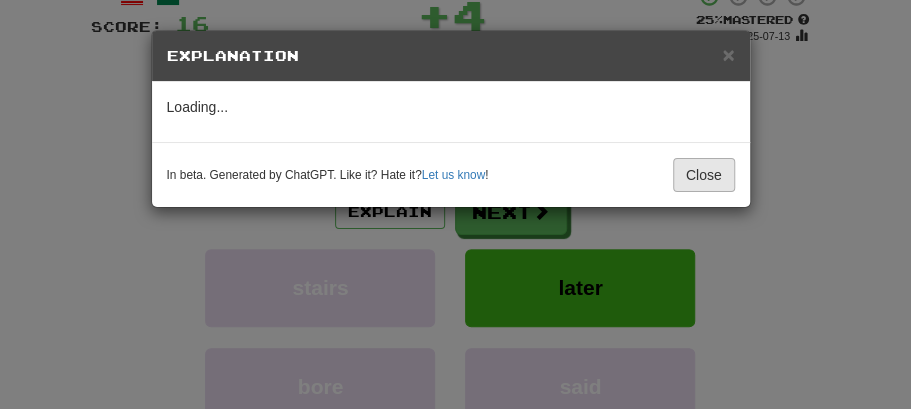 drag, startPoint x: 546, startPoint y: 184, endPoint x: 698, endPoint y: 176, distance: 152.21039 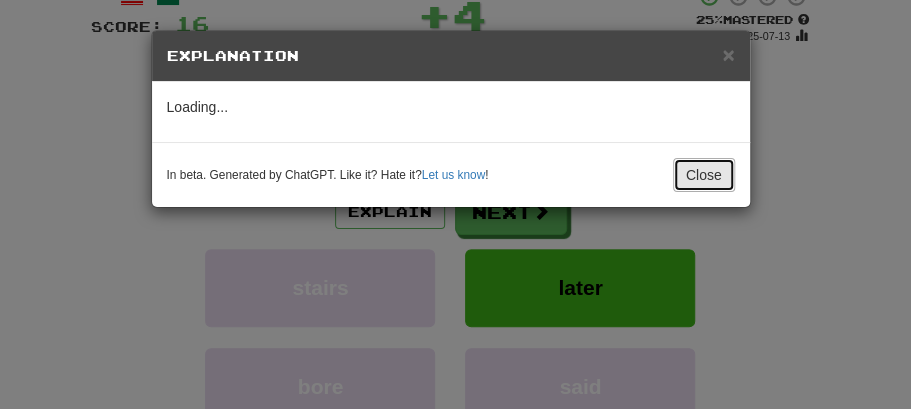 click on "Close" at bounding box center (704, 175) 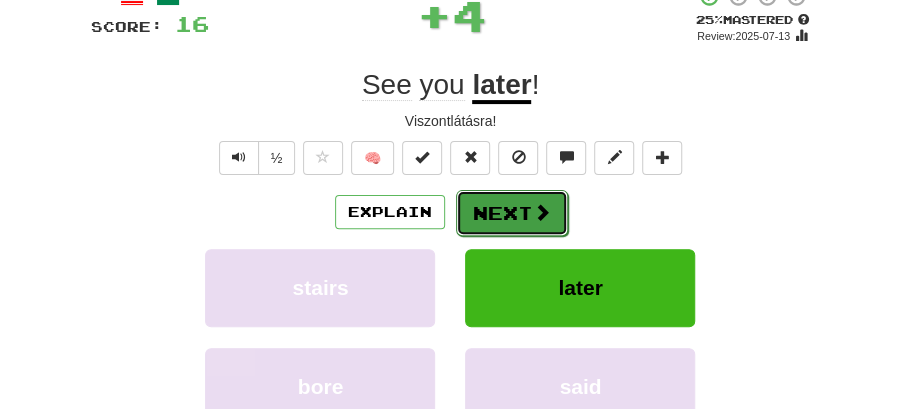 click at bounding box center [542, 212] 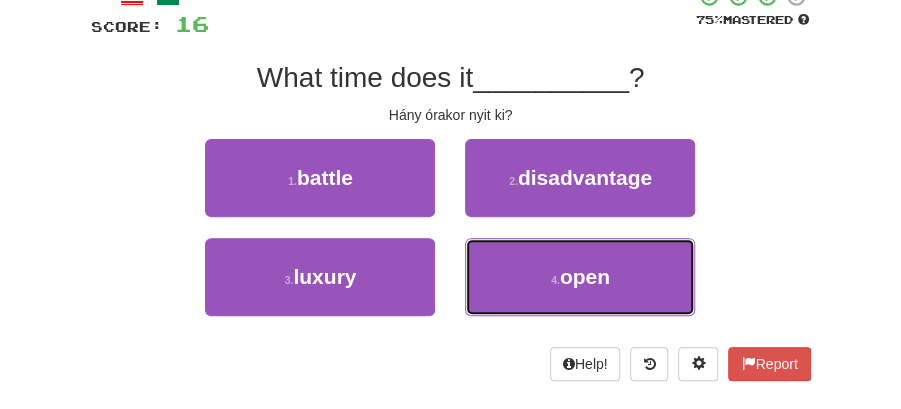 drag, startPoint x: 556, startPoint y: 272, endPoint x: 547, endPoint y: 241, distance: 32.280025 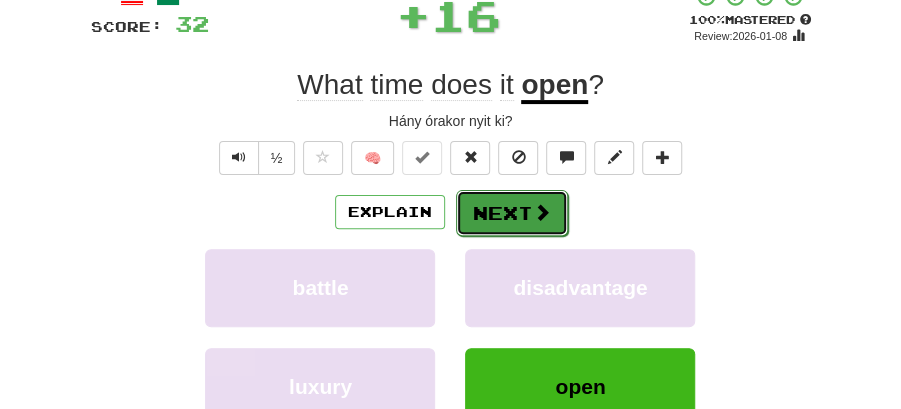 click on "Next" at bounding box center (512, 213) 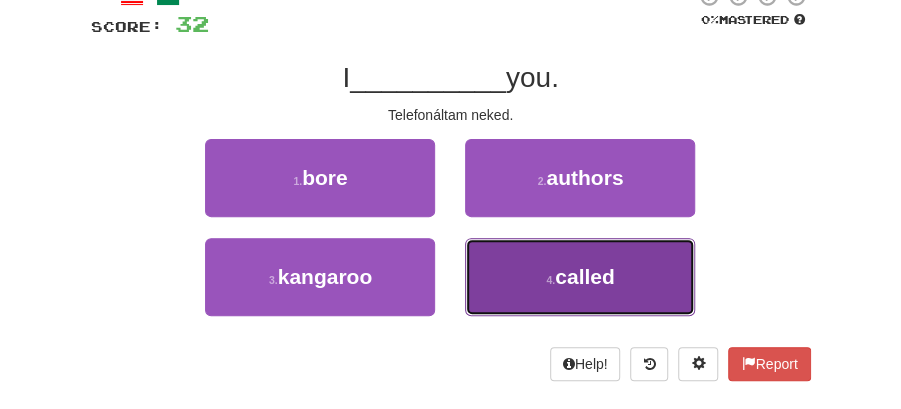 click on "called" at bounding box center [585, 276] 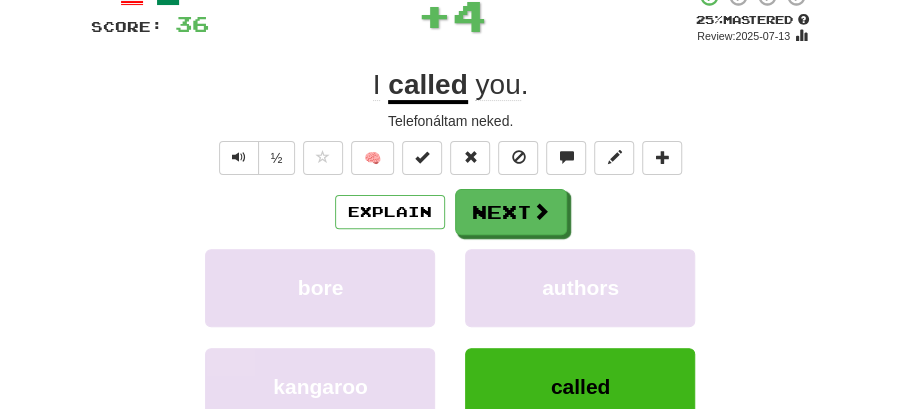 click on "Next" at bounding box center (511, 212) 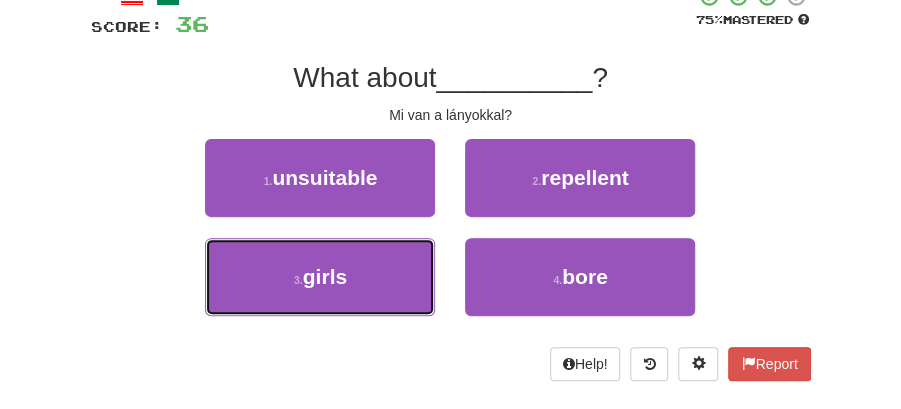 drag, startPoint x: 387, startPoint y: 280, endPoint x: 425, endPoint y: 238, distance: 56.63921 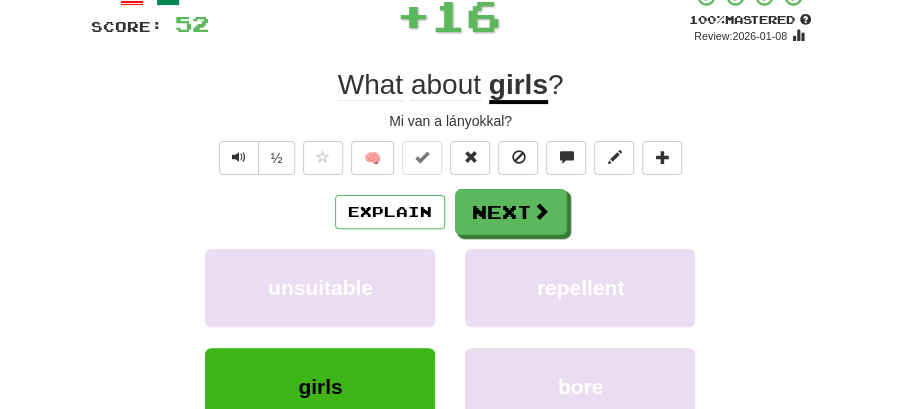 click on "/  Score:   52 + 16 100 %  Mastered Review:  2026-01-08 What   about   girls ? Mi van a lányokkal? ½ 🧠 Explain Next unsuitable repellent girls bore Learn more: unsuitable repellent girls bore  Help!  Report Sentence Source" at bounding box center (451, 269) 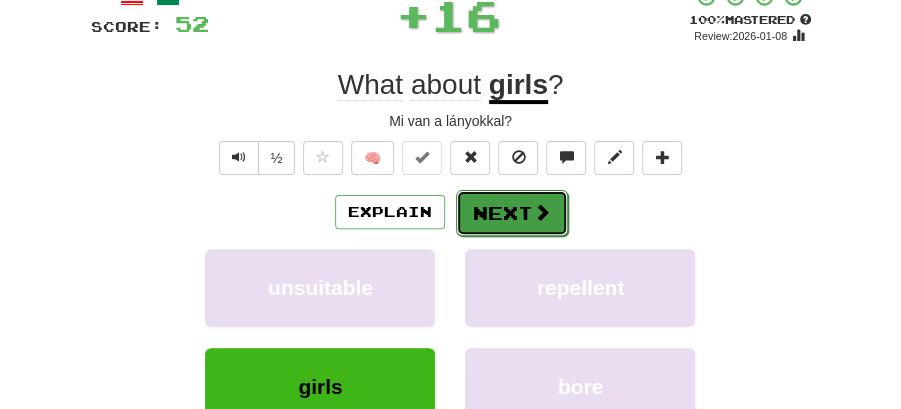 click on "Next" at bounding box center (512, 213) 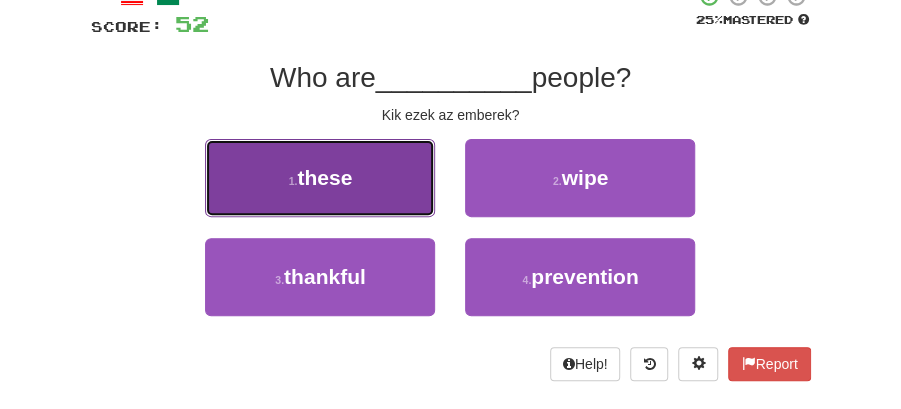 drag, startPoint x: 313, startPoint y: 206, endPoint x: 338, endPoint y: 206, distance: 25 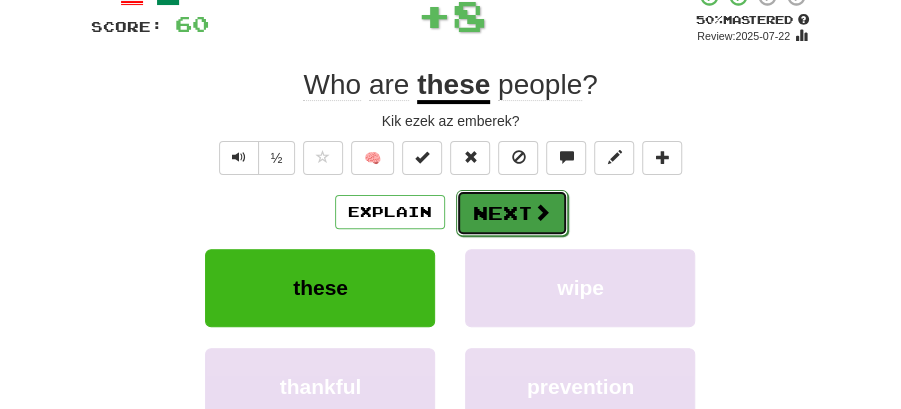 click on "Next" at bounding box center [512, 213] 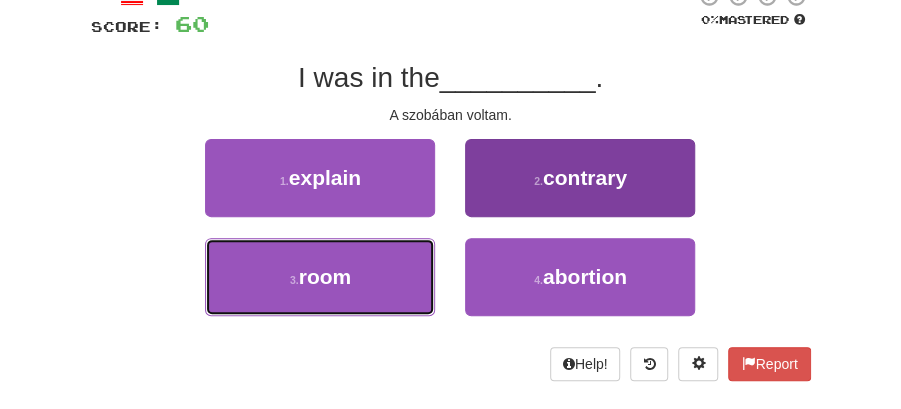 drag, startPoint x: 365, startPoint y: 289, endPoint x: 468, endPoint y: 248, distance: 110.860275 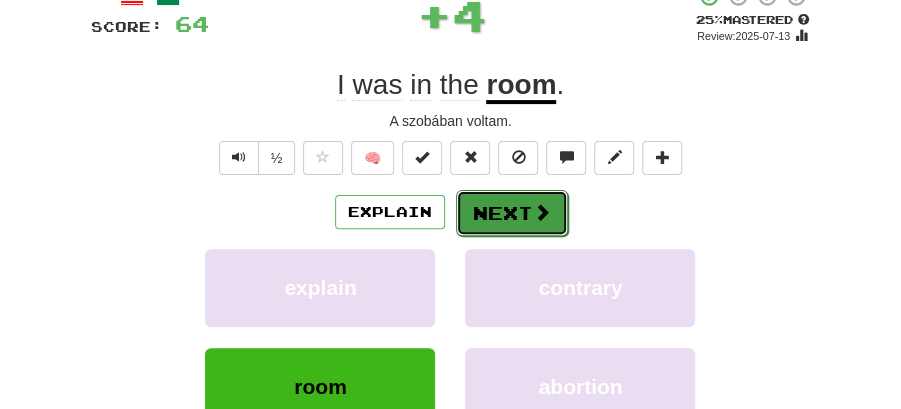 drag, startPoint x: 535, startPoint y: 203, endPoint x: 305, endPoint y: 111, distance: 247.71758 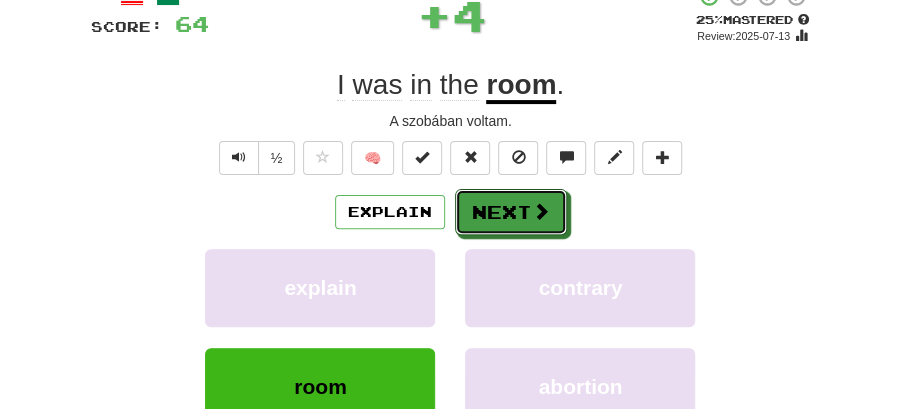 click at bounding box center (541, 211) 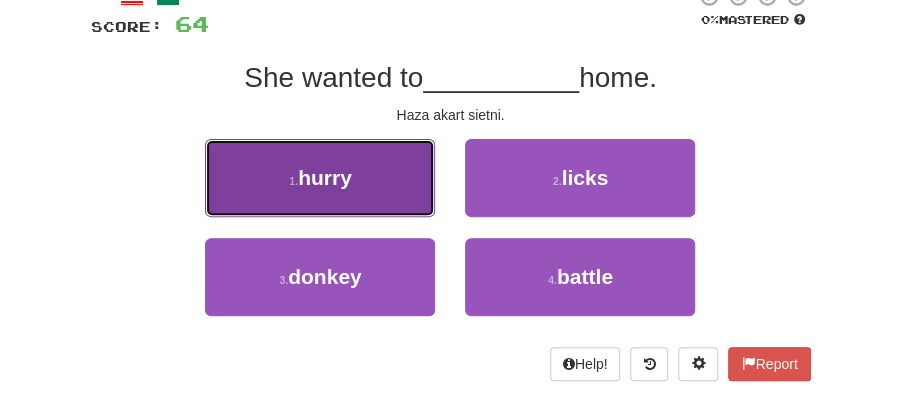 click on "1 .  hurry" at bounding box center (320, 178) 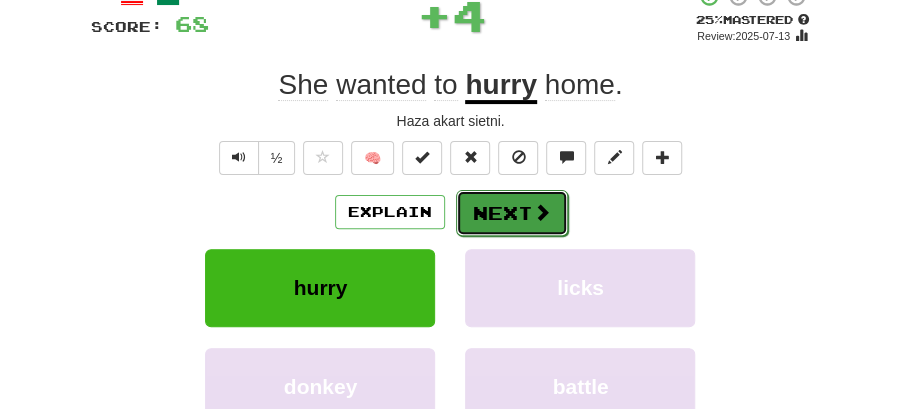 click at bounding box center (542, 212) 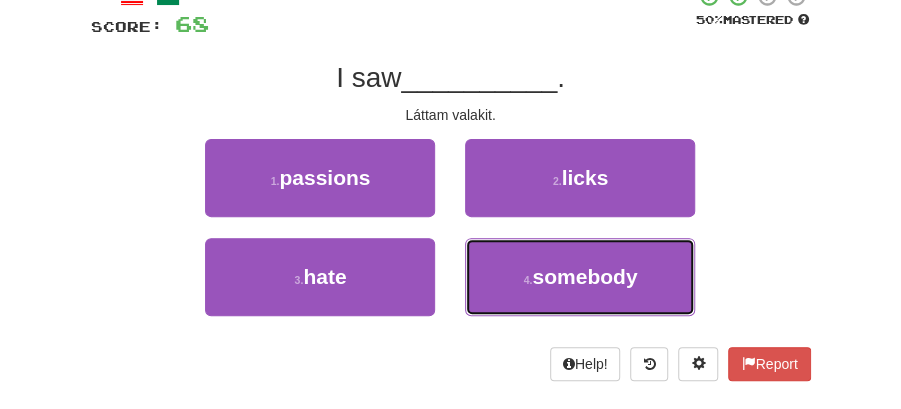 drag, startPoint x: 577, startPoint y: 293, endPoint x: 510, endPoint y: 236, distance: 87.965904 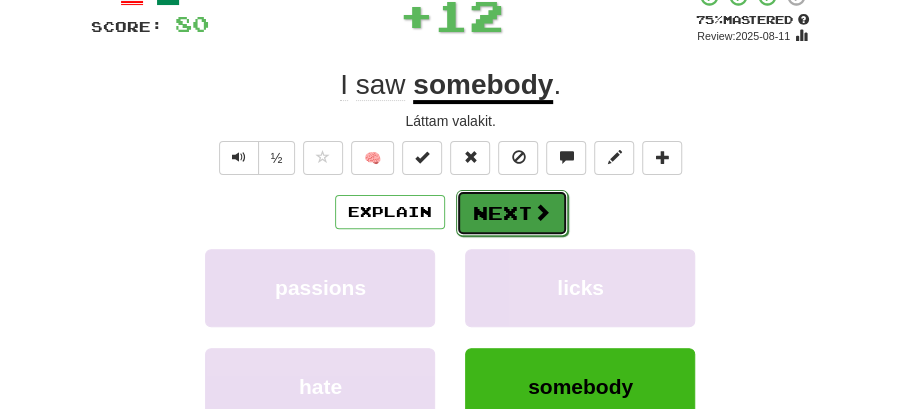 click on "Next" at bounding box center [512, 213] 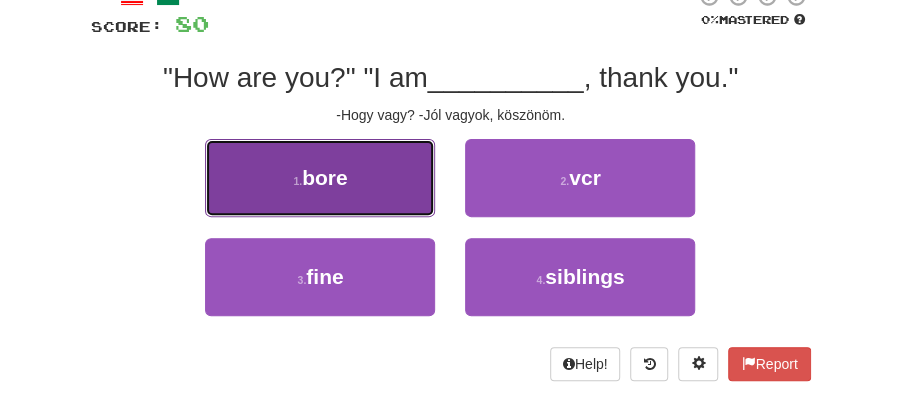 click on "1 .  bore" at bounding box center [320, 178] 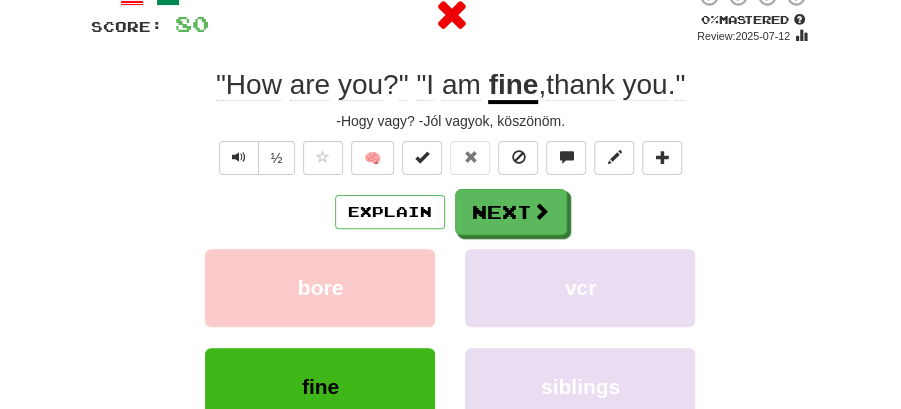 drag, startPoint x: 373, startPoint y: 184, endPoint x: 500, endPoint y: 184, distance: 127 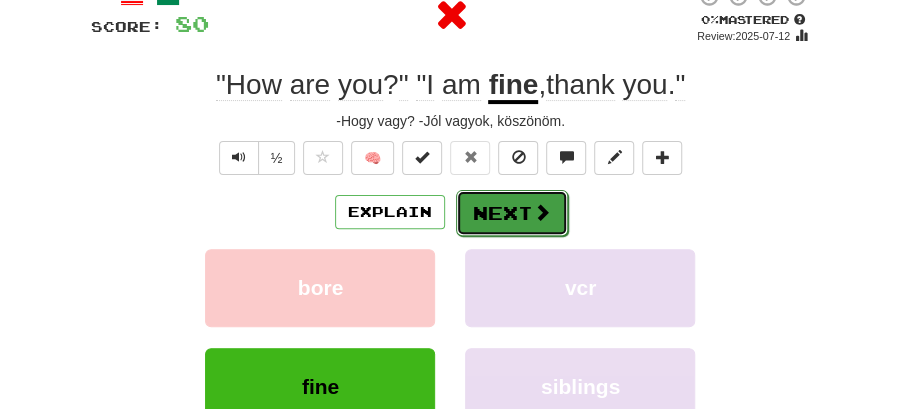 click on "Next" at bounding box center [512, 213] 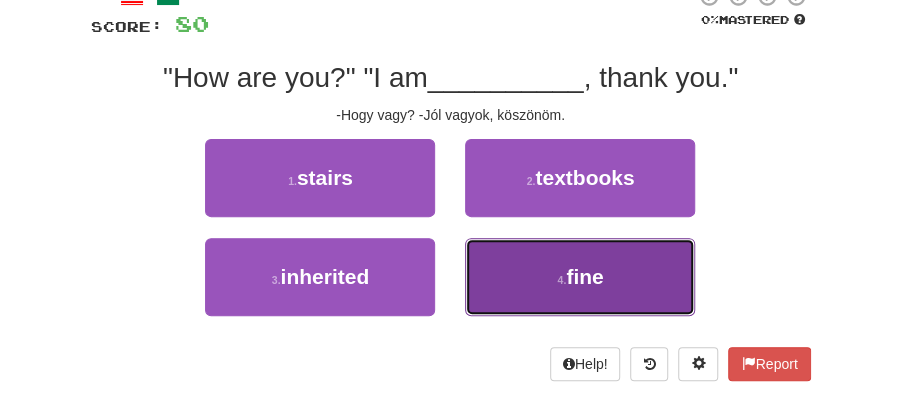 click on "4 .  fine" at bounding box center [580, 277] 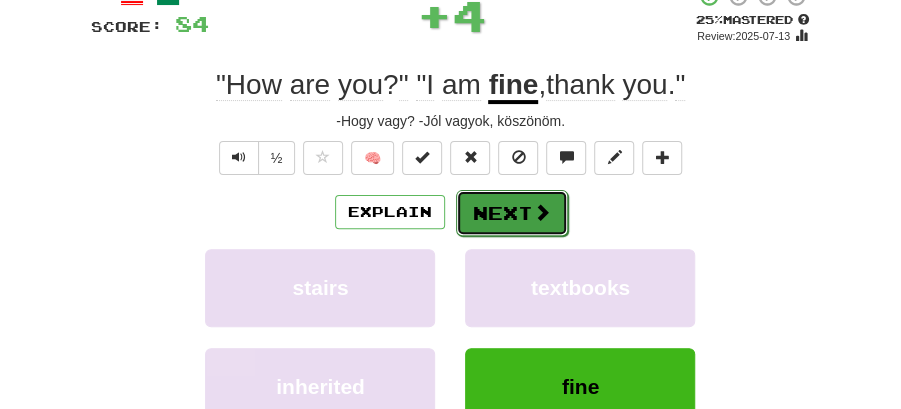 click on "Next" at bounding box center [512, 213] 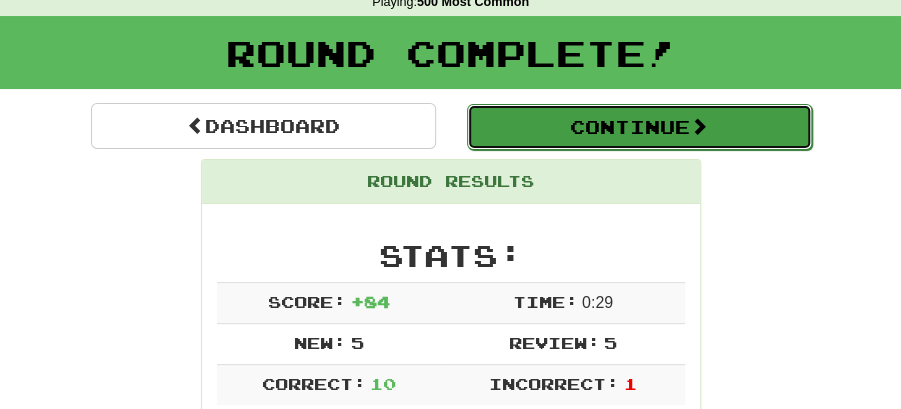 click on "Continue" at bounding box center [639, 127] 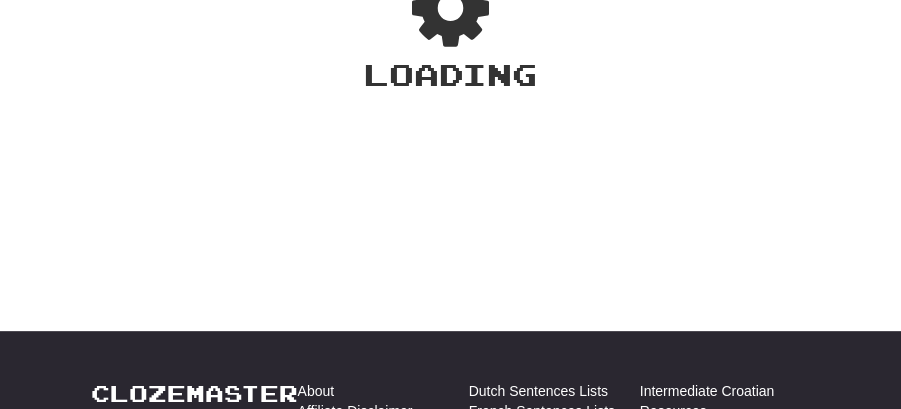 scroll, scrollTop: 88, scrollLeft: 0, axis: vertical 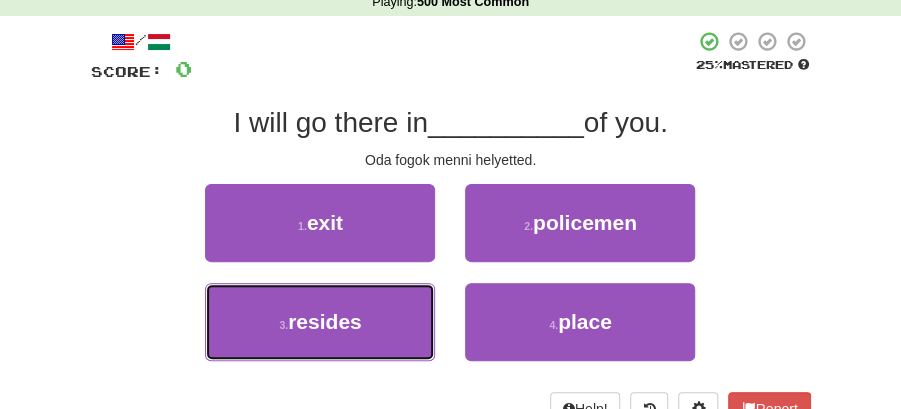 drag, startPoint x: 384, startPoint y: 333, endPoint x: 426, endPoint y: 281, distance: 66.8431 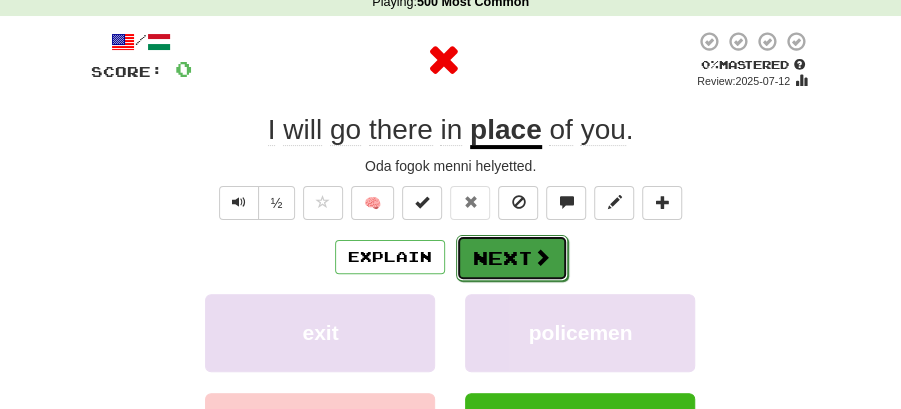 click on "Next" at bounding box center (512, 258) 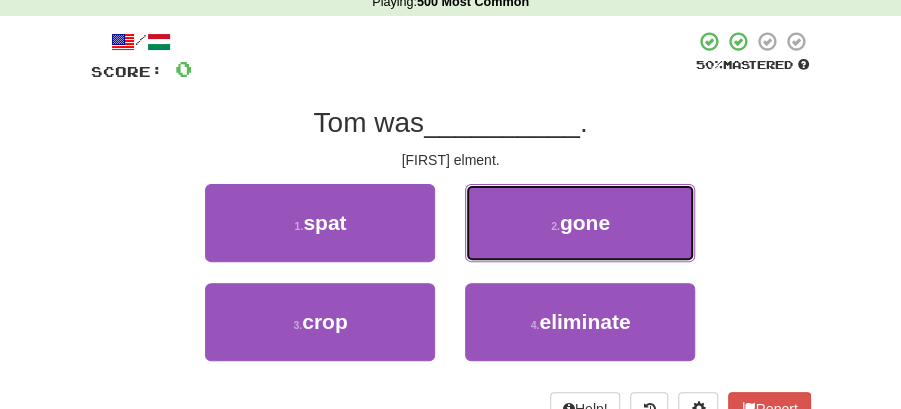 drag, startPoint x: 560, startPoint y: 217, endPoint x: 535, endPoint y: 230, distance: 28.178005 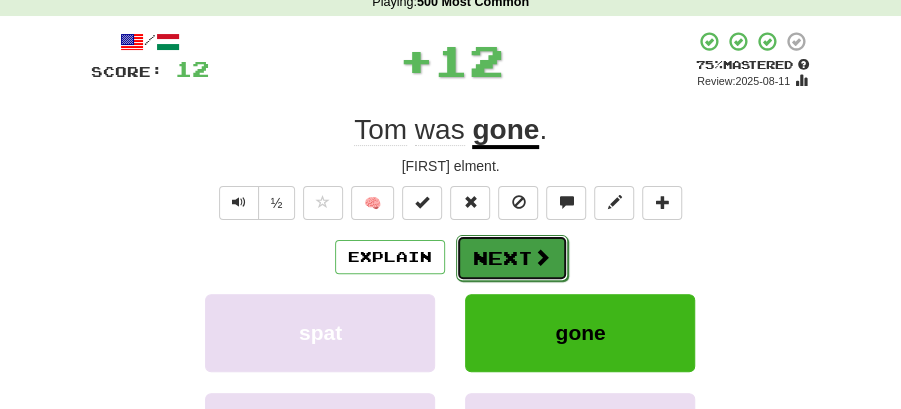 click on "Next" at bounding box center (512, 258) 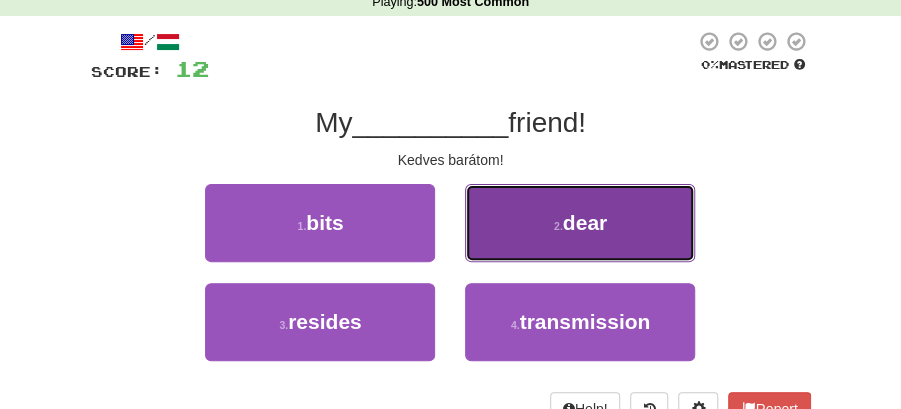 click on "2 .  dear" at bounding box center [580, 223] 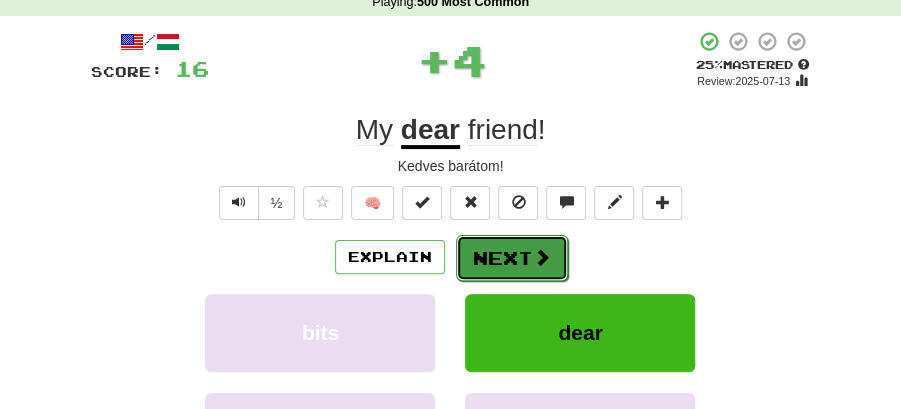 click on "Next" at bounding box center [512, 258] 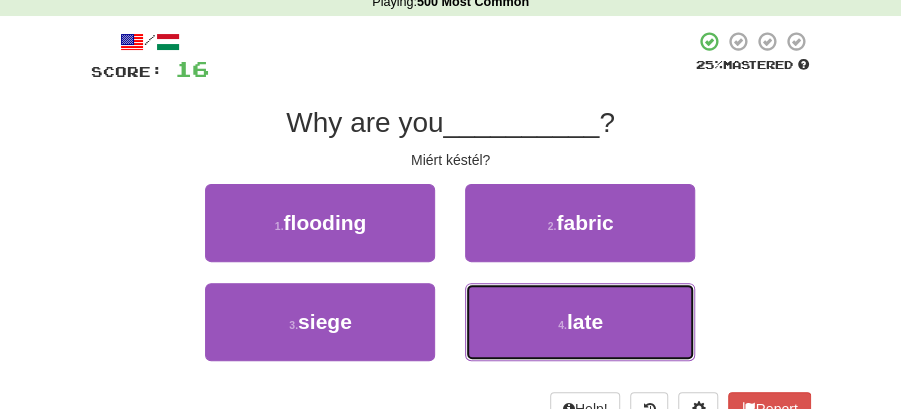 drag, startPoint x: 571, startPoint y: 310, endPoint x: 550, endPoint y: 286, distance: 31.890438 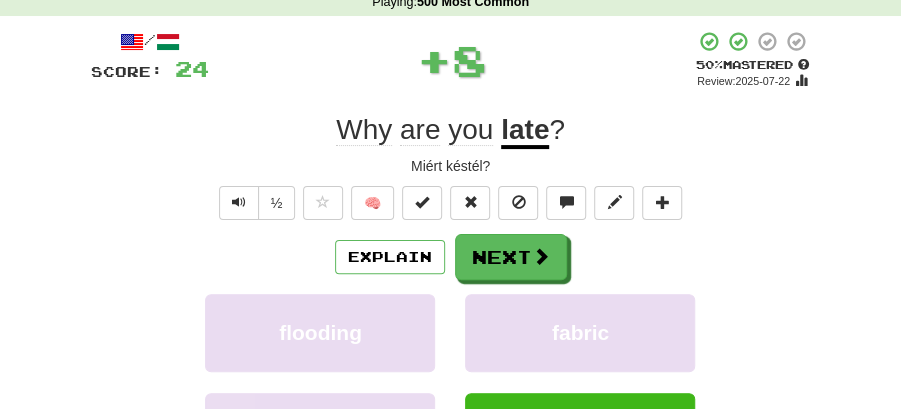 click on "Next" at bounding box center [511, 257] 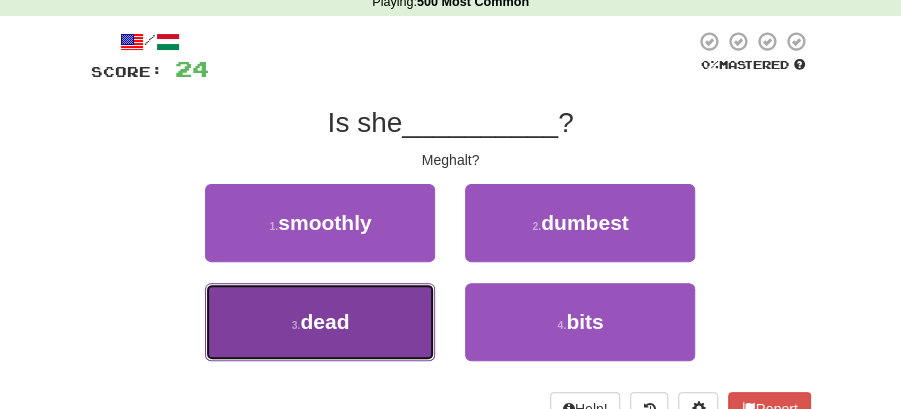 click on "3 .  dead" at bounding box center [320, 322] 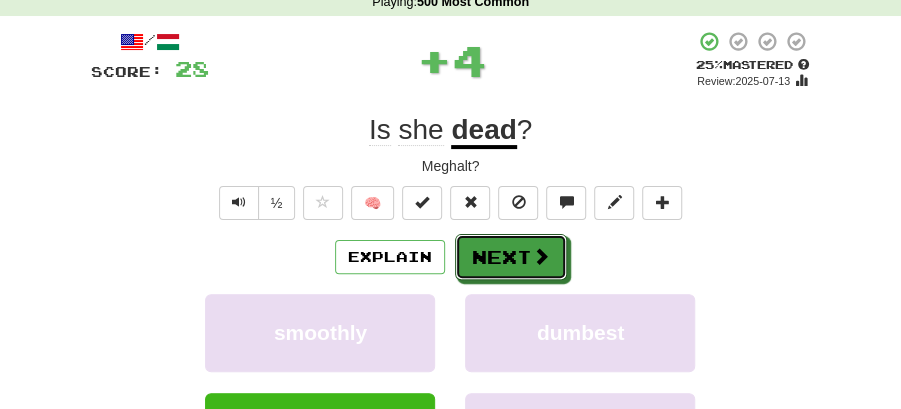 drag, startPoint x: 488, startPoint y: 258, endPoint x: 399, endPoint y: 119, distance: 165.05151 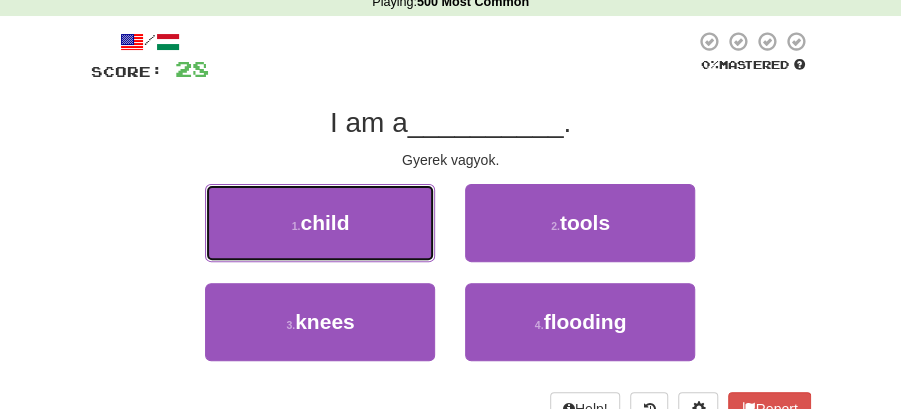 drag, startPoint x: 294, startPoint y: 228, endPoint x: 435, endPoint y: 230, distance: 141.01419 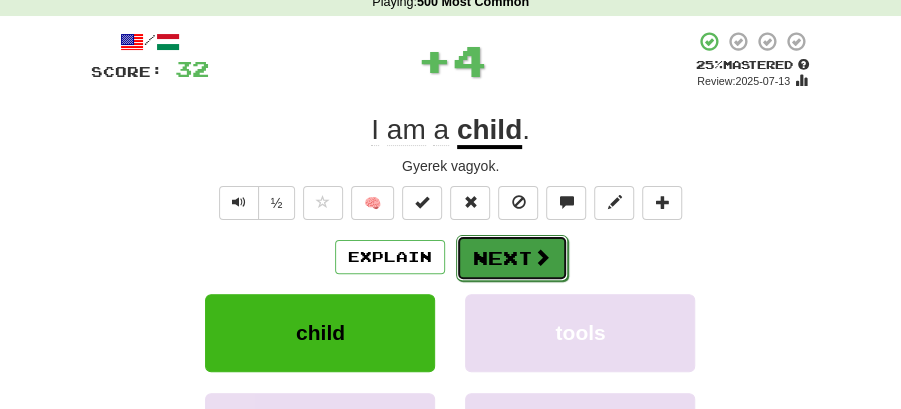 drag, startPoint x: 498, startPoint y: 242, endPoint x: 426, endPoint y: 143, distance: 122.41323 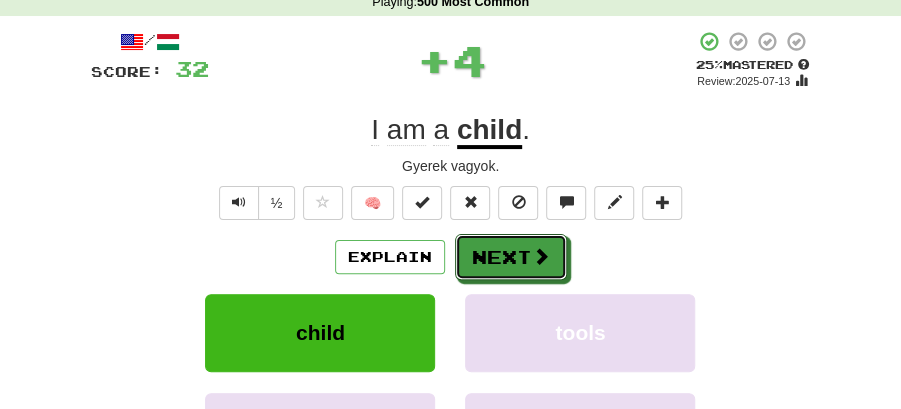 click on "Next" at bounding box center (511, 257) 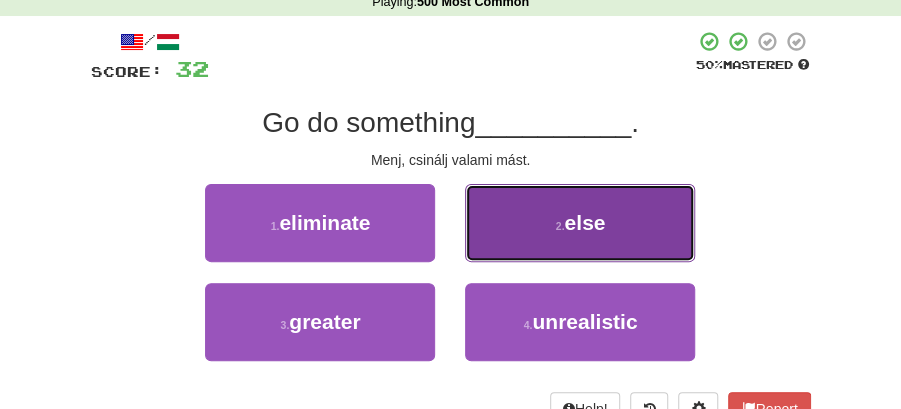 click on "2 .  else" at bounding box center (580, 223) 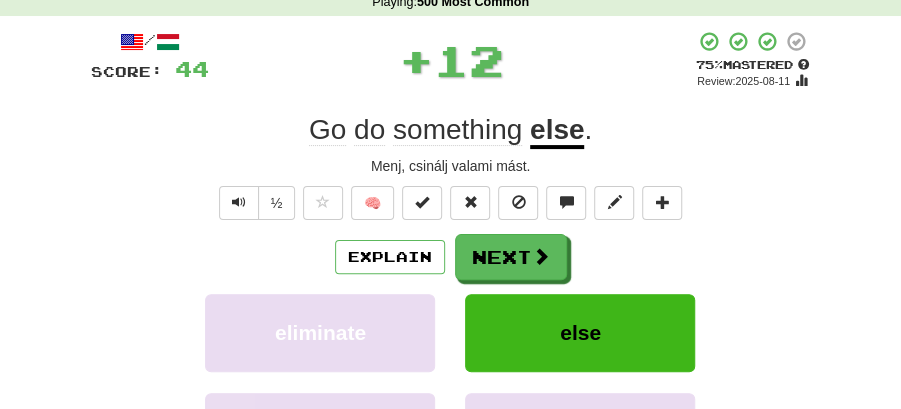 click on "Next" at bounding box center [511, 257] 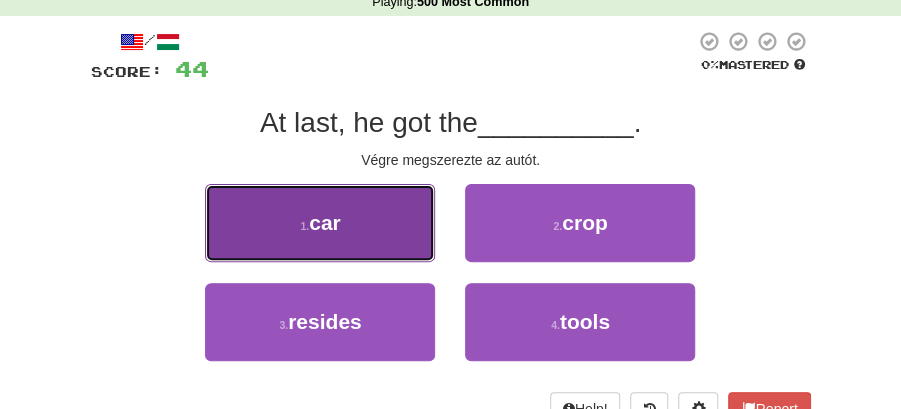 drag, startPoint x: 350, startPoint y: 233, endPoint x: 370, endPoint y: 233, distance: 20 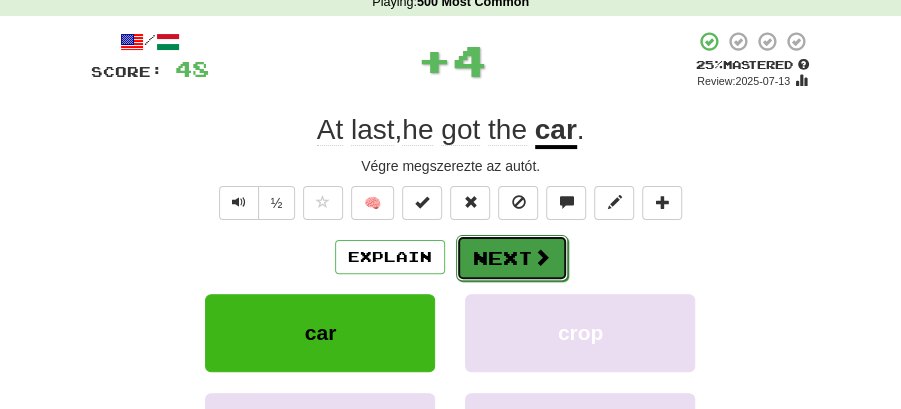 click at bounding box center (542, 257) 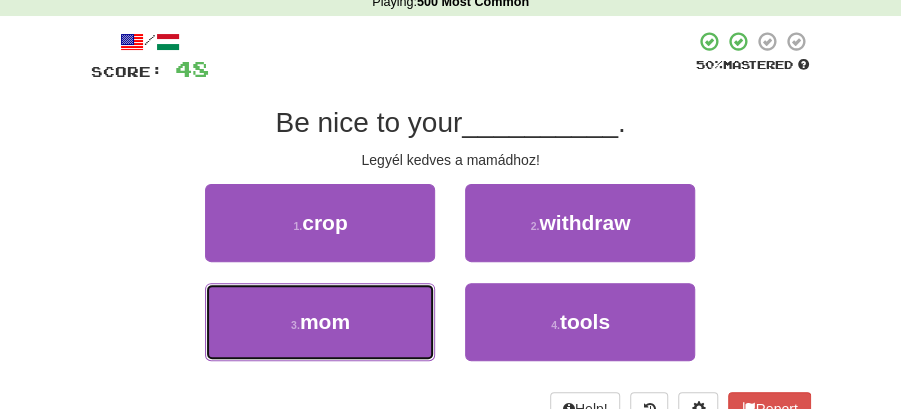 drag, startPoint x: 278, startPoint y: 303, endPoint x: 378, endPoint y: 282, distance: 102.18121 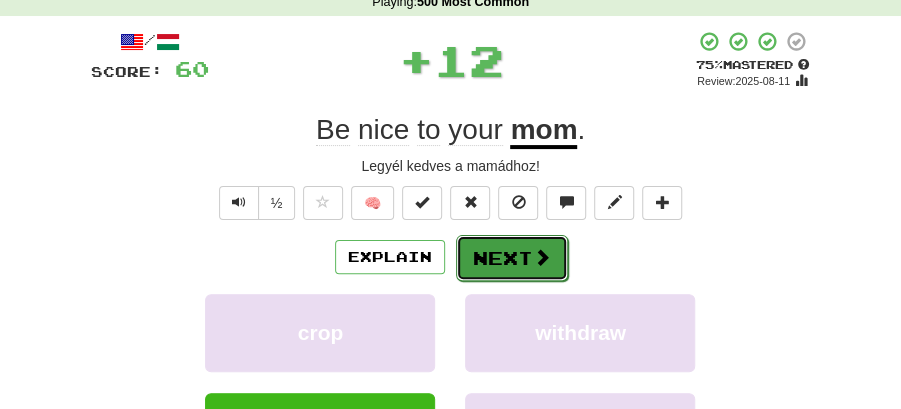 click on "Next" at bounding box center [512, 258] 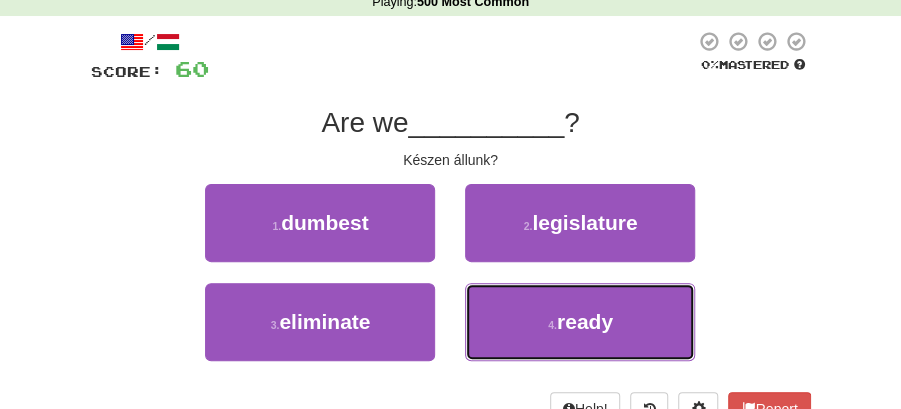 drag, startPoint x: 590, startPoint y: 324, endPoint x: 546, endPoint y: 289, distance: 56.22277 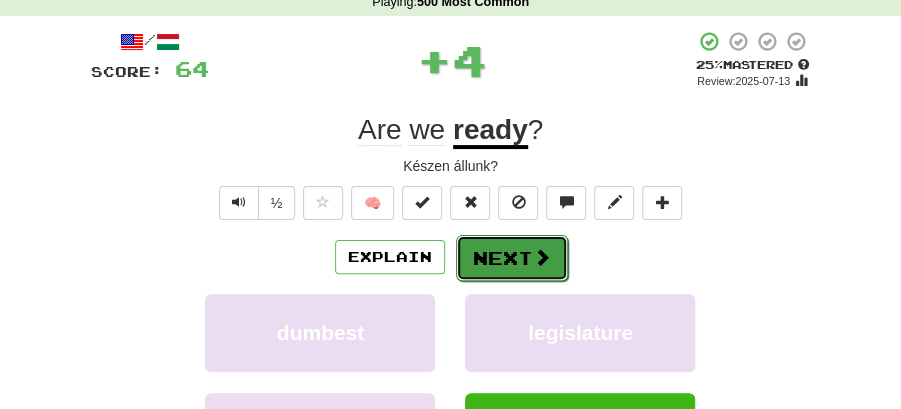 click on "Next" at bounding box center (512, 258) 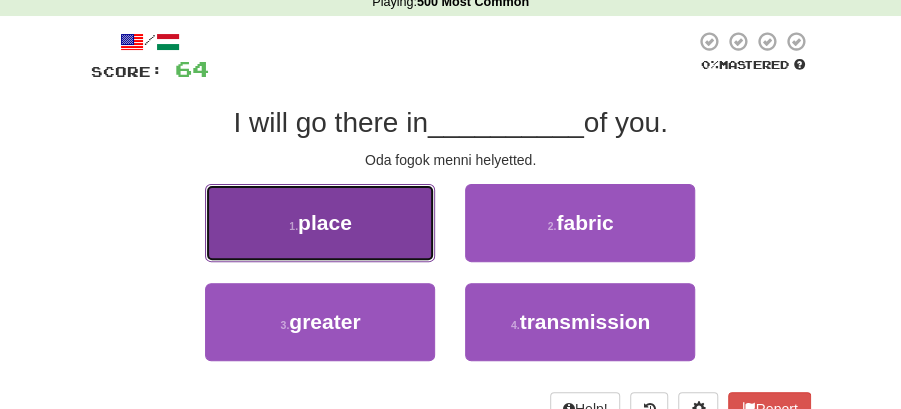 drag, startPoint x: 335, startPoint y: 215, endPoint x: 401, endPoint y: 232, distance: 68.154236 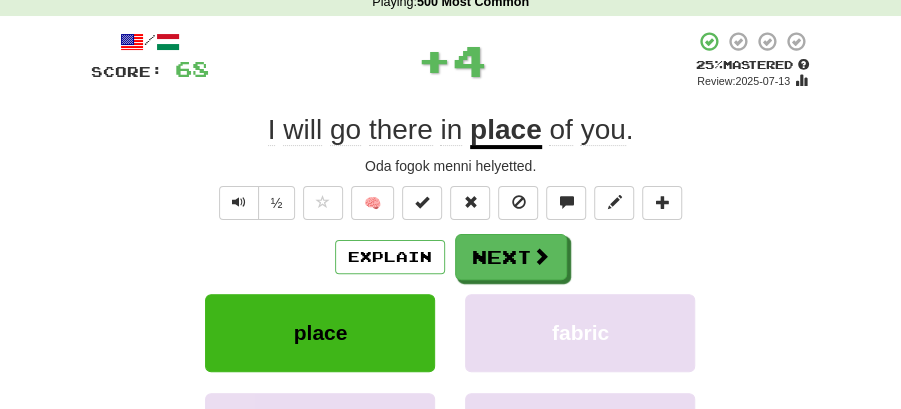 click on "Next" at bounding box center [511, 257] 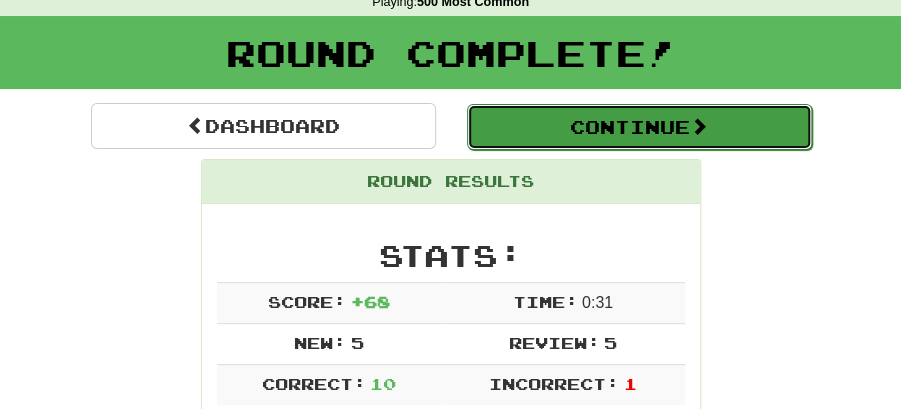 click on "Continue" at bounding box center (639, 127) 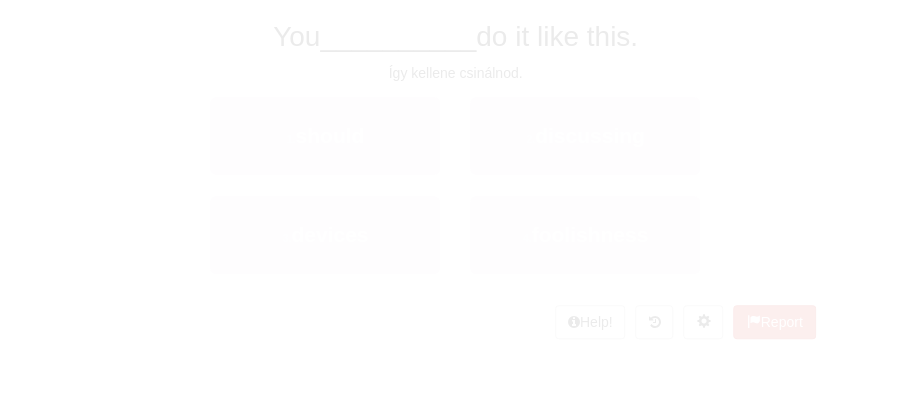 scroll, scrollTop: 88, scrollLeft: 0, axis: vertical 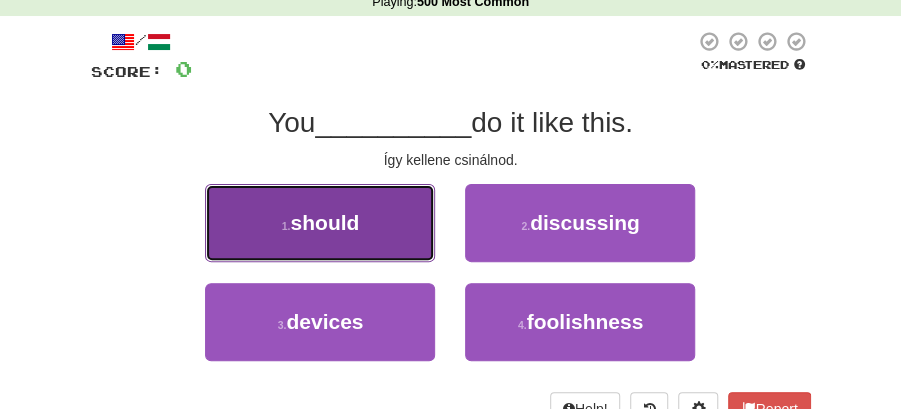 drag, startPoint x: 322, startPoint y: 230, endPoint x: 339, endPoint y: 234, distance: 17.464249 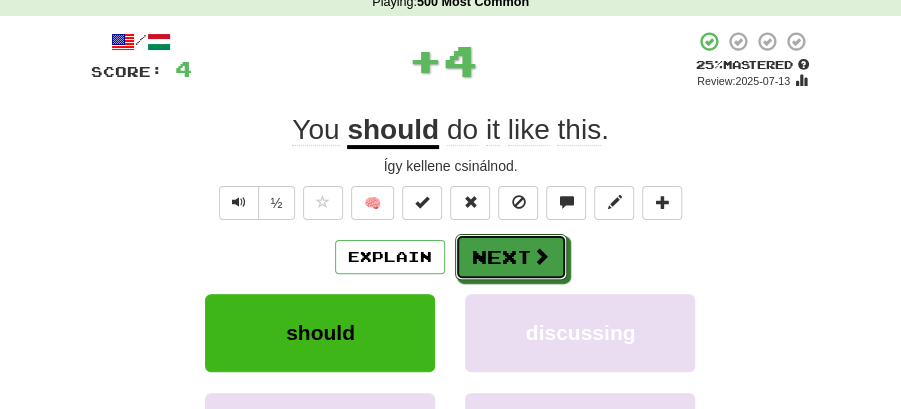 click on "Next" at bounding box center [511, 257] 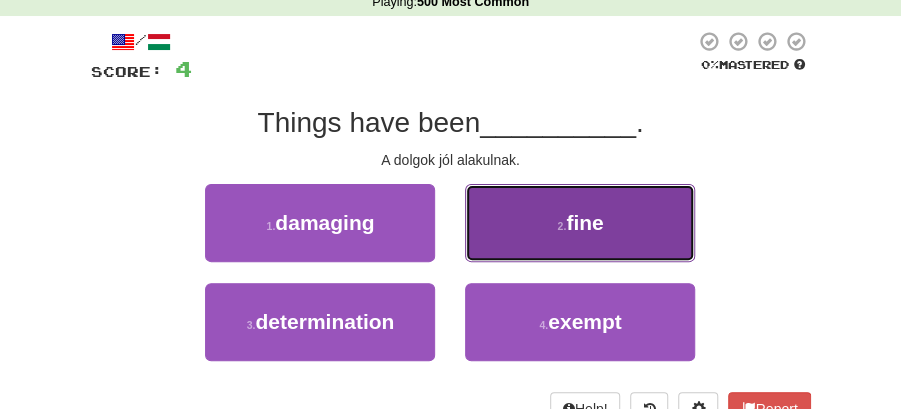 click on "2 .  fine" at bounding box center [580, 223] 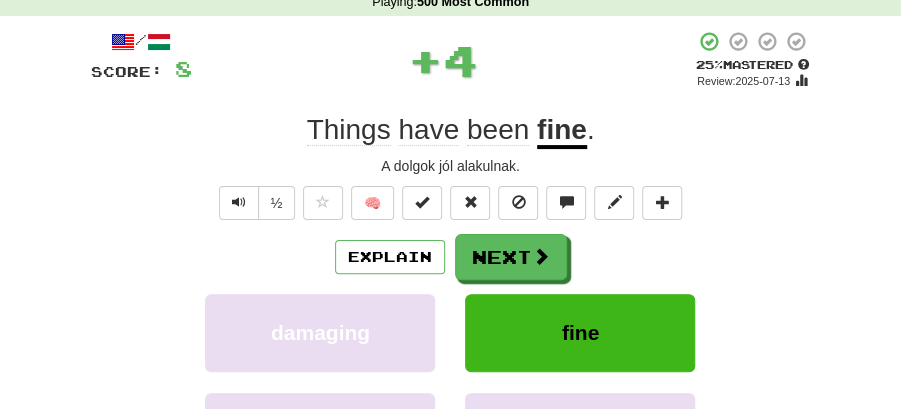 click on "Next" at bounding box center (511, 257) 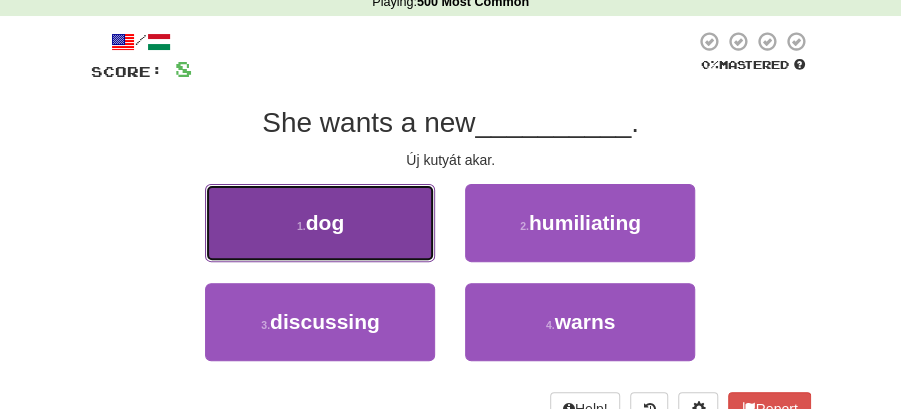 drag, startPoint x: 350, startPoint y: 240, endPoint x: 408, endPoint y: 240, distance: 58 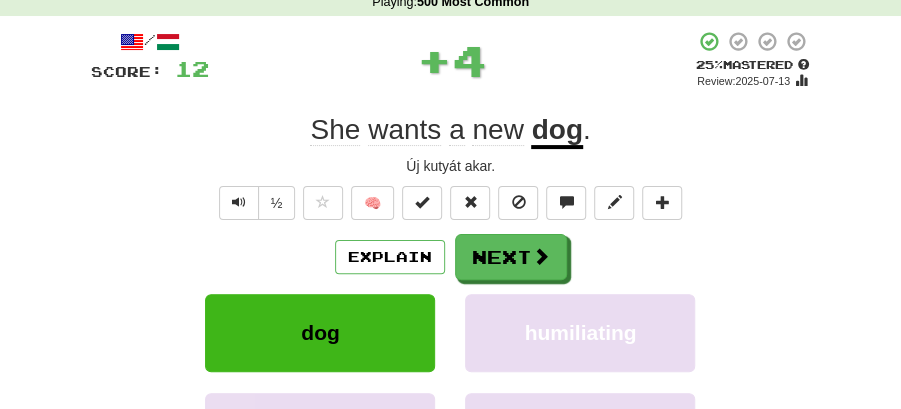 click on "Next" at bounding box center (511, 257) 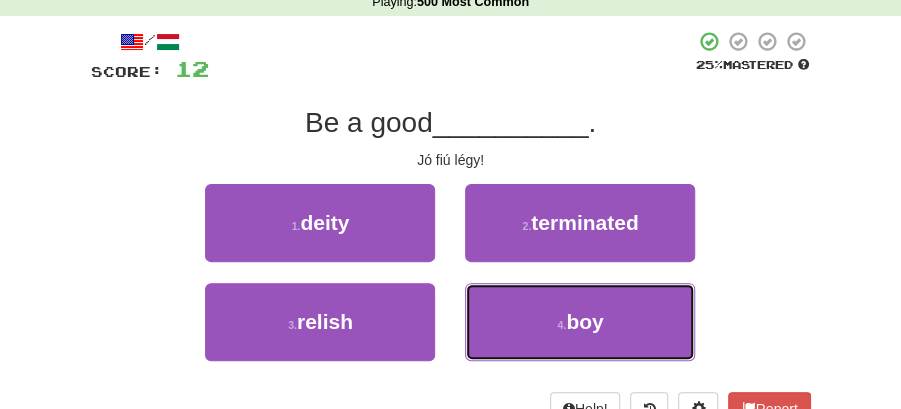 drag, startPoint x: 568, startPoint y: 318, endPoint x: 550, endPoint y: 284, distance: 38.470768 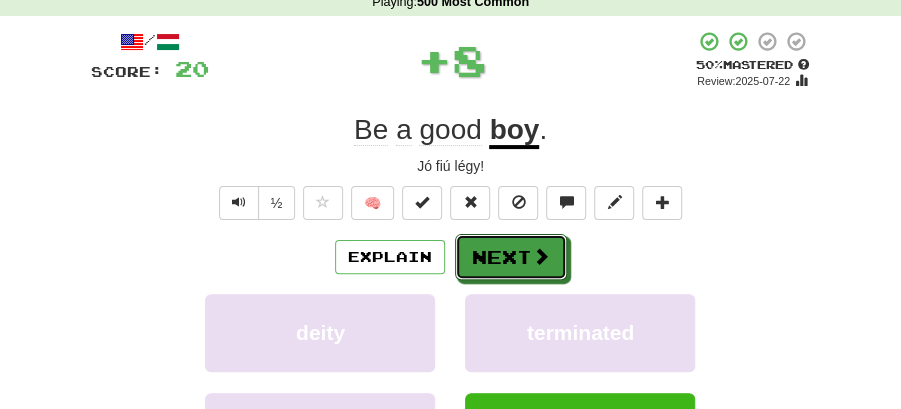 drag, startPoint x: 528, startPoint y: 259, endPoint x: 290, endPoint y: 104, distance: 284.0229 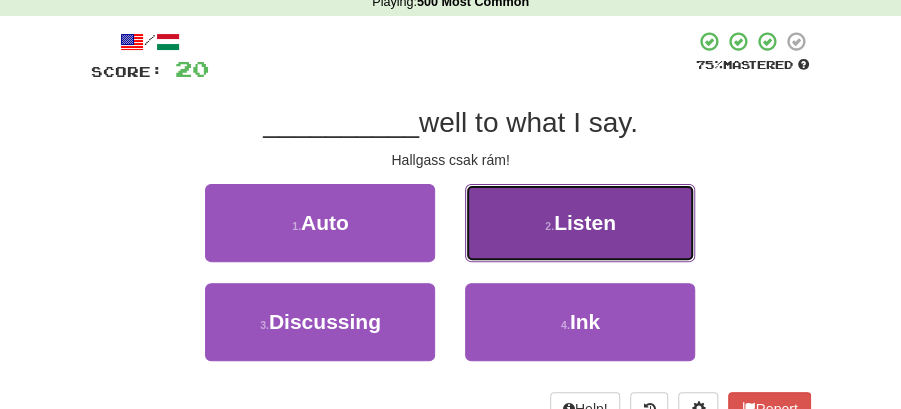 click on "2 ." at bounding box center [549, 226] 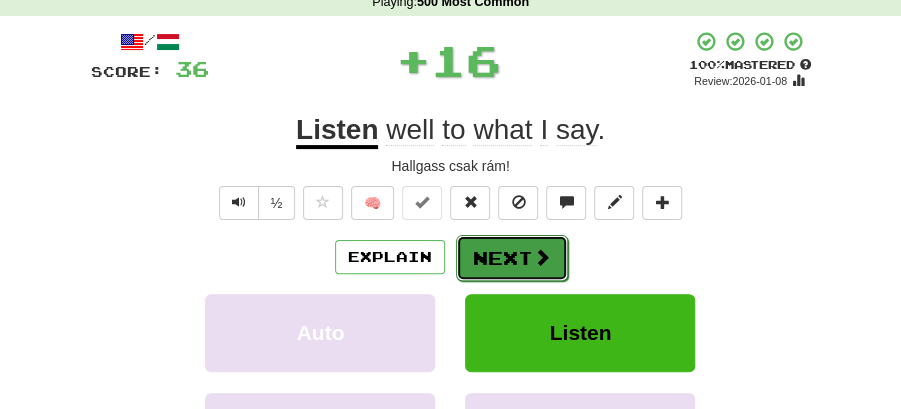 click on "Next" at bounding box center (512, 258) 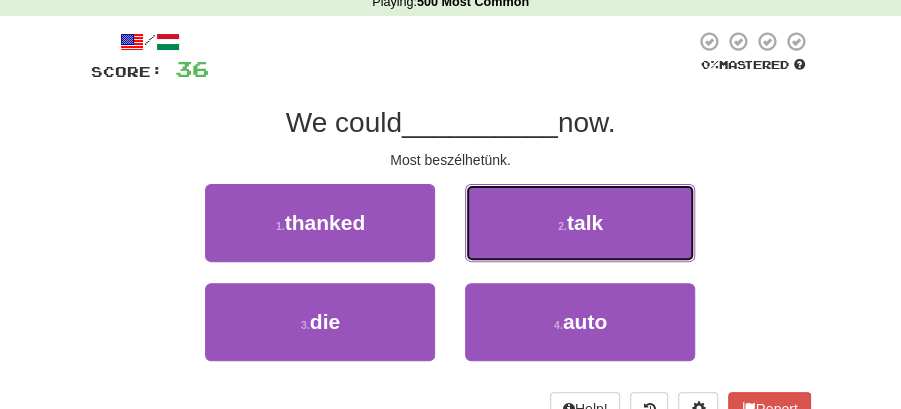 drag, startPoint x: 600, startPoint y: 216, endPoint x: 552, endPoint y: 232, distance: 50.596443 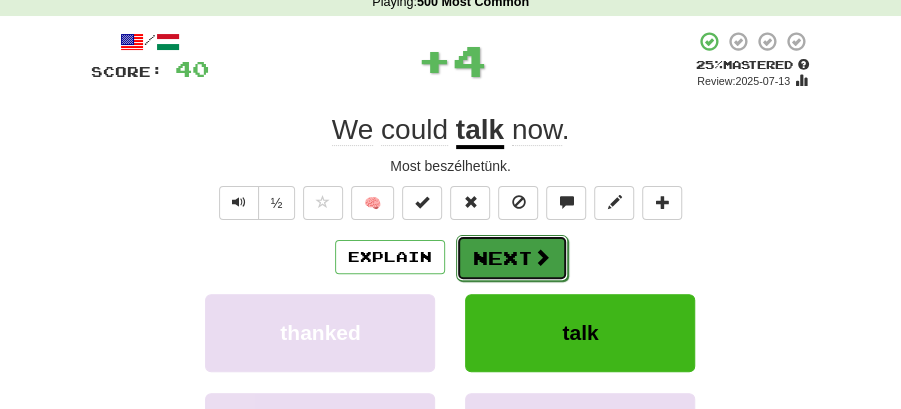 click on "Next" at bounding box center (512, 258) 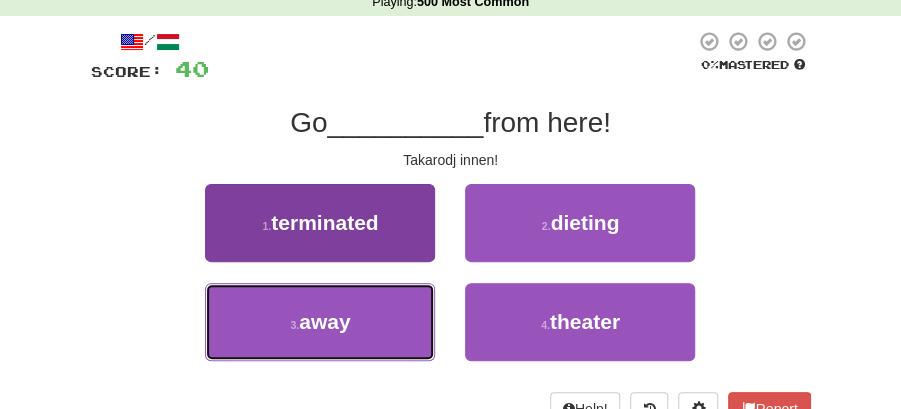 drag, startPoint x: 358, startPoint y: 317, endPoint x: 398, endPoint y: 301, distance: 43.081318 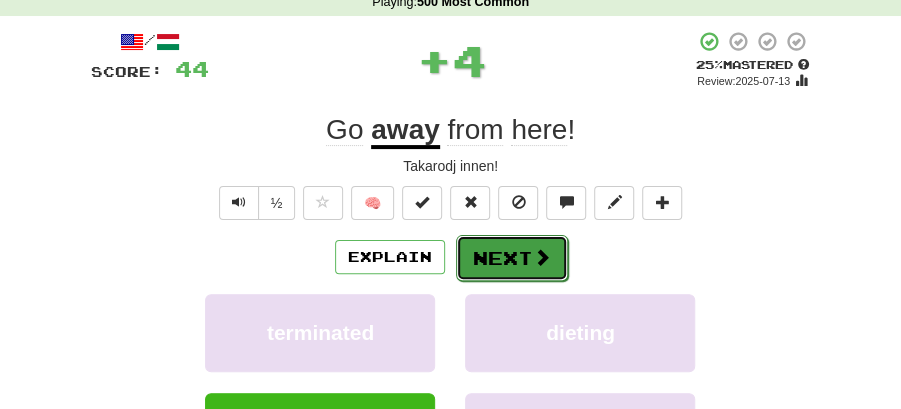 click on "Next" at bounding box center (512, 258) 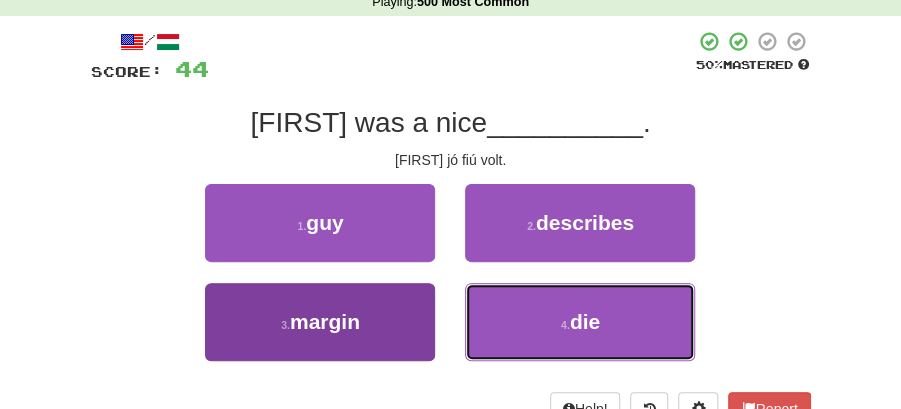 drag, startPoint x: 588, startPoint y: 324, endPoint x: 410, endPoint y: 296, distance: 180.1888 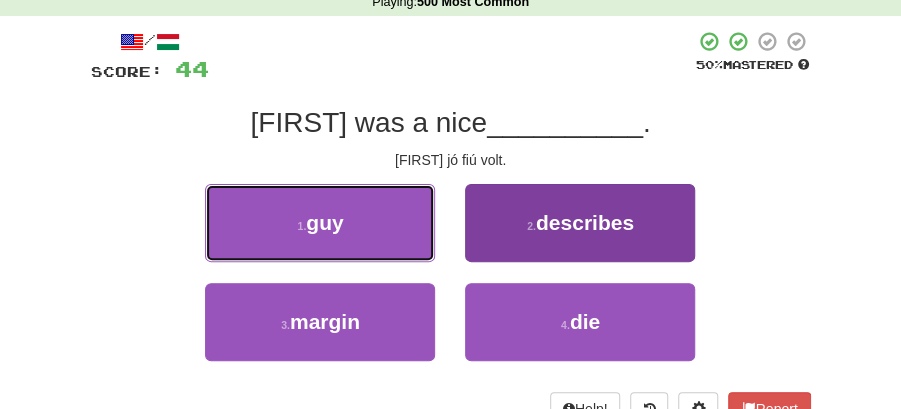drag, startPoint x: 339, startPoint y: 232, endPoint x: 503, endPoint y: 241, distance: 164.24677 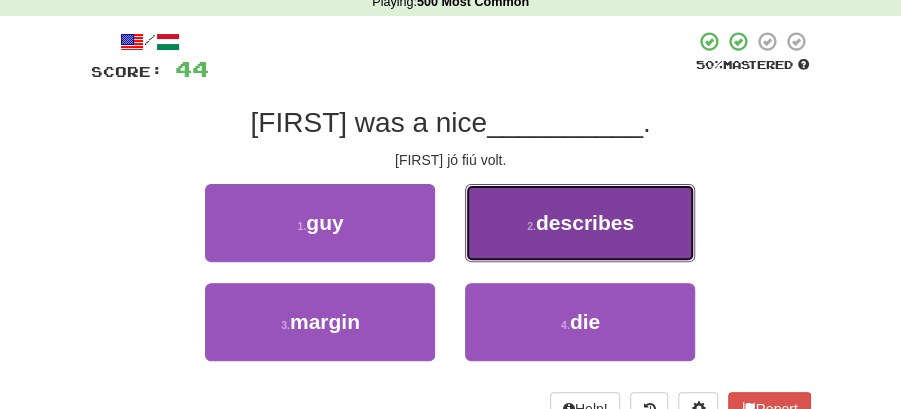 click on "2 .  describes" at bounding box center (580, 223) 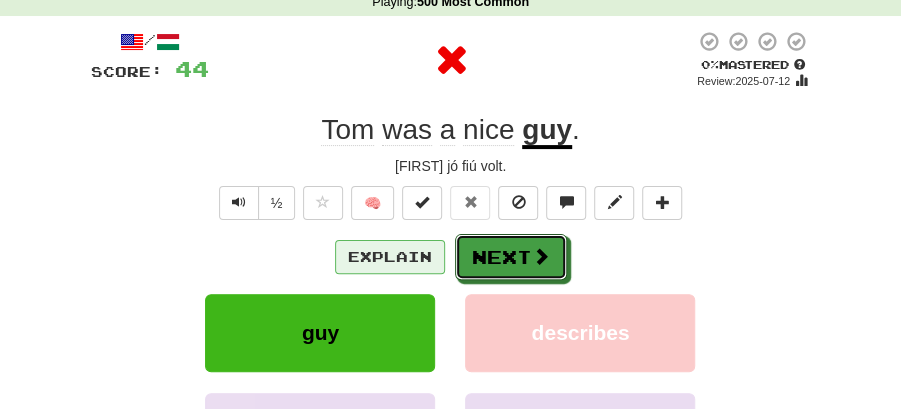 drag, startPoint x: 503, startPoint y: 241, endPoint x: 409, endPoint y: 248, distance: 94.26028 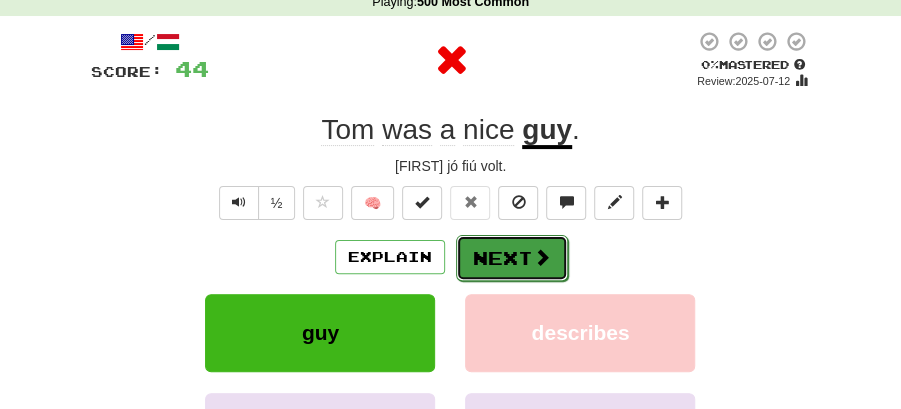 click on "Next" at bounding box center [512, 258] 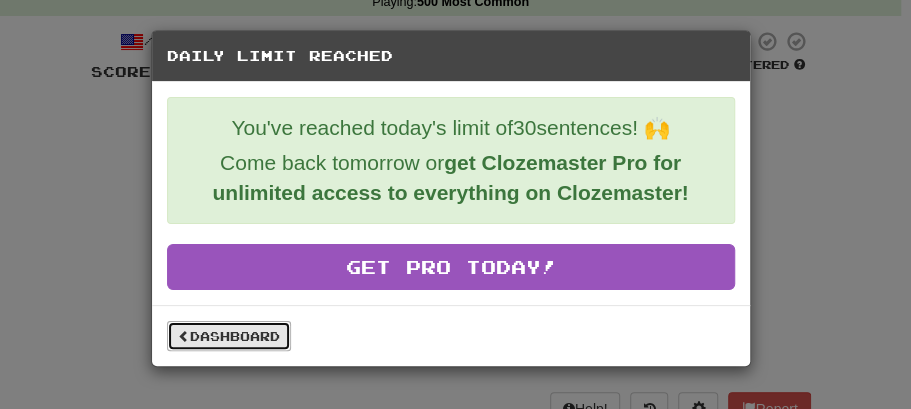 click on "Dashboard" at bounding box center (229, 336) 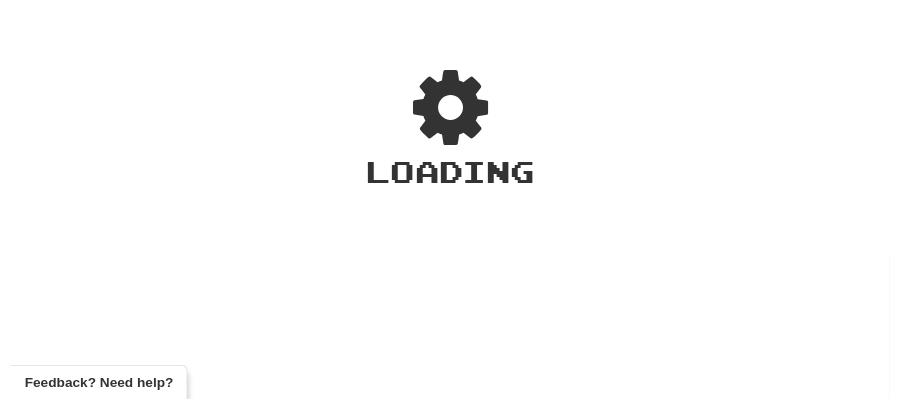 scroll, scrollTop: 0, scrollLeft: 0, axis: both 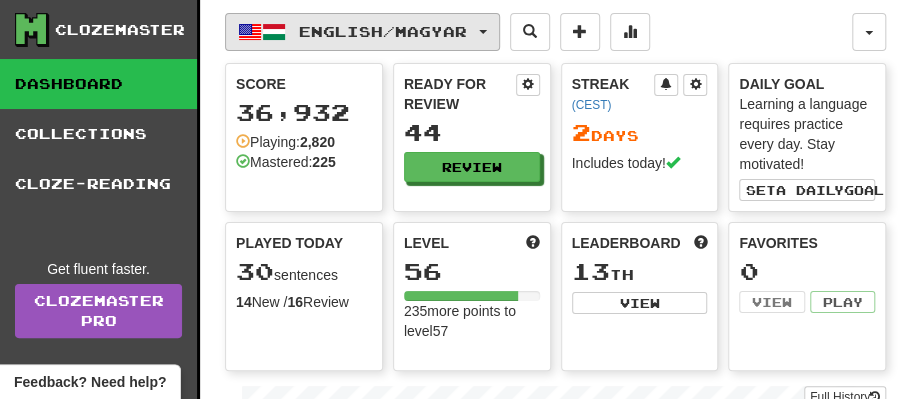 click at bounding box center [483, 32] 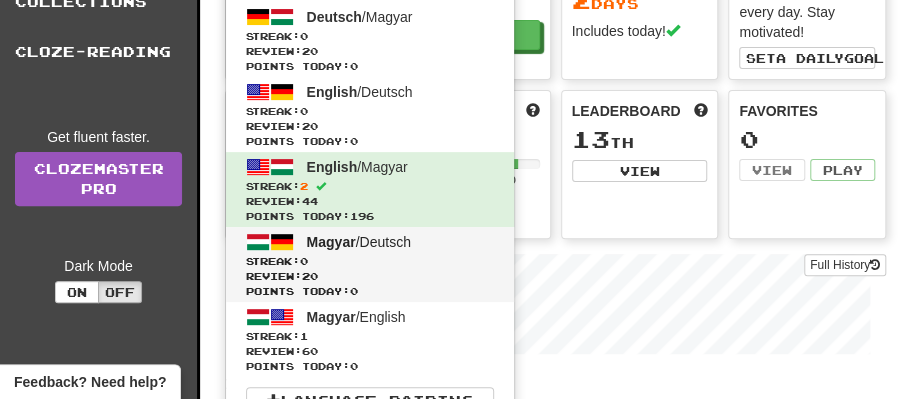 scroll, scrollTop: 133, scrollLeft: 0, axis: vertical 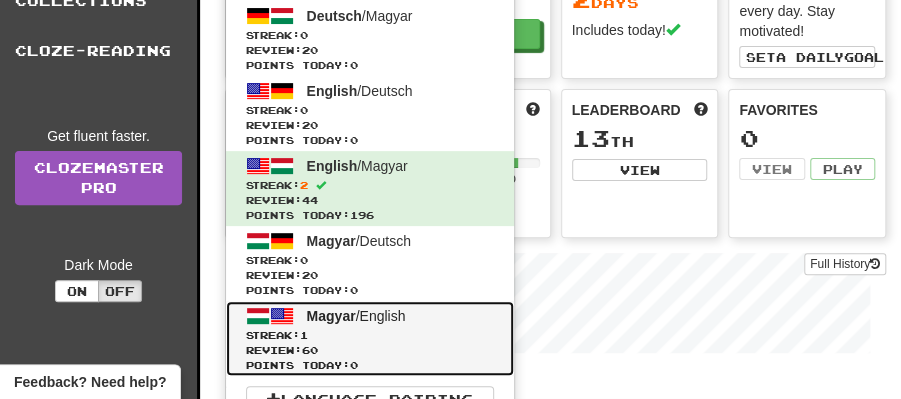 click on "Magyar" at bounding box center [331, 316] 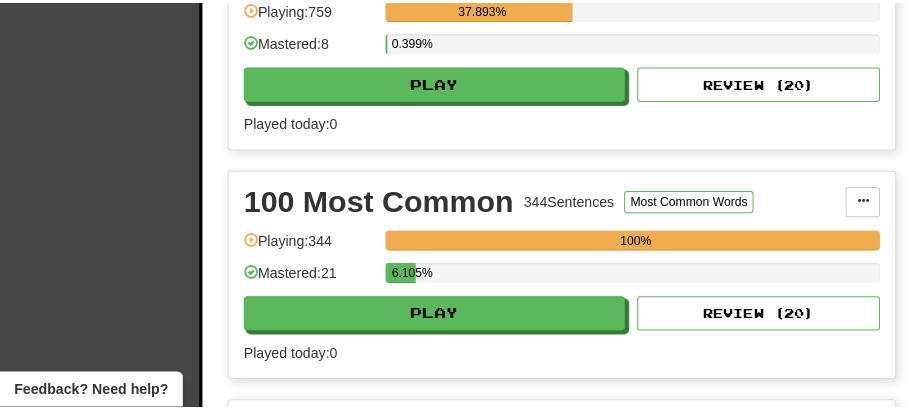scroll, scrollTop: 600, scrollLeft: 0, axis: vertical 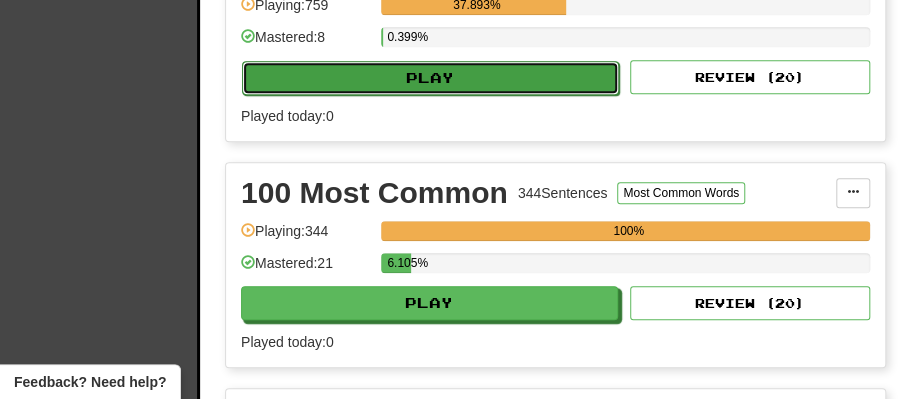 click on "Play" at bounding box center (430, 78) 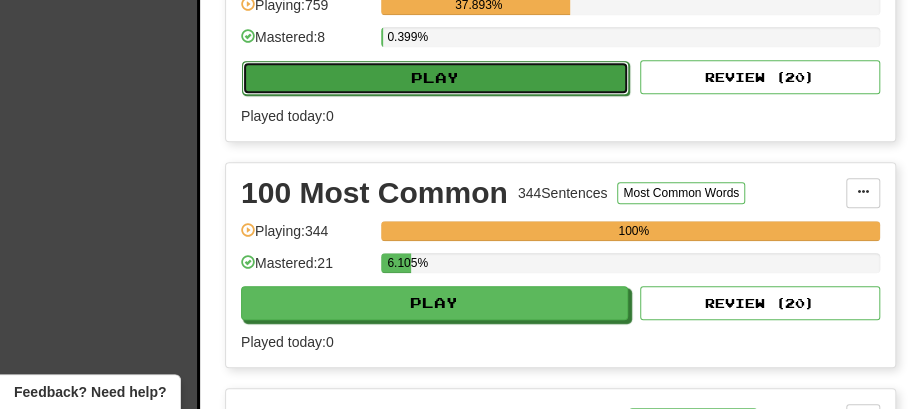 select on "**" 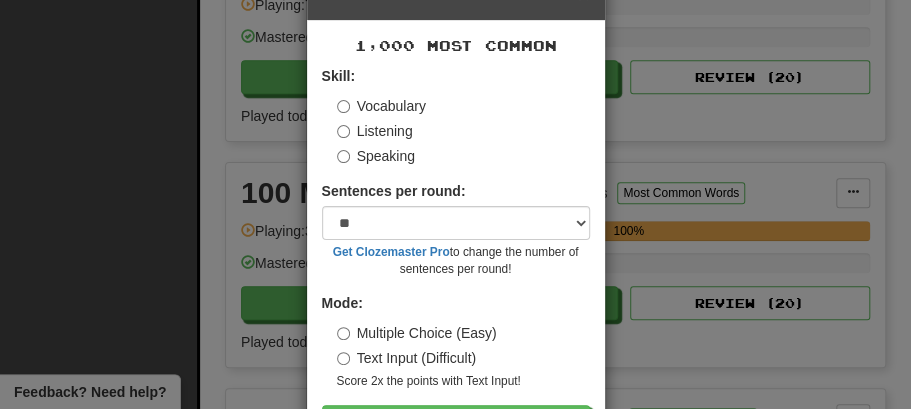 scroll, scrollTop: 136, scrollLeft: 0, axis: vertical 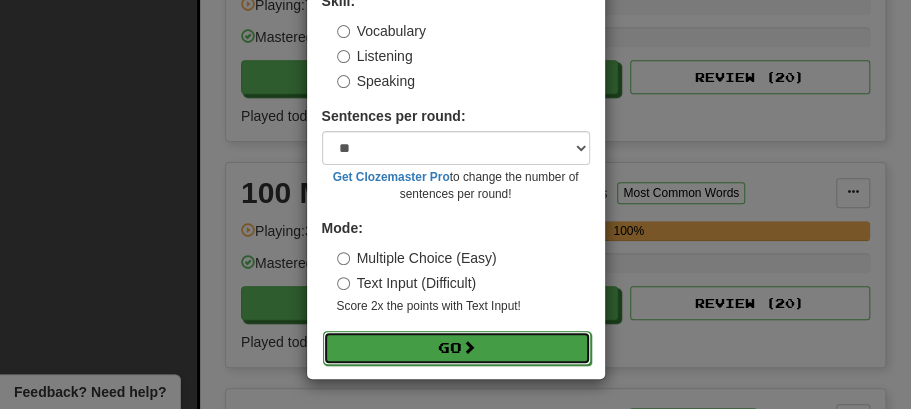 click on "Go" at bounding box center [457, 348] 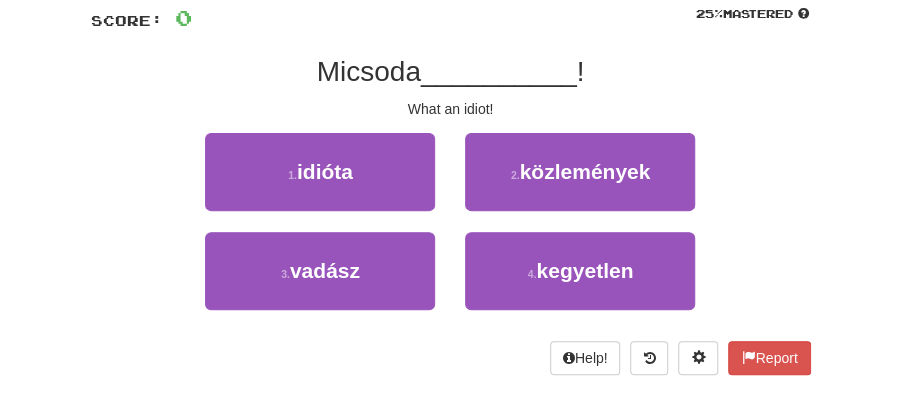 scroll, scrollTop: 138, scrollLeft: 0, axis: vertical 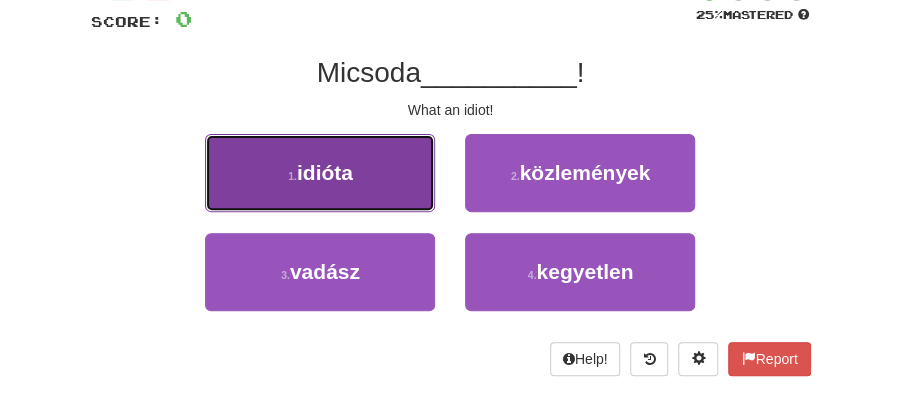 click on "1 .  idióta" at bounding box center [320, 173] 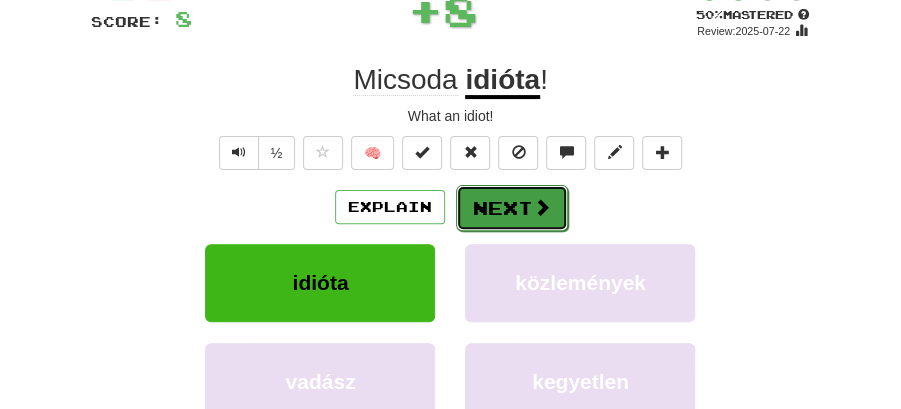 click on "Next" at bounding box center [512, 208] 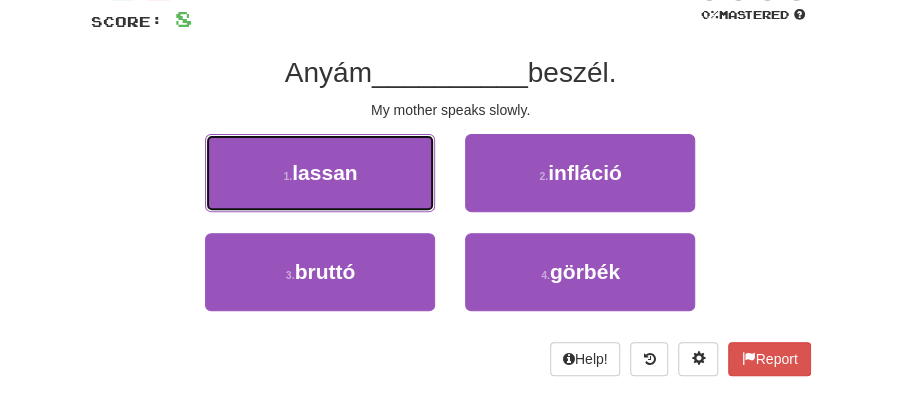 drag, startPoint x: 379, startPoint y: 170, endPoint x: 462, endPoint y: 182, distance: 83.86298 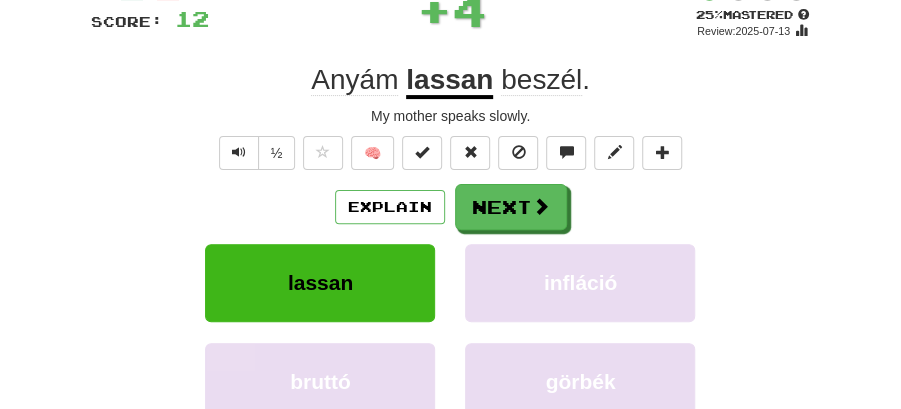 click on "Next" at bounding box center [511, 207] 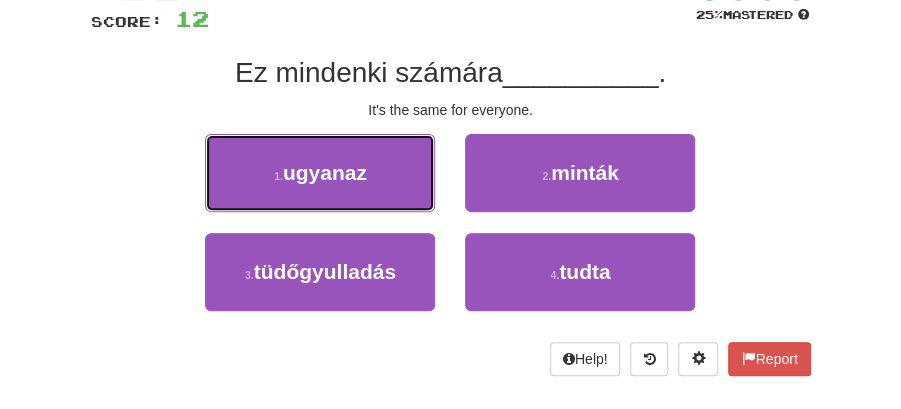 drag, startPoint x: 352, startPoint y: 167, endPoint x: 392, endPoint y: 178, distance: 41.484936 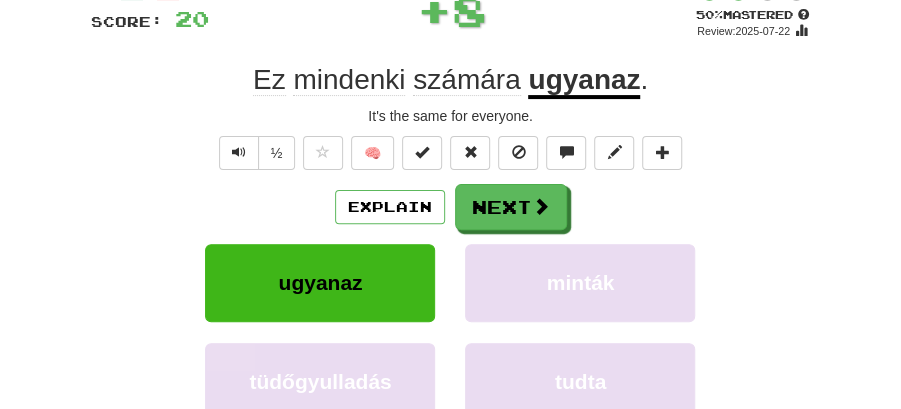 click on "Explain Next" at bounding box center [451, 207] 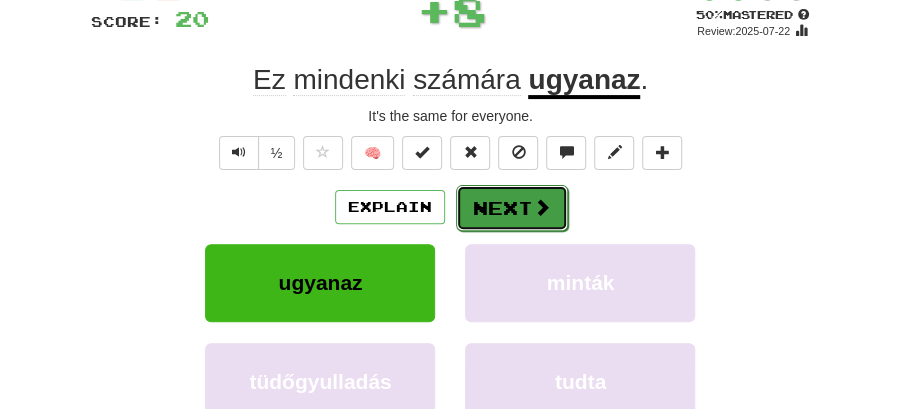 click on "Next" at bounding box center [512, 208] 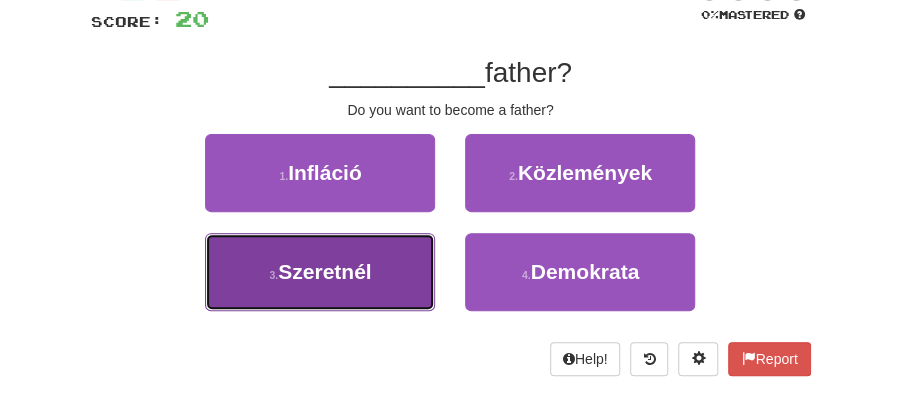 drag, startPoint x: 349, startPoint y: 286, endPoint x: 544, endPoint y: 230, distance: 202.88174 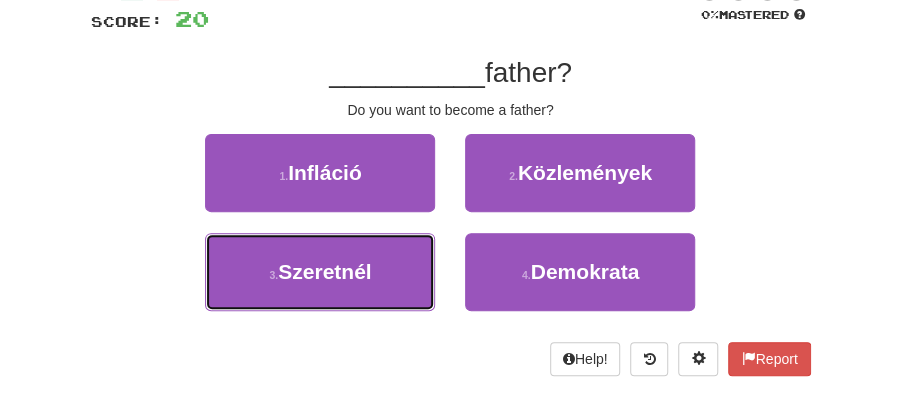 click on "3 .  Szeretnél" at bounding box center [320, 272] 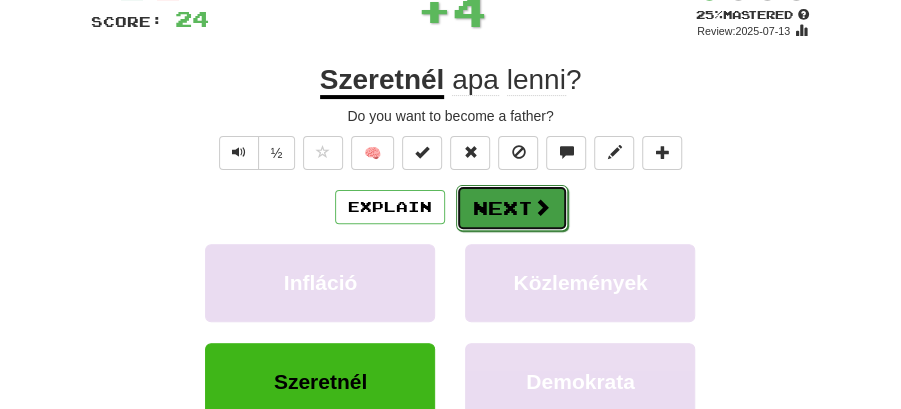 click on "Next" at bounding box center [512, 208] 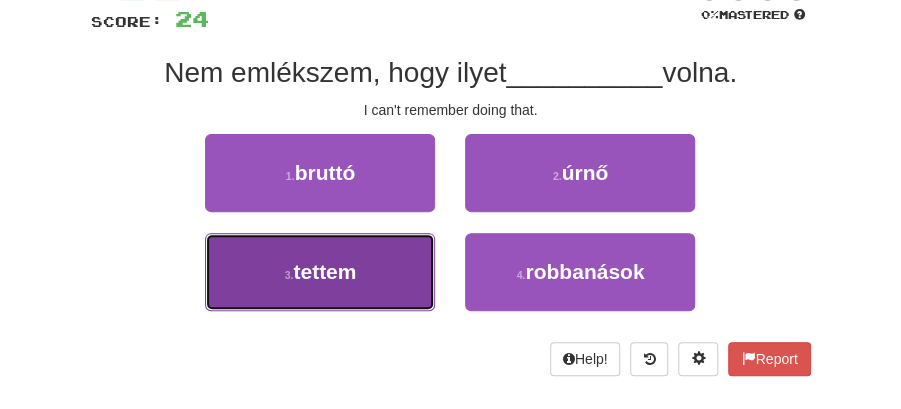 drag, startPoint x: 334, startPoint y: 294, endPoint x: 447, endPoint y: 234, distance: 127.94139 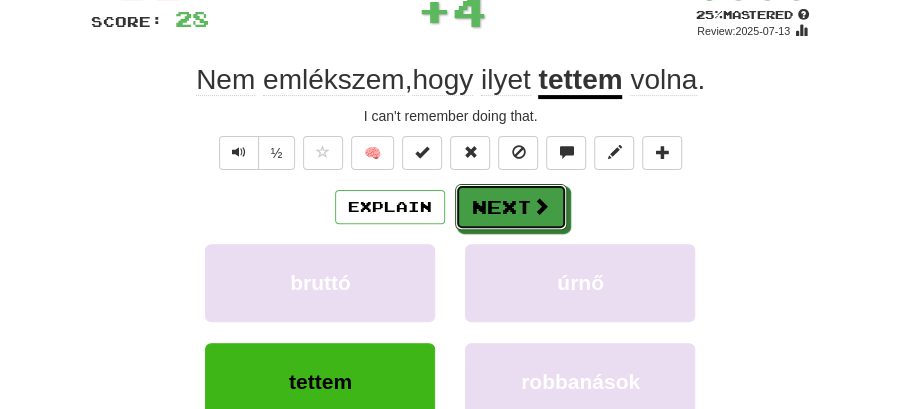 click on "Next" at bounding box center [511, 207] 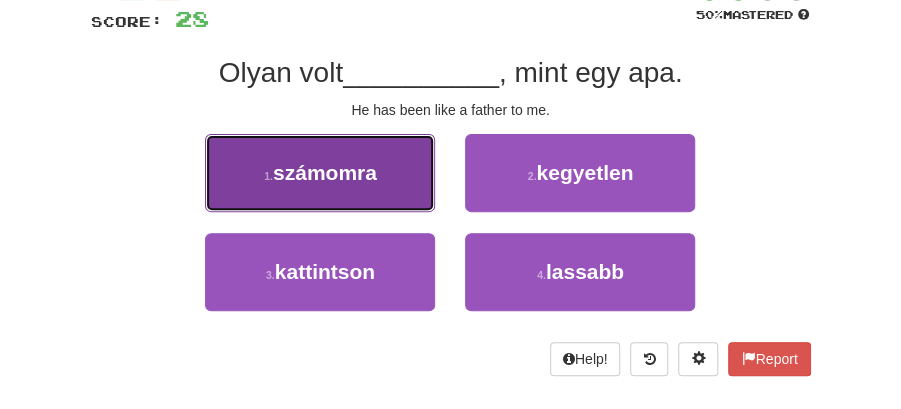 drag, startPoint x: 372, startPoint y: 187, endPoint x: 405, endPoint y: 192, distance: 33.37664 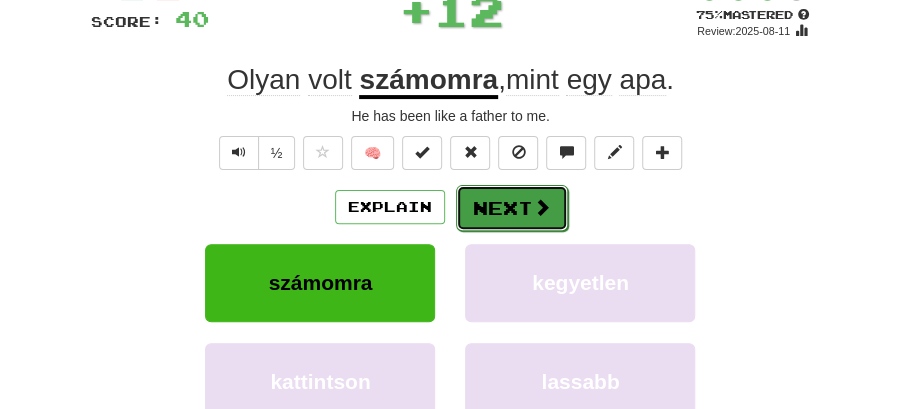 click at bounding box center [542, 207] 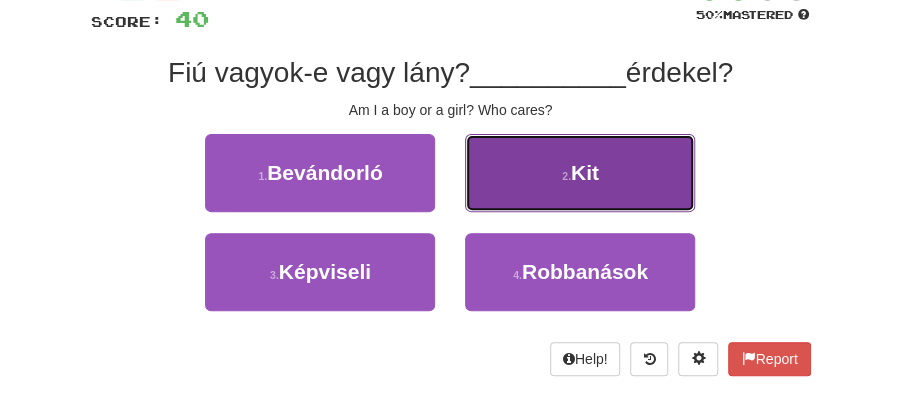 click on "2 .  Kit" at bounding box center [580, 173] 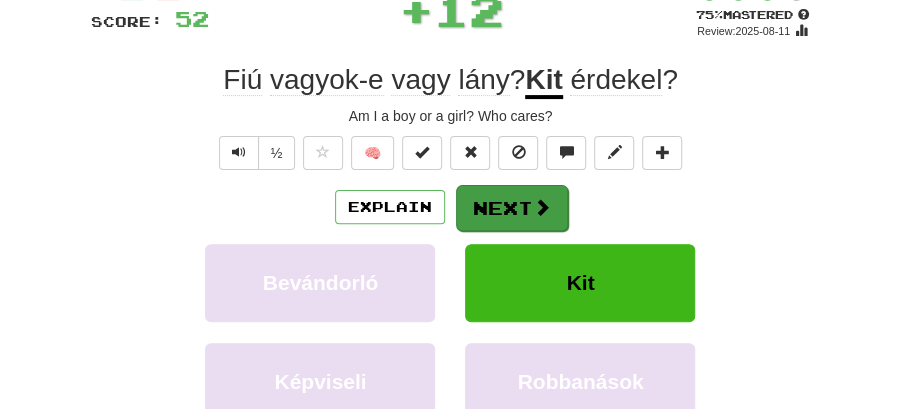 click on "Next" at bounding box center (512, 208) 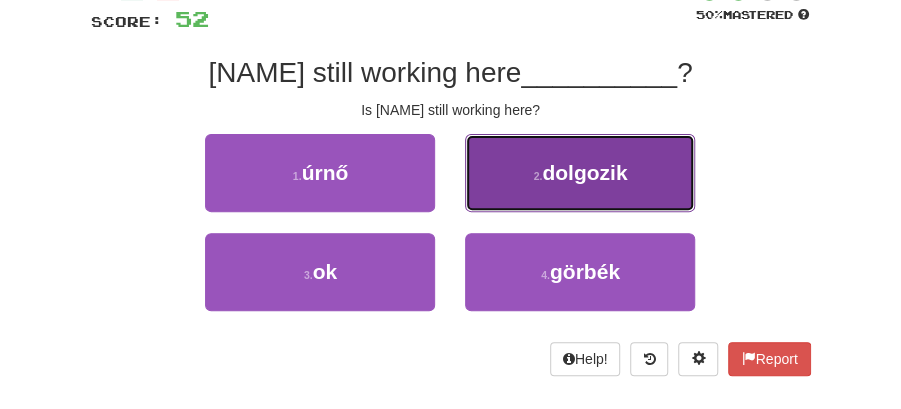 click on "dolgozik" at bounding box center (584, 172) 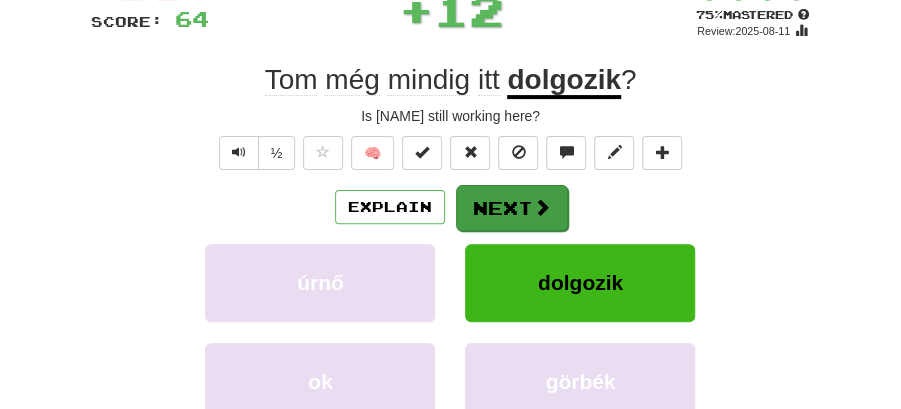 click on "Next" at bounding box center (512, 208) 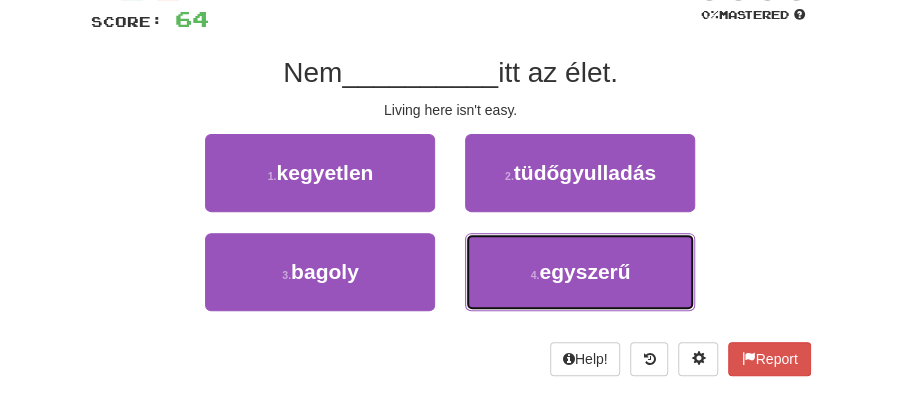 drag, startPoint x: 562, startPoint y: 270, endPoint x: 536, endPoint y: 234, distance: 44.407207 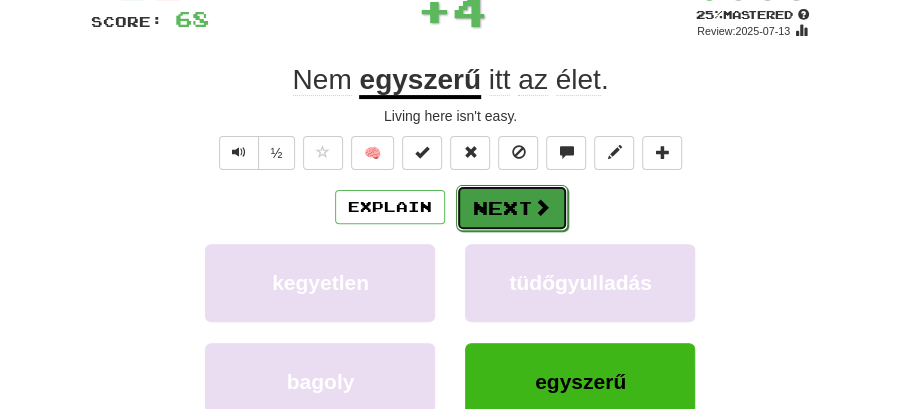 click on "Next" at bounding box center [512, 208] 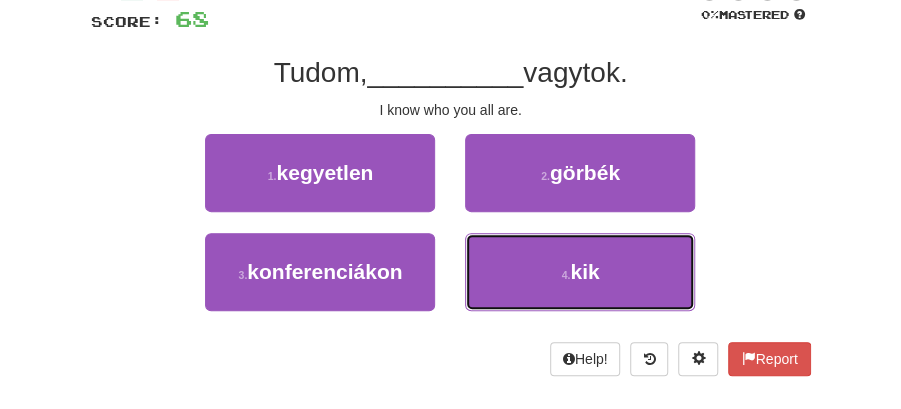 drag, startPoint x: 540, startPoint y: 269, endPoint x: 532, endPoint y: 238, distance: 32.01562 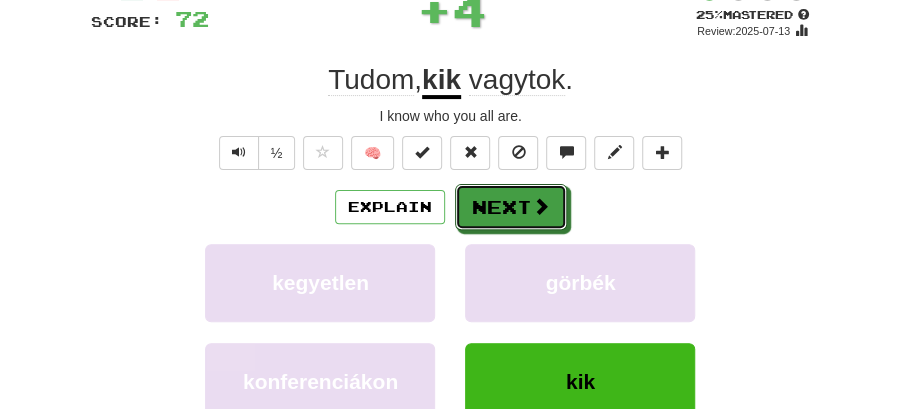 click on "Next" at bounding box center [511, 207] 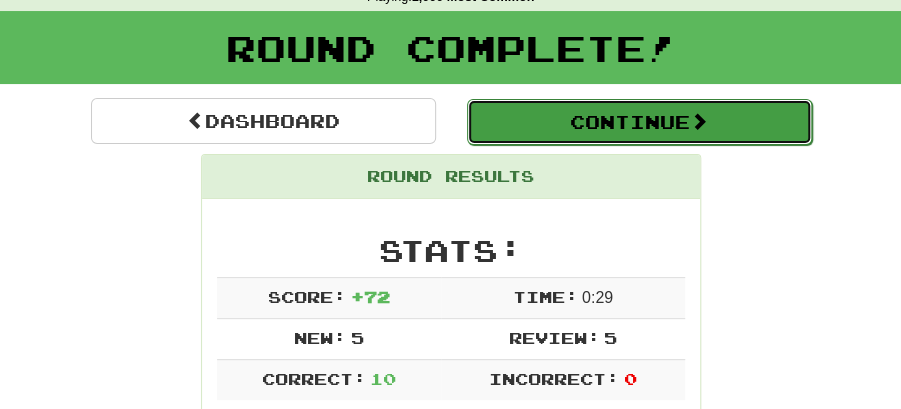 click on "Continue" at bounding box center (639, 122) 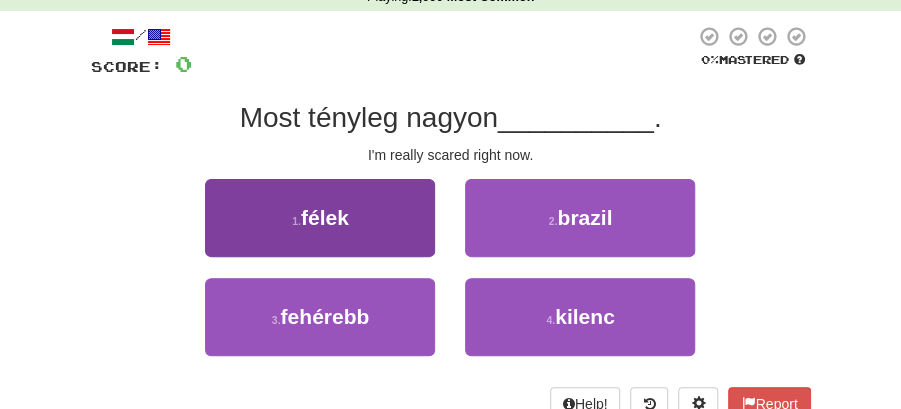 scroll, scrollTop: 160, scrollLeft: 0, axis: vertical 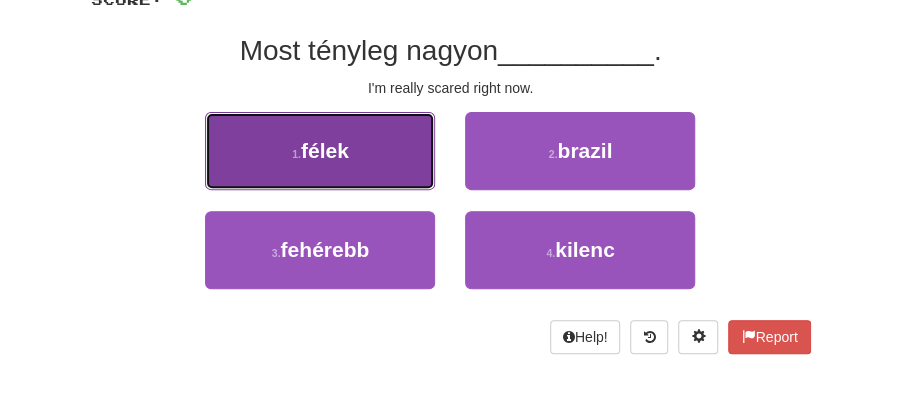 click on "1 .  félek" at bounding box center [320, 151] 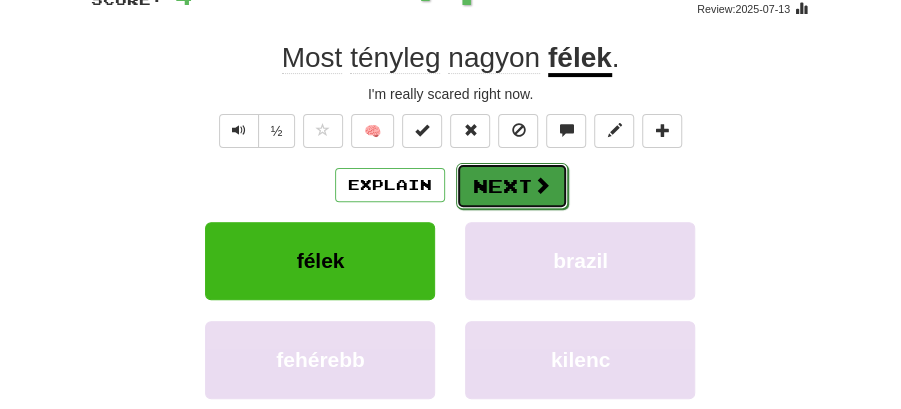 click on "Next" at bounding box center [512, 186] 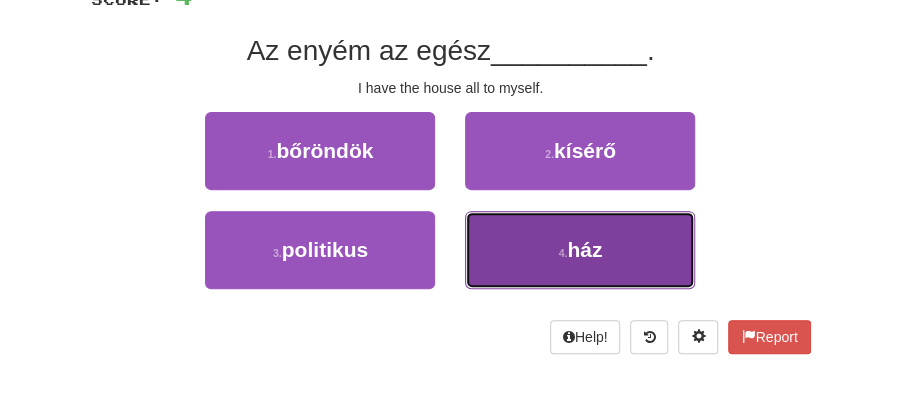 click on "ház" at bounding box center [584, 249] 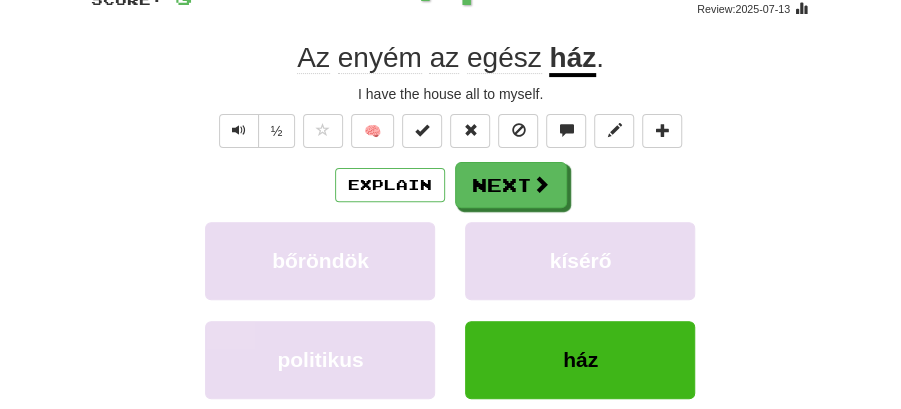 click at bounding box center (541, 184) 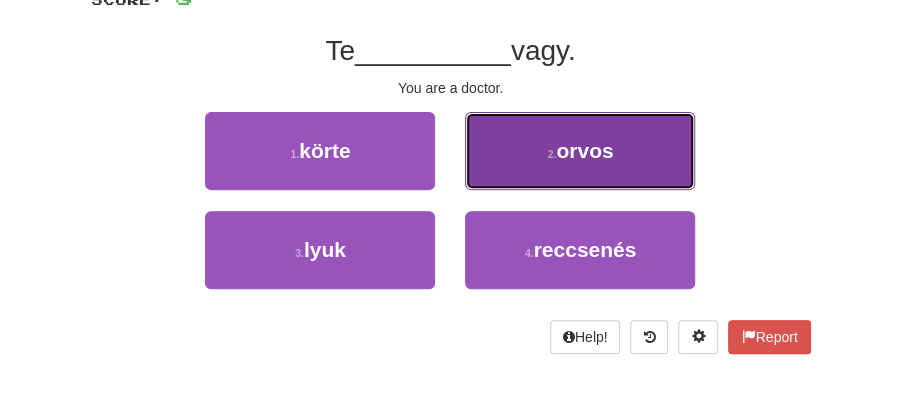 click on "2 ." at bounding box center (551, 154) 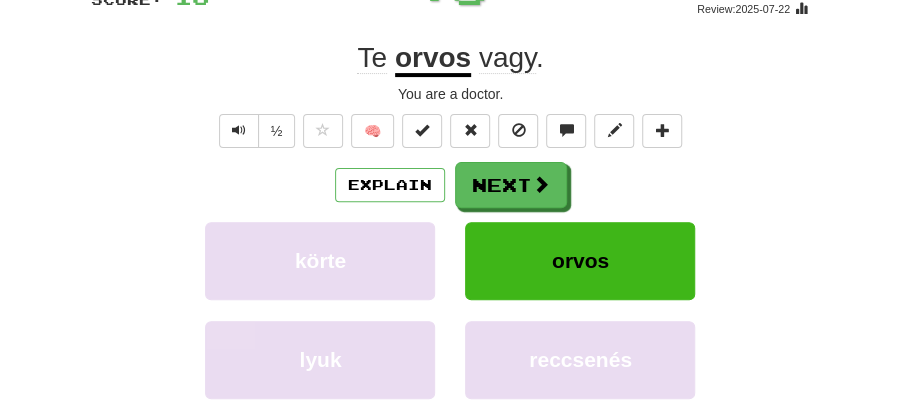 click on "Next" at bounding box center [511, 185] 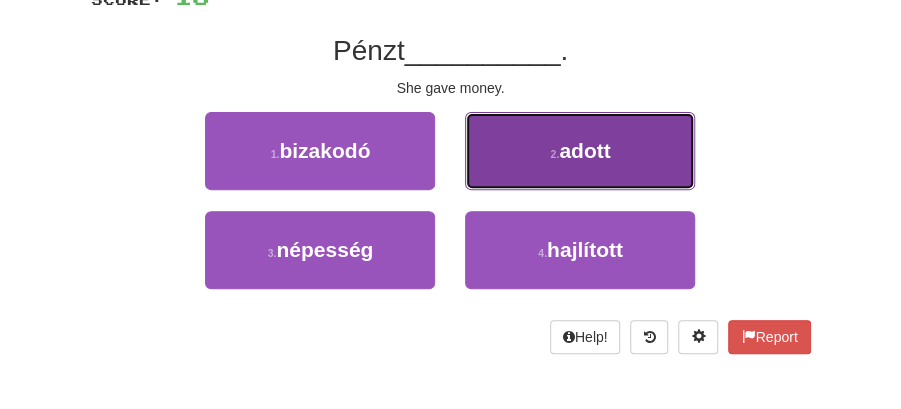drag, startPoint x: 612, startPoint y: 158, endPoint x: 602, endPoint y: 164, distance: 11.661903 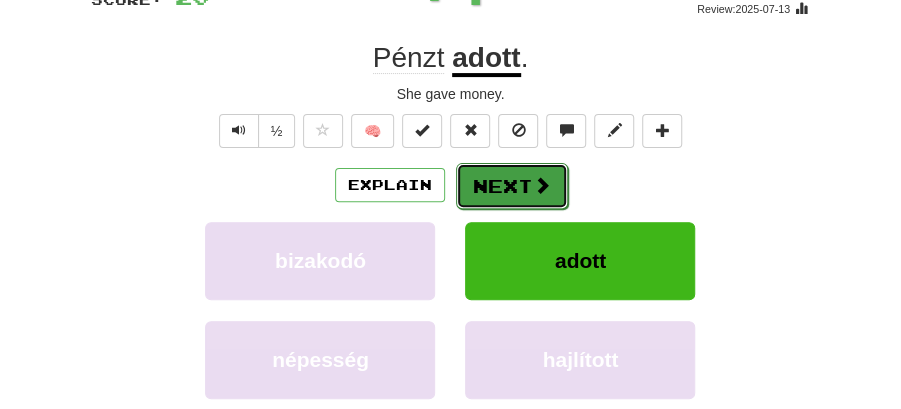 click on "Next" at bounding box center [512, 186] 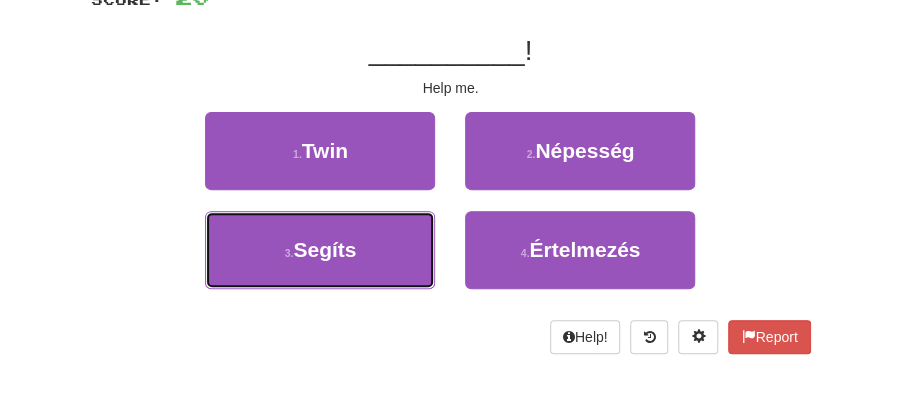 drag, startPoint x: 366, startPoint y: 255, endPoint x: 472, endPoint y: 208, distance: 115.952576 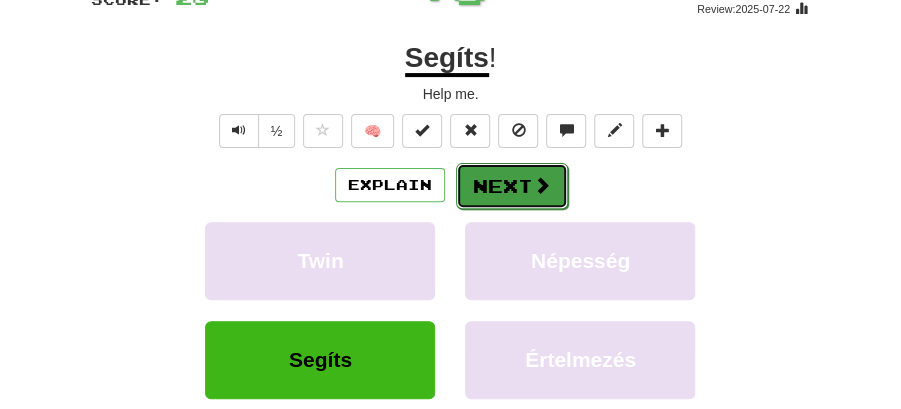 click on "Next" at bounding box center (512, 186) 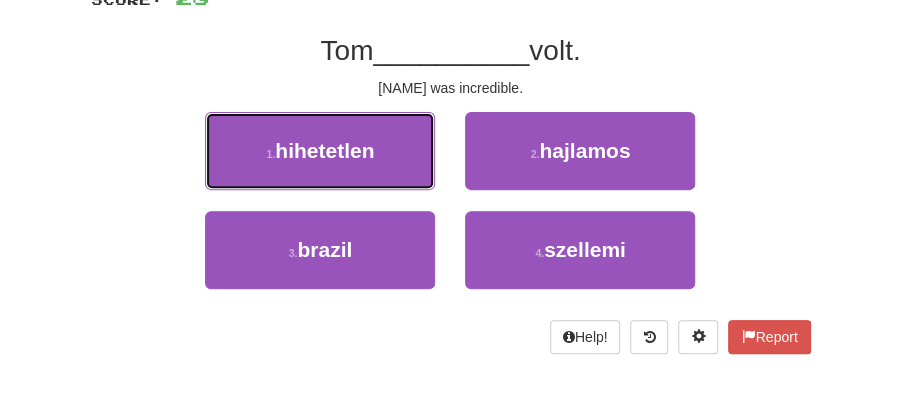 drag, startPoint x: 344, startPoint y: 153, endPoint x: 434, endPoint y: 160, distance: 90.27181 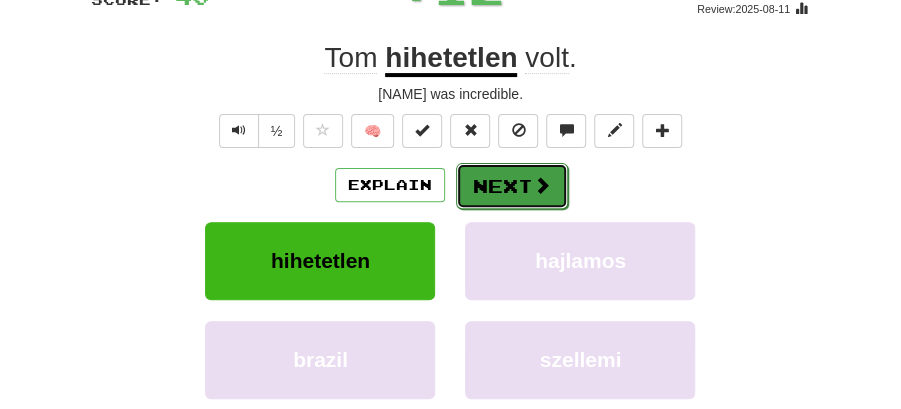 click at bounding box center [542, 185] 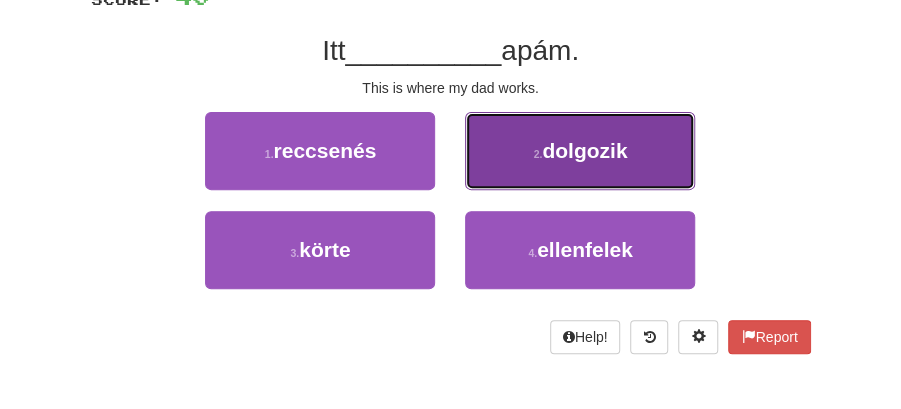 click on "dolgozik" at bounding box center (584, 150) 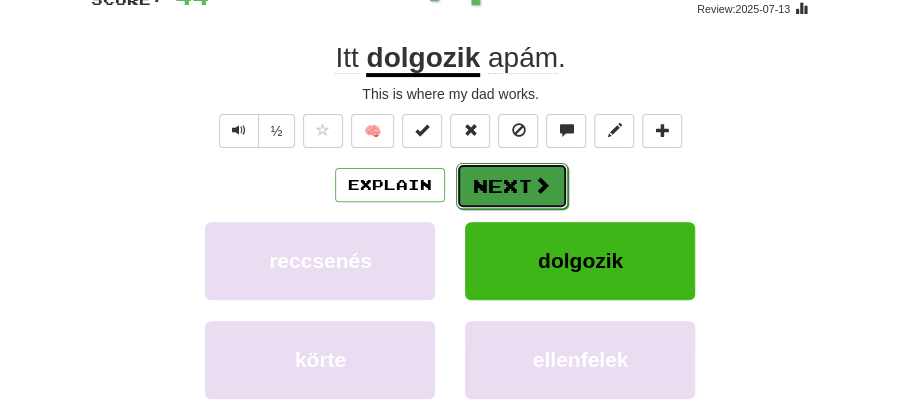 click on "Next" at bounding box center [512, 186] 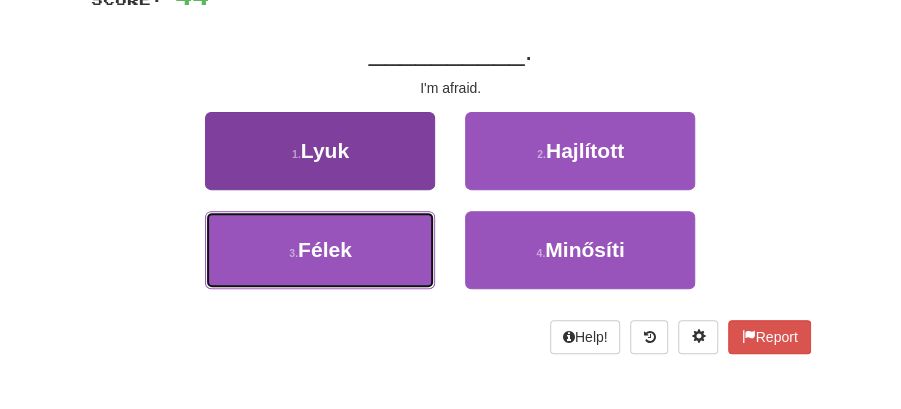 drag, startPoint x: 378, startPoint y: 246, endPoint x: 385, endPoint y: 238, distance: 10.630146 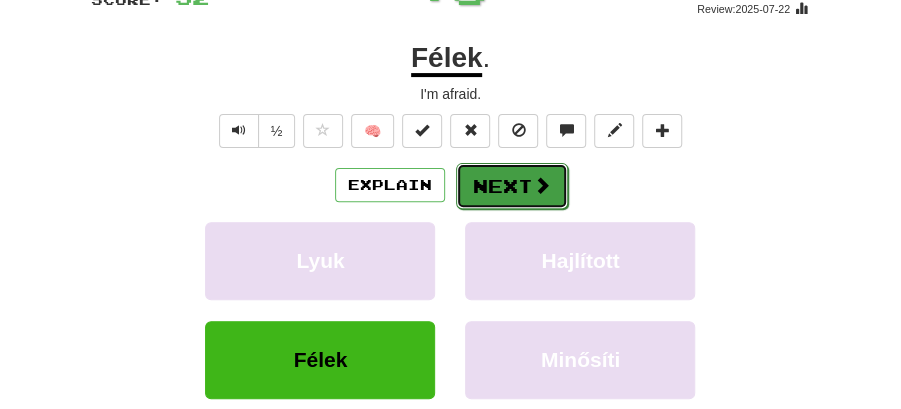 click on "Next" at bounding box center (512, 186) 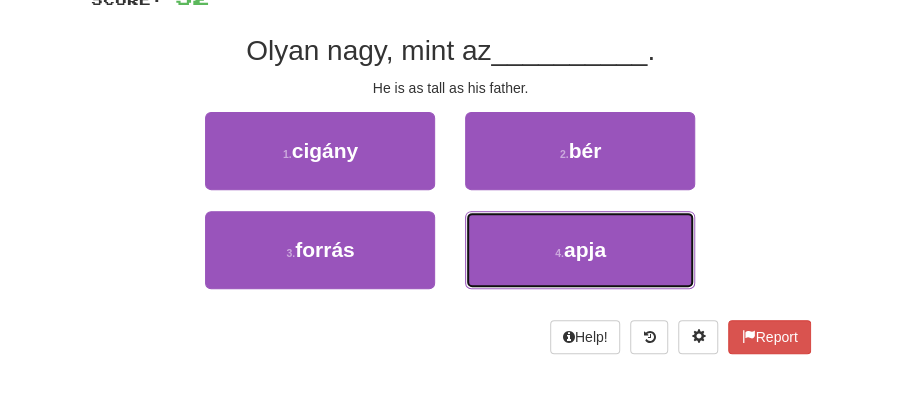drag, startPoint x: 565, startPoint y: 256, endPoint x: 521, endPoint y: 214, distance: 60.827625 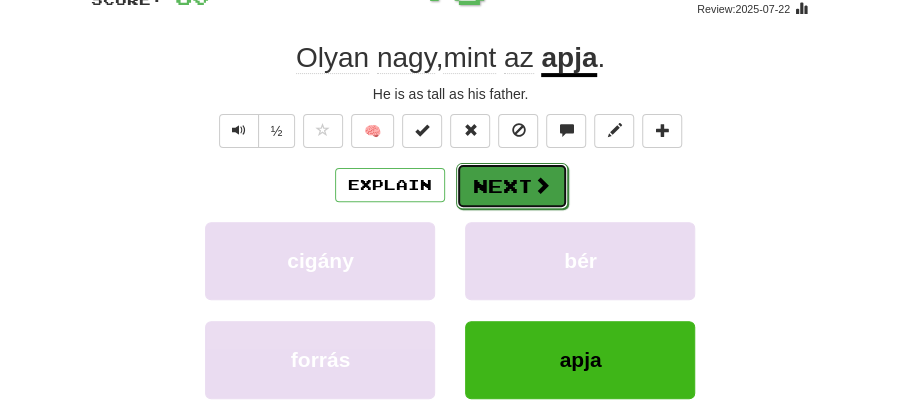 click on "Next" at bounding box center (512, 186) 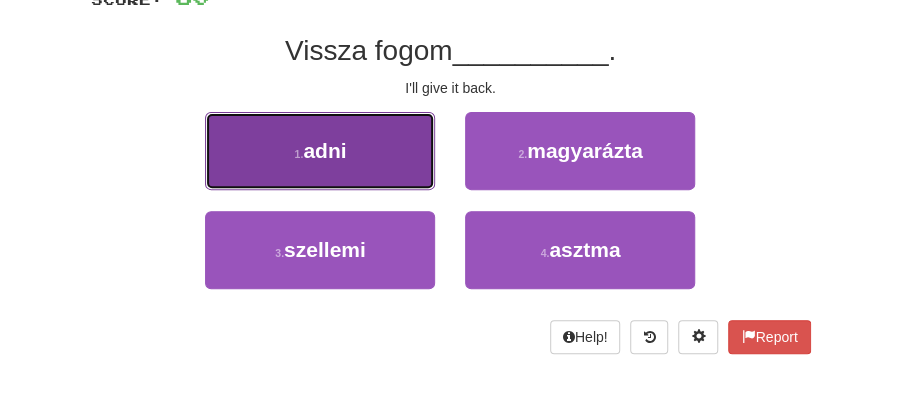 click on "1 .  adni" at bounding box center (320, 151) 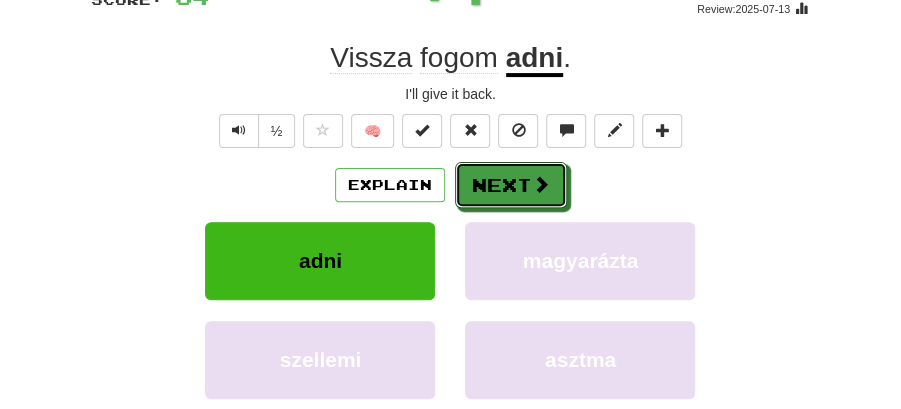 click on "Next" at bounding box center (511, 185) 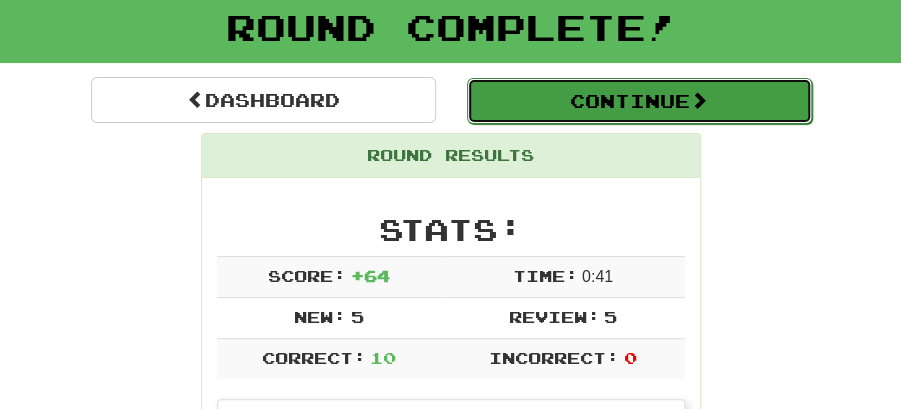 click on "Continue" at bounding box center (639, 101) 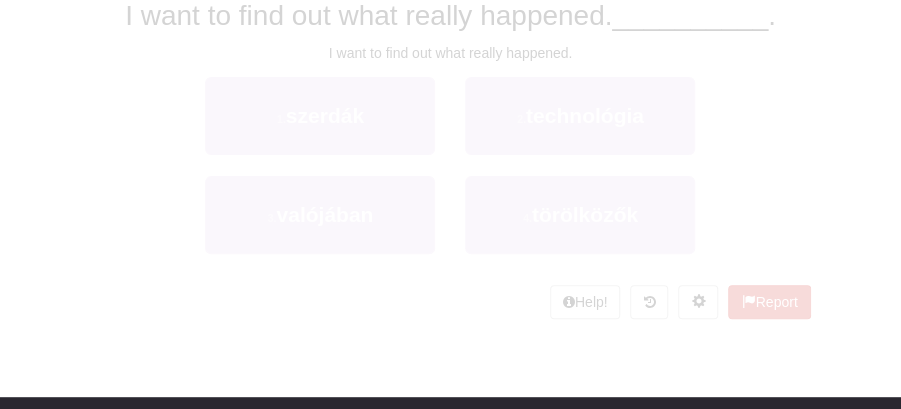 scroll, scrollTop: 114, scrollLeft: 0, axis: vertical 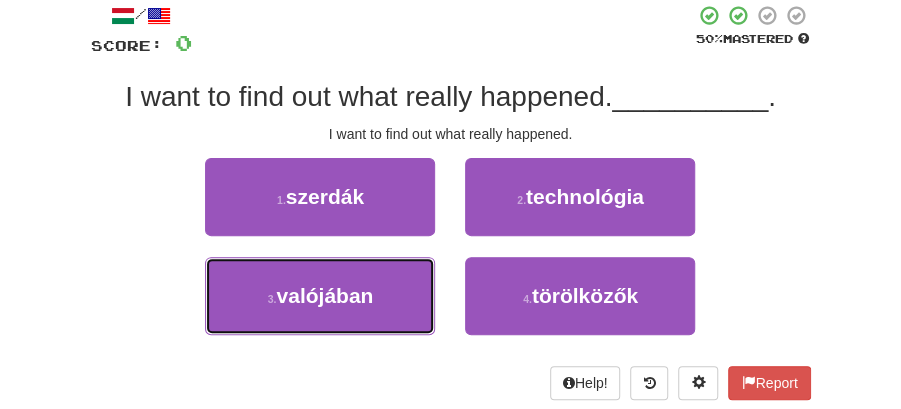 drag, startPoint x: 423, startPoint y: 310, endPoint x: 456, endPoint y: 253, distance: 65.863495 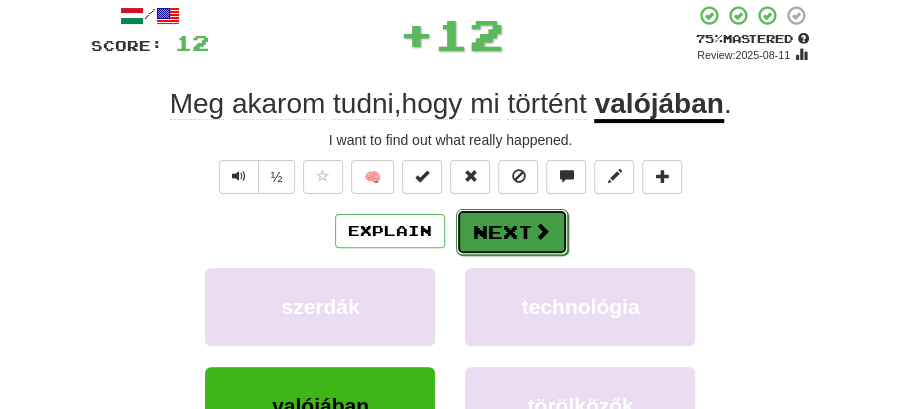click on "Next" at bounding box center [512, 232] 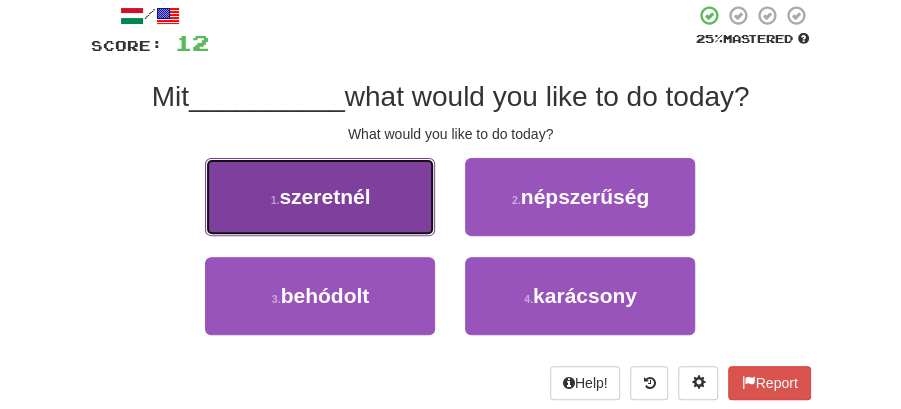 drag, startPoint x: 316, startPoint y: 198, endPoint x: 381, endPoint y: 206, distance: 65.490456 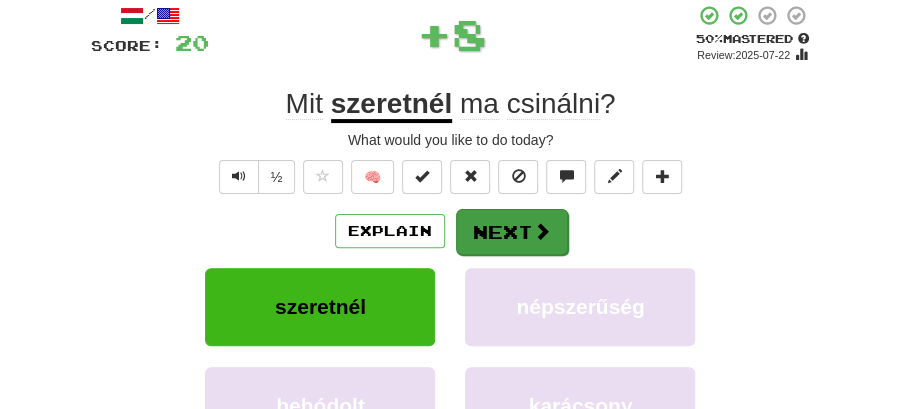 click on "Next" at bounding box center [512, 232] 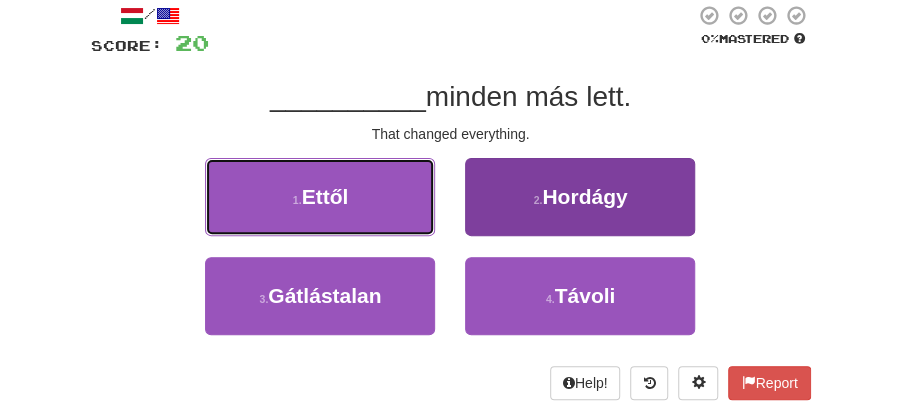 drag, startPoint x: 386, startPoint y: 212, endPoint x: 582, endPoint y: 224, distance: 196.367 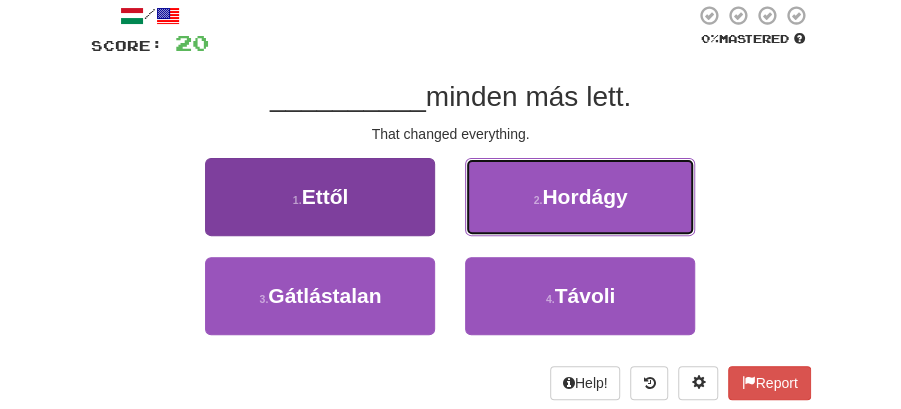 drag, startPoint x: 582, startPoint y: 224, endPoint x: 353, endPoint y: 189, distance: 231.65923 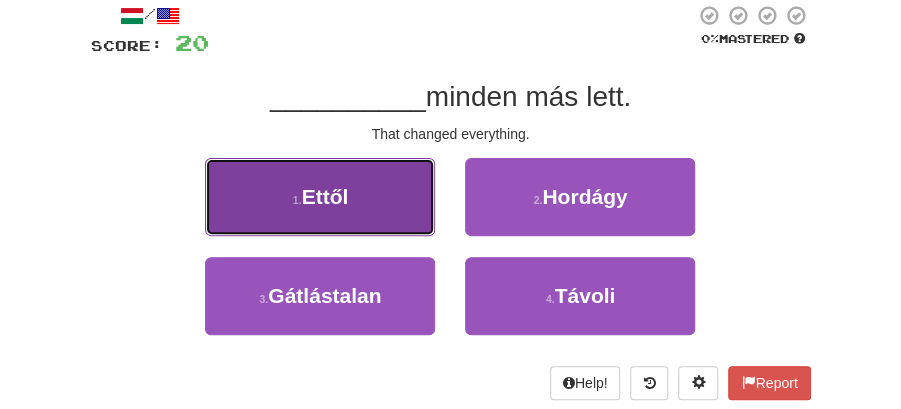 click on "1 .  Ettől" at bounding box center (320, 197) 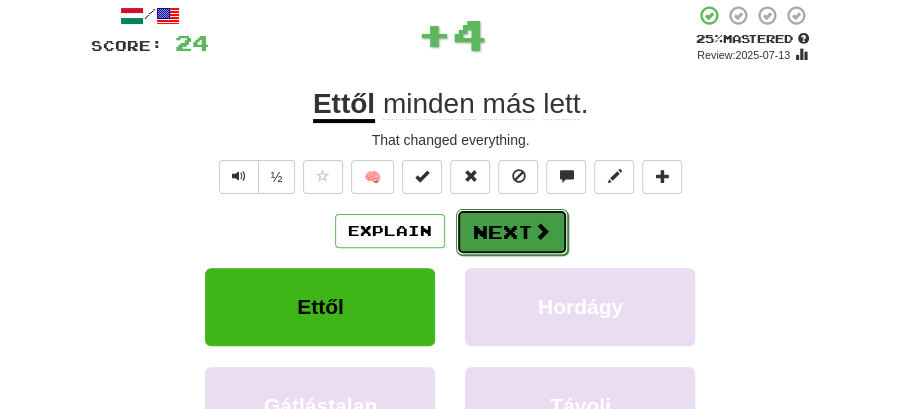 click at bounding box center (542, 231) 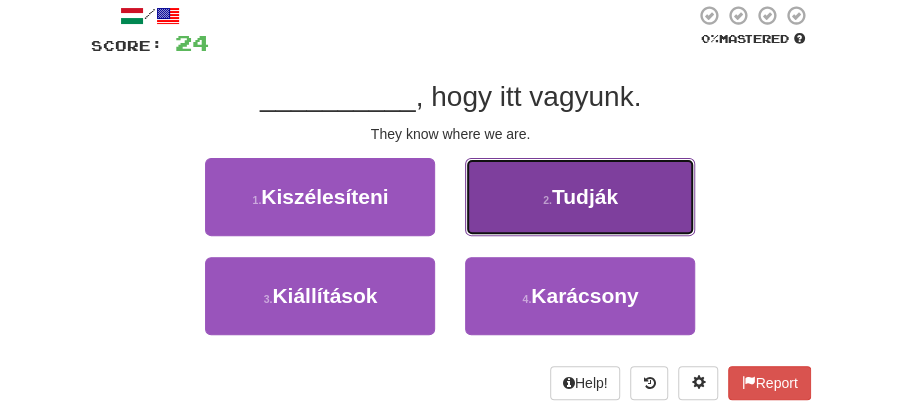 click on "Tudják" at bounding box center (585, 196) 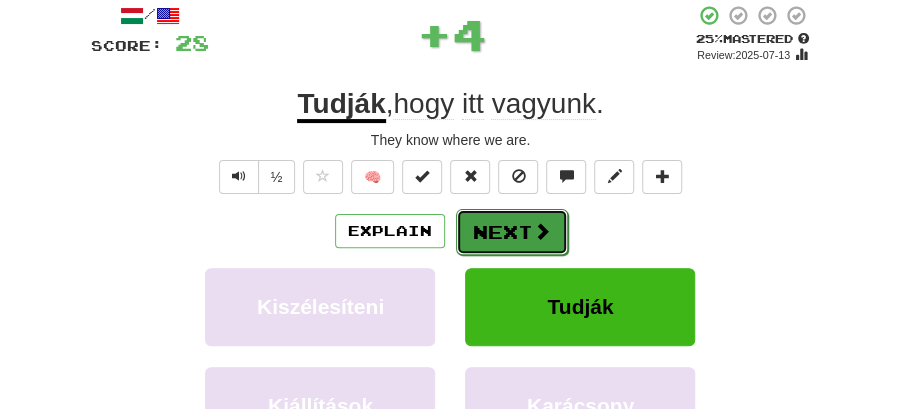 click on "Next" at bounding box center [512, 232] 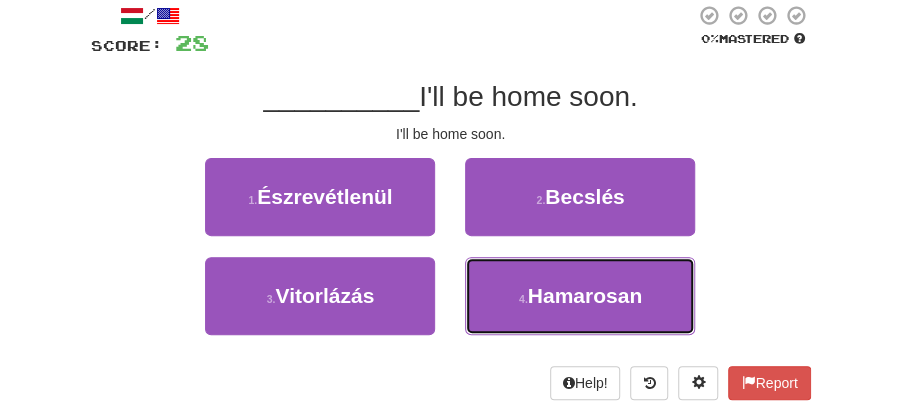 drag, startPoint x: 580, startPoint y: 285, endPoint x: 553, endPoint y: 264, distance: 34.20526 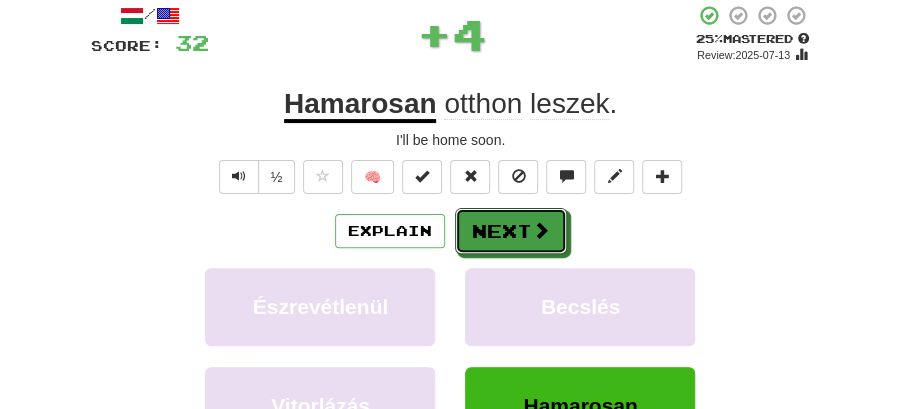 click on "Next" at bounding box center (511, 231) 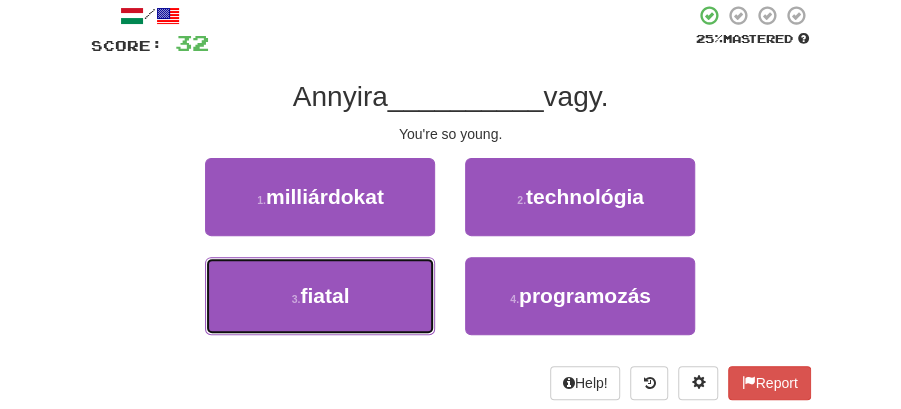 drag, startPoint x: 386, startPoint y: 270, endPoint x: 414, endPoint y: 260, distance: 29.732138 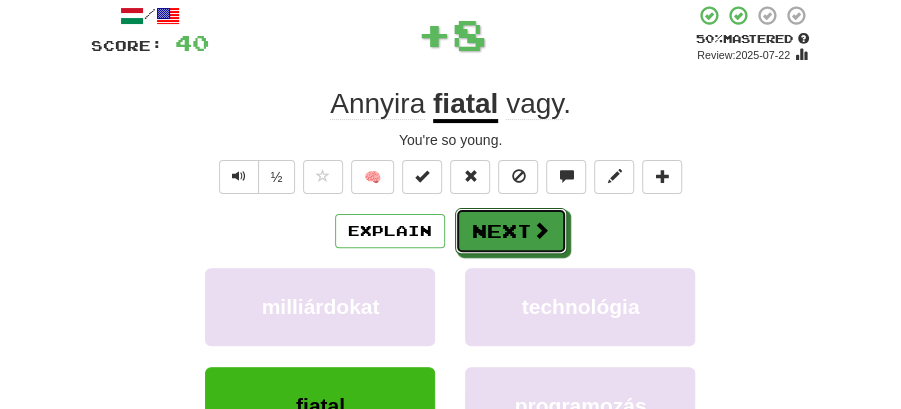 drag, startPoint x: 480, startPoint y: 225, endPoint x: 279, endPoint y: 99, distance: 237.22774 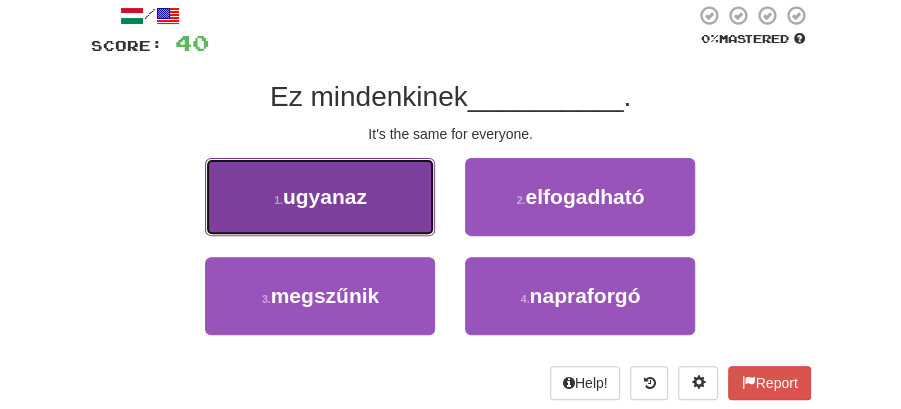 drag, startPoint x: 352, startPoint y: 190, endPoint x: 411, endPoint y: 199, distance: 59.682495 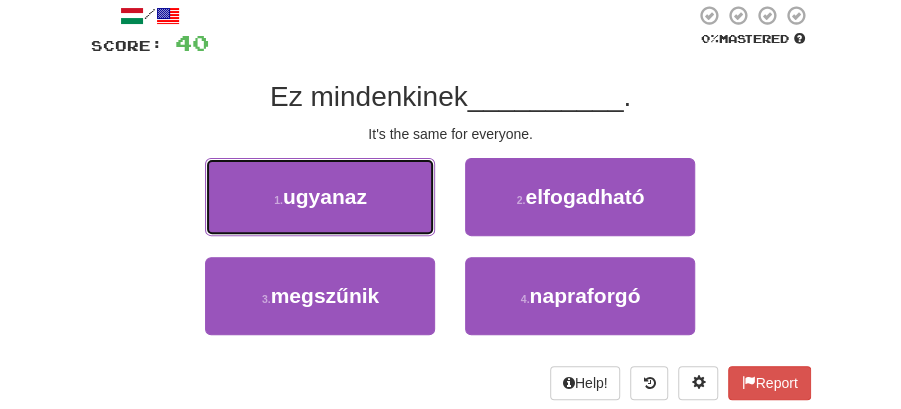 click on "ugyanaz" at bounding box center [325, 196] 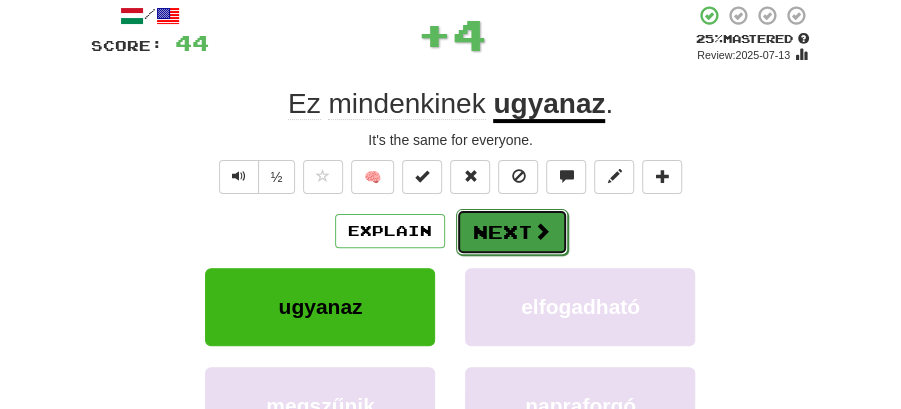 click on "Next" at bounding box center (512, 232) 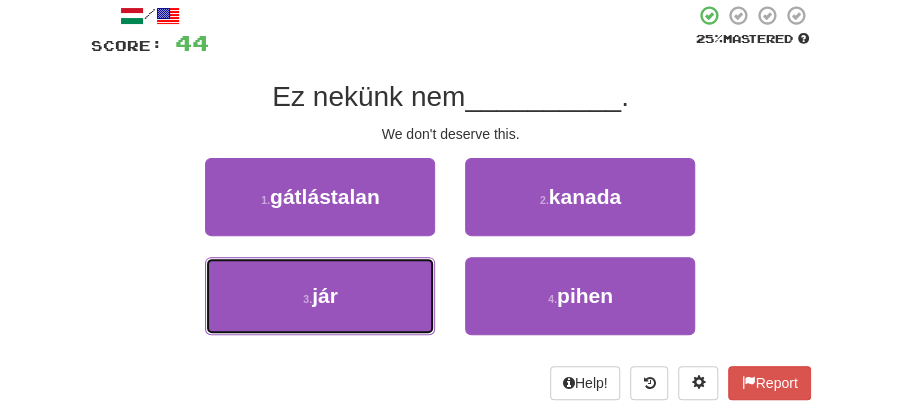 drag, startPoint x: 381, startPoint y: 304, endPoint x: 479, endPoint y: 263, distance: 106.23088 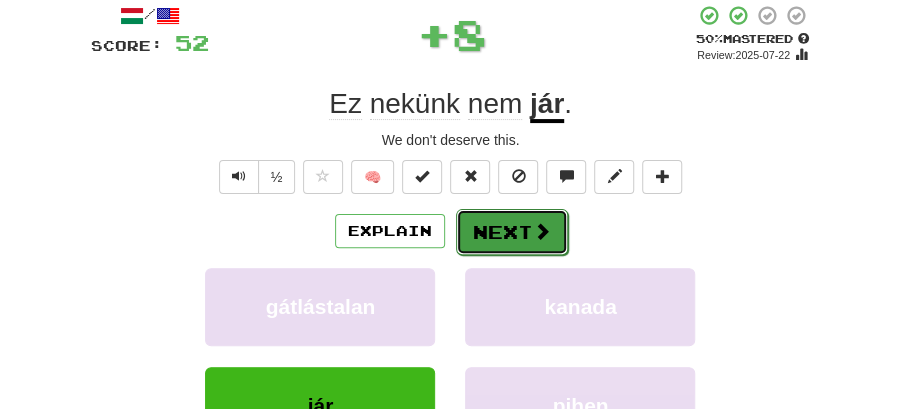 drag, startPoint x: 520, startPoint y: 234, endPoint x: 390, endPoint y: 108, distance: 181.04143 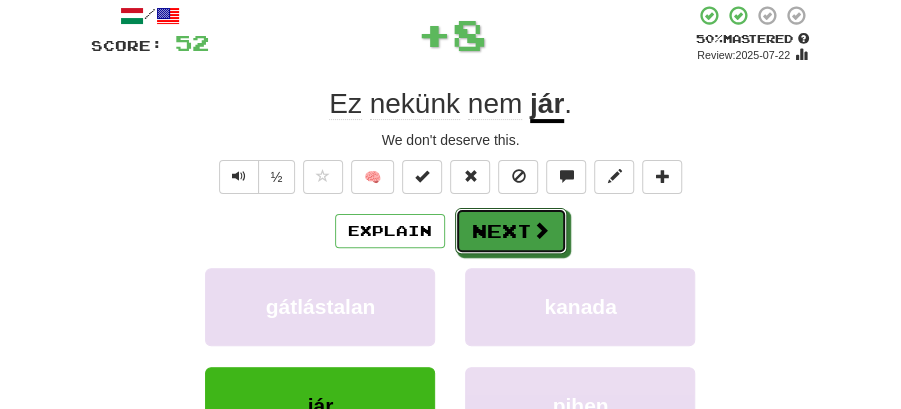 click on "Next" at bounding box center [511, 231] 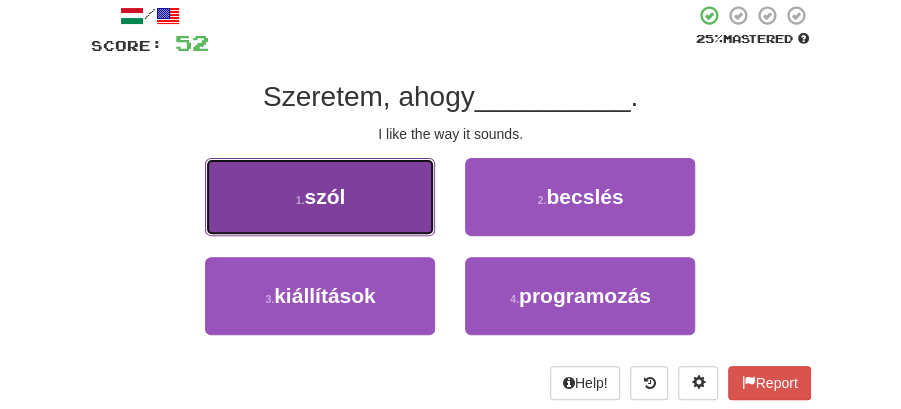 drag, startPoint x: 260, startPoint y: 193, endPoint x: 371, endPoint y: 202, distance: 111.364265 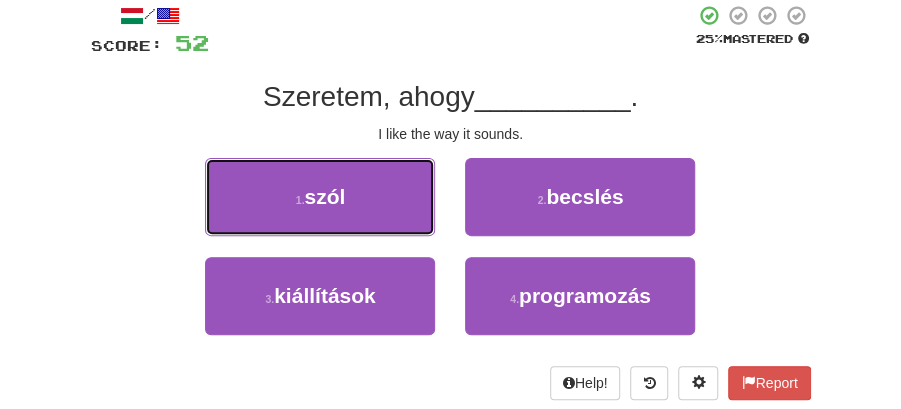 click on "1 .  szól" at bounding box center (320, 197) 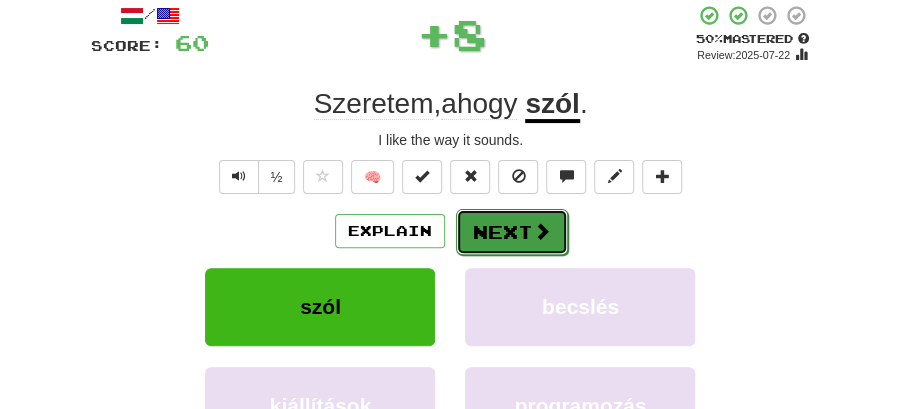 drag, startPoint x: 520, startPoint y: 221, endPoint x: 342, endPoint y: 90, distance: 221.00905 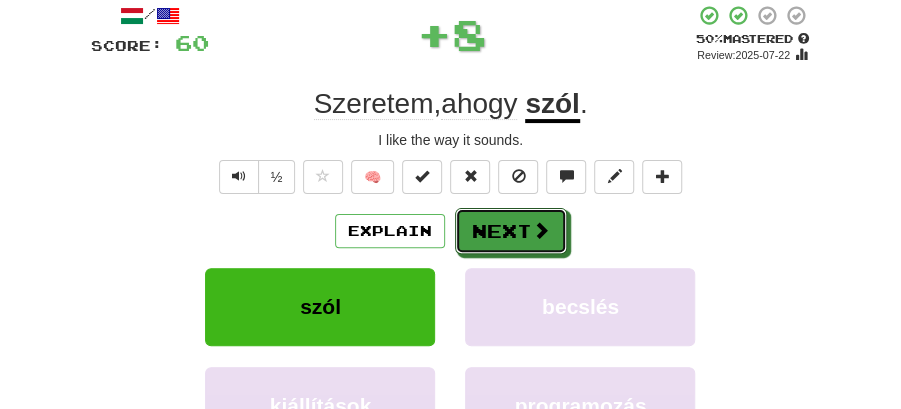 click on "Next" at bounding box center (511, 231) 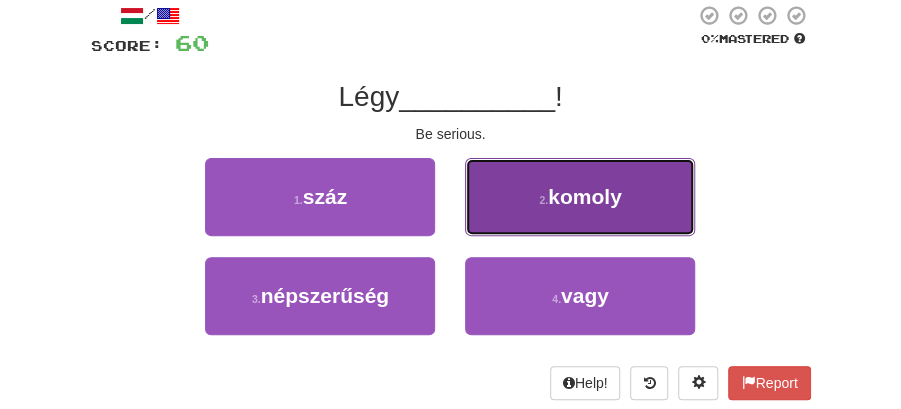 click on "2 .  komoly" at bounding box center [580, 197] 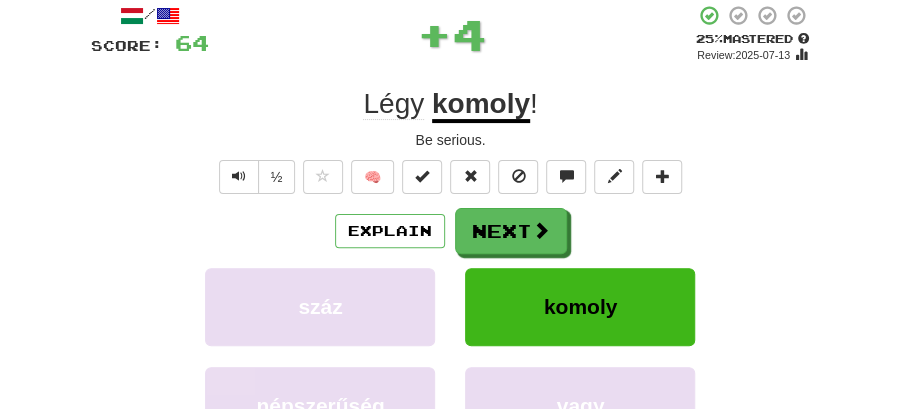 click on "Next" at bounding box center (511, 231) 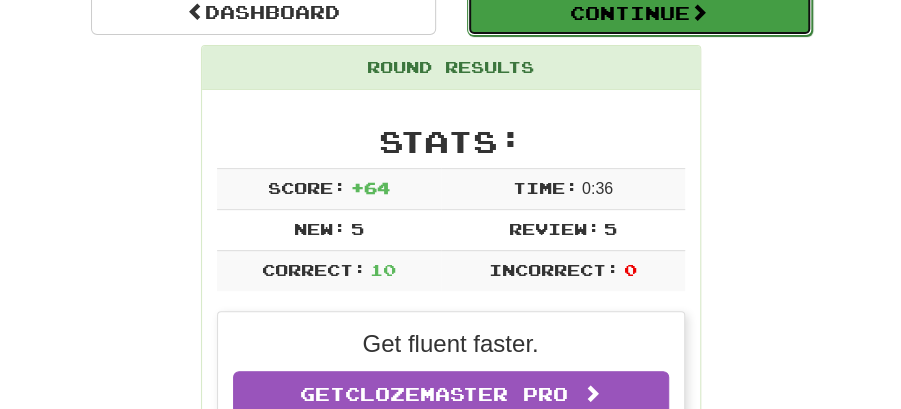 click on "Continue" at bounding box center [639, 13] 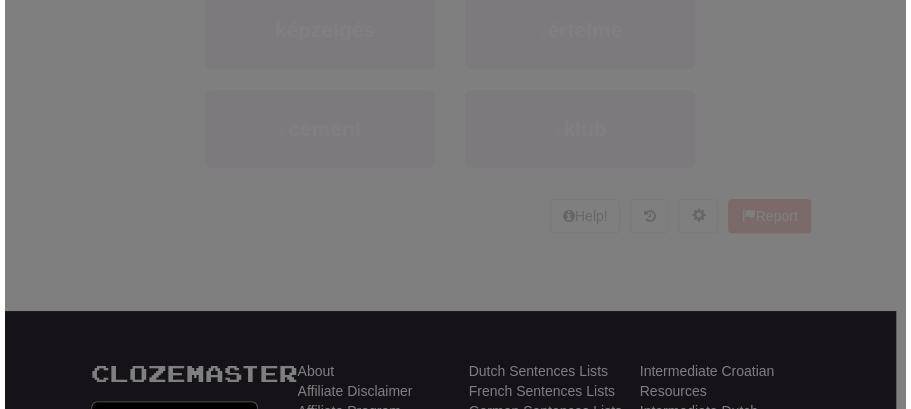 scroll, scrollTop: 202, scrollLeft: 0, axis: vertical 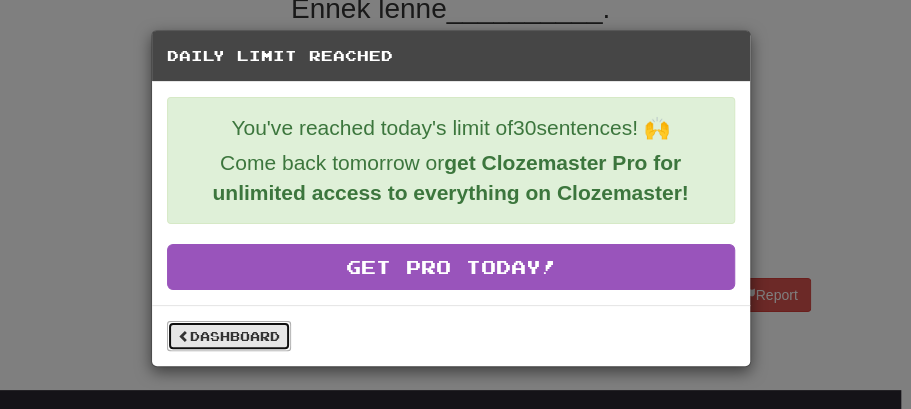 click on "Dashboard" at bounding box center [229, 336] 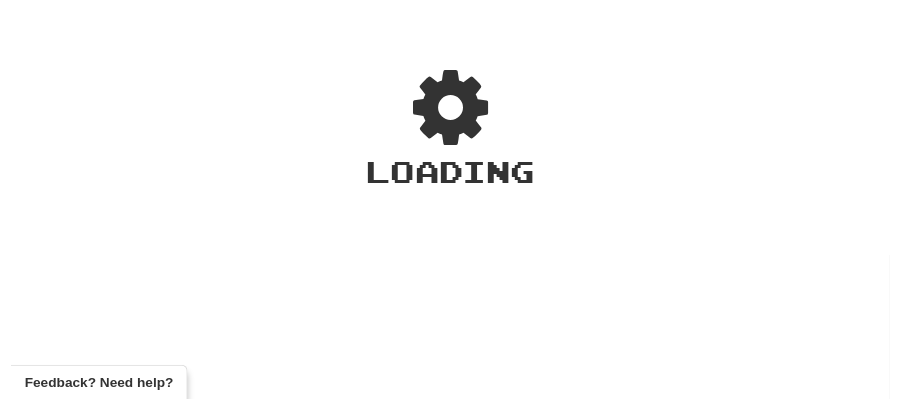 scroll, scrollTop: 0, scrollLeft: 0, axis: both 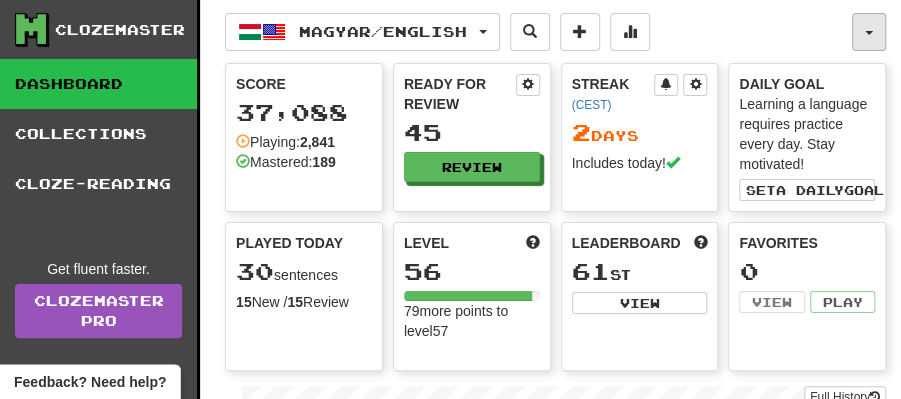 click at bounding box center [869, 33] 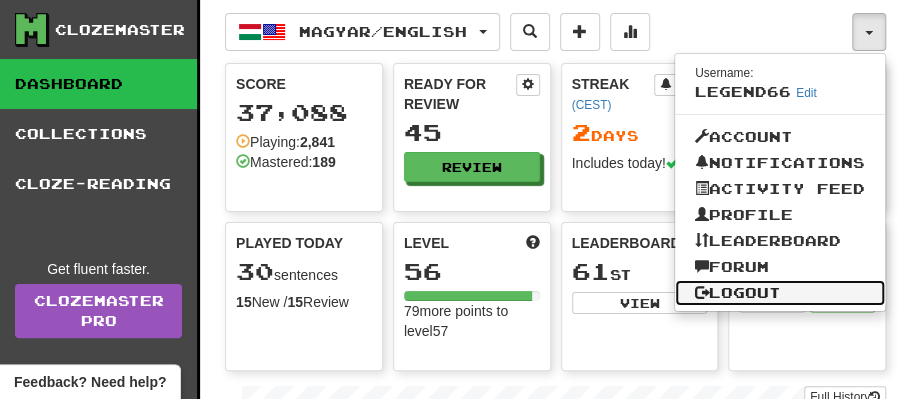 click on "Logout" at bounding box center (780, 293) 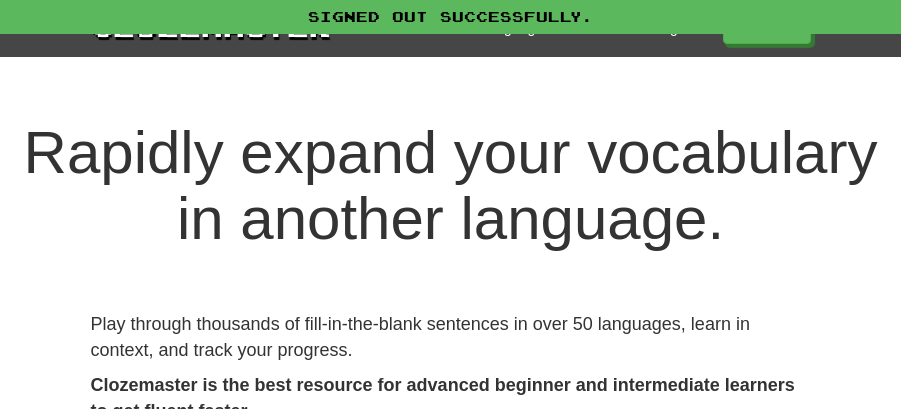 scroll, scrollTop: 0, scrollLeft: 0, axis: both 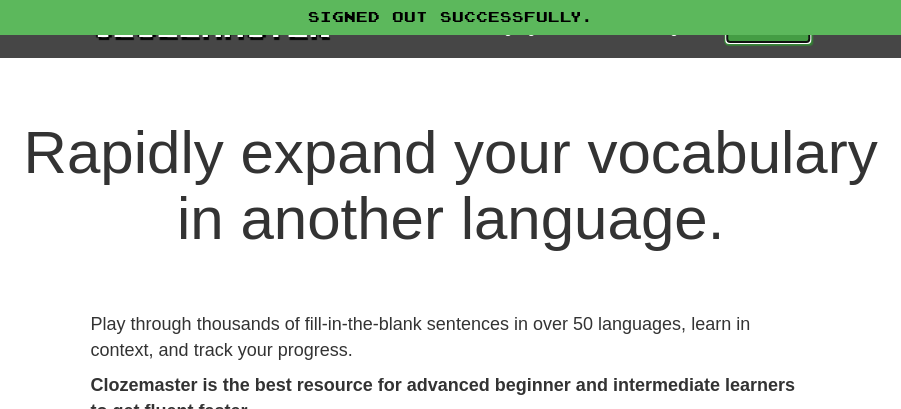 click on "Play" at bounding box center (768, 28) 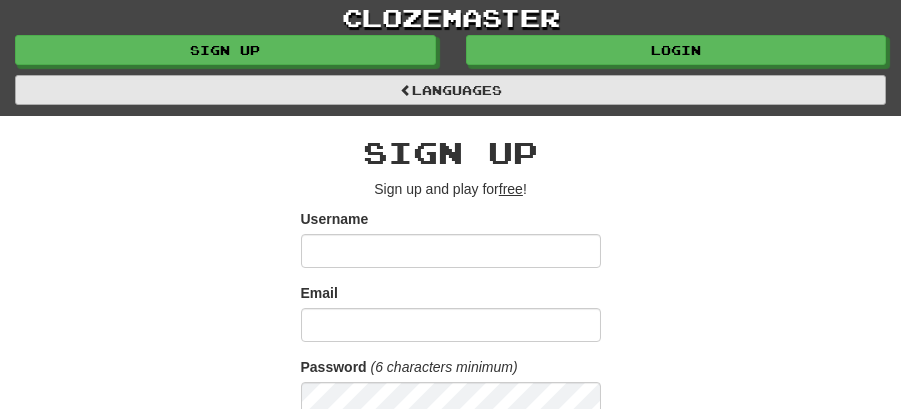 scroll, scrollTop: 0, scrollLeft: 0, axis: both 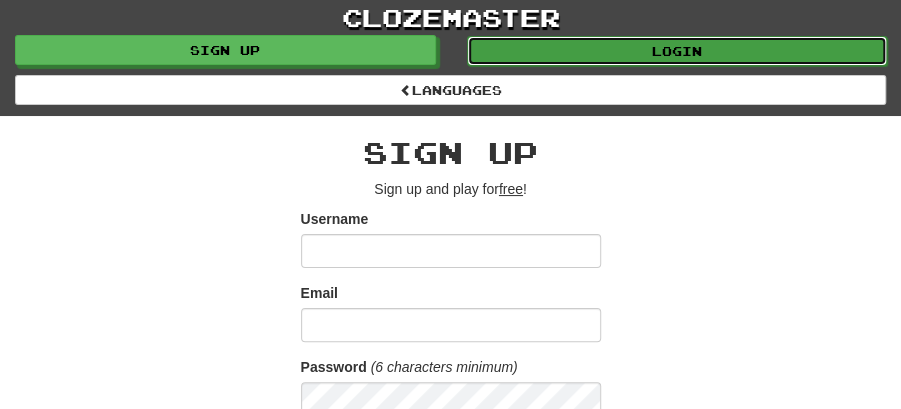 click on "Login" at bounding box center [677, 51] 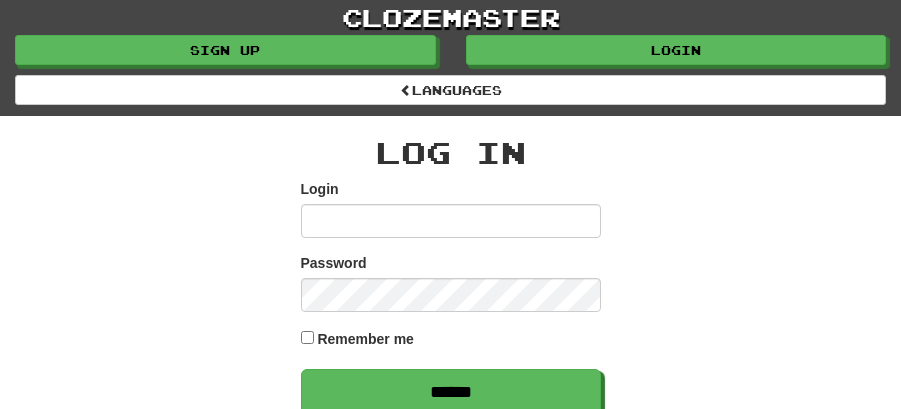 scroll, scrollTop: 0, scrollLeft: 0, axis: both 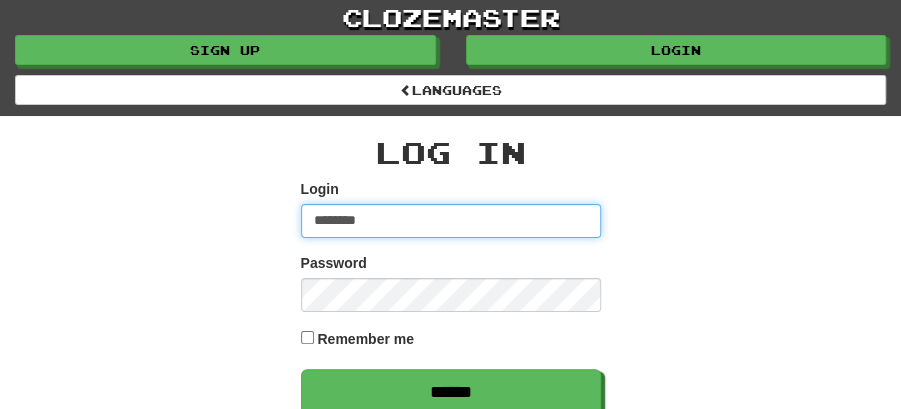 type on "******" 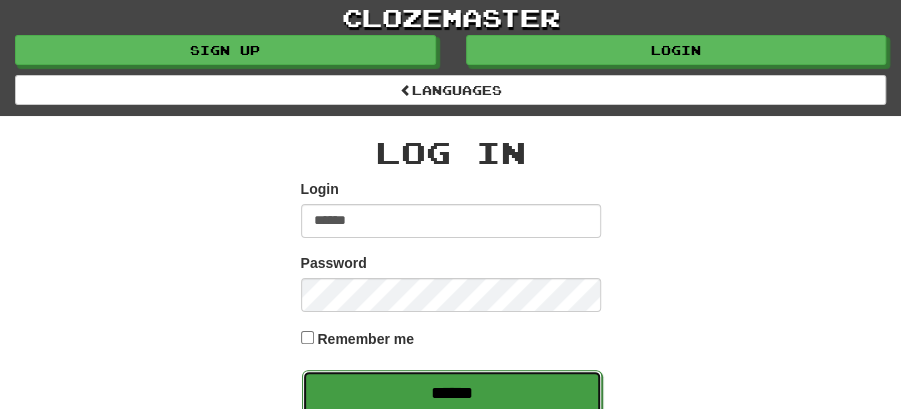click on "******" at bounding box center [452, 393] 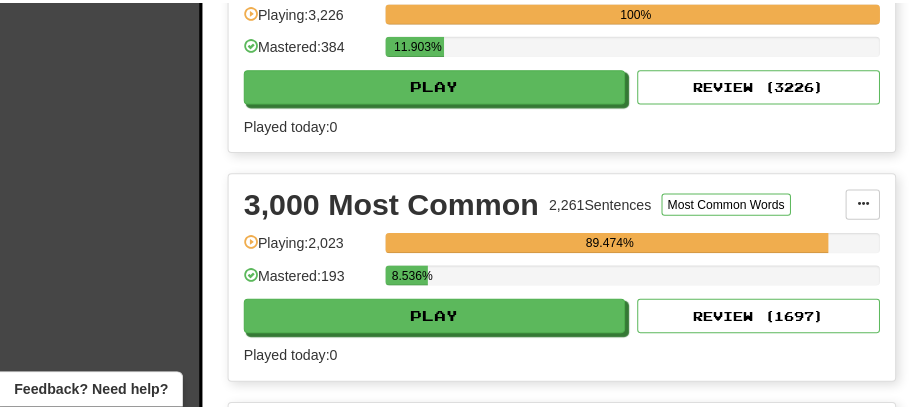 scroll, scrollTop: 866, scrollLeft: 0, axis: vertical 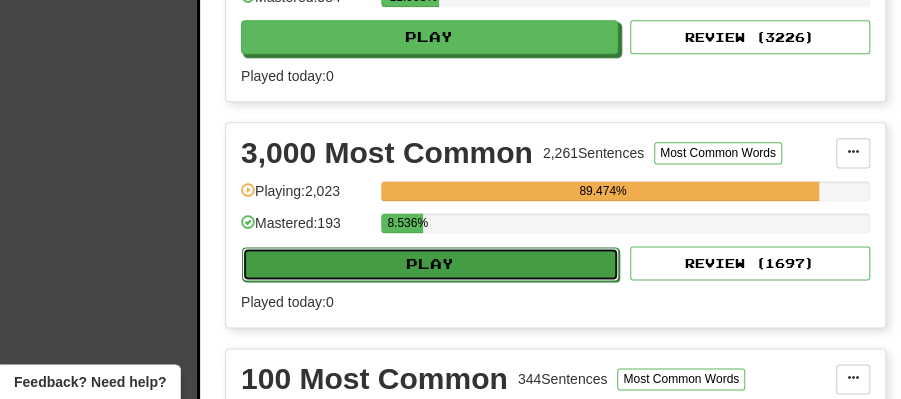click on "Play" at bounding box center [430, 264] 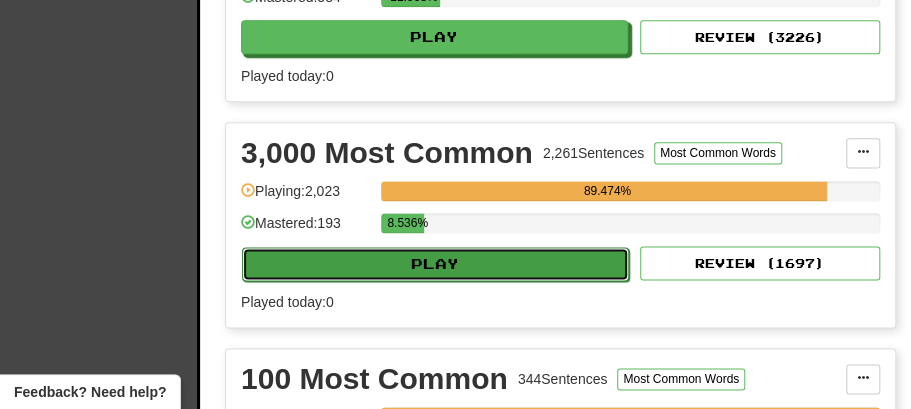 select on "**" 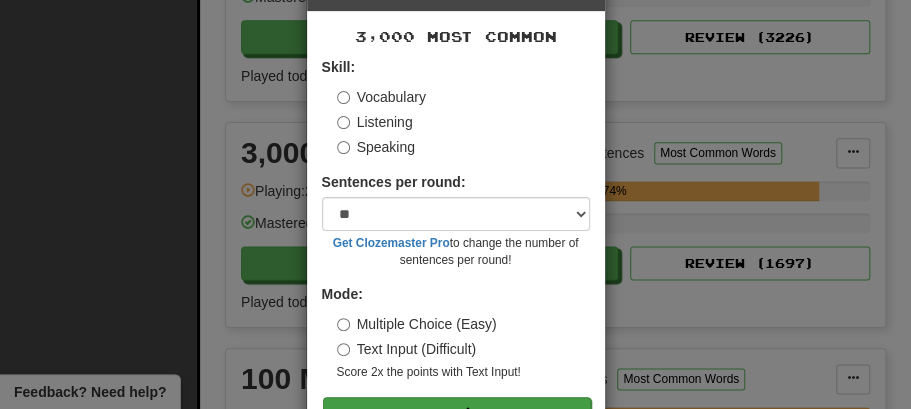scroll, scrollTop: 136, scrollLeft: 0, axis: vertical 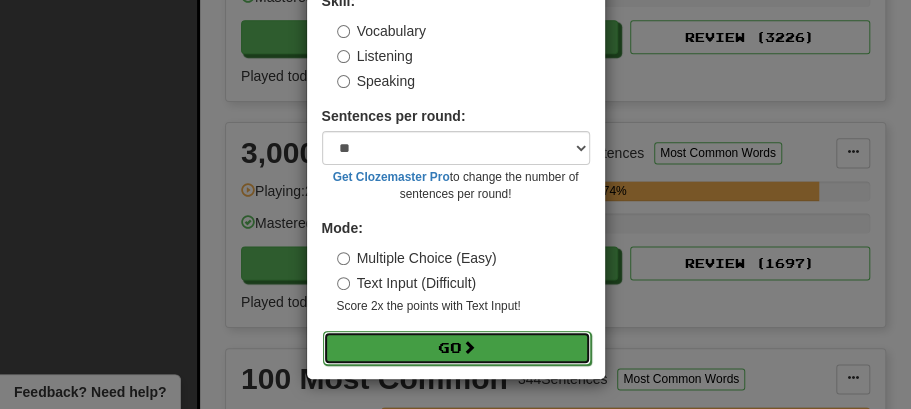 click on "Go" at bounding box center (457, 348) 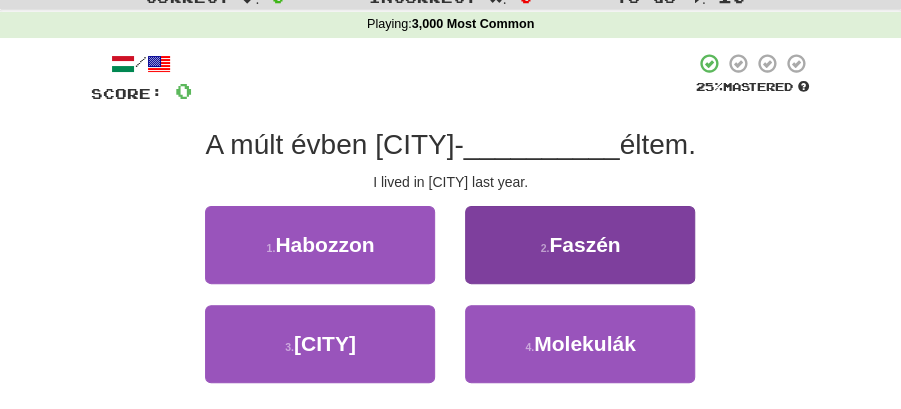 scroll, scrollTop: 66, scrollLeft: 0, axis: vertical 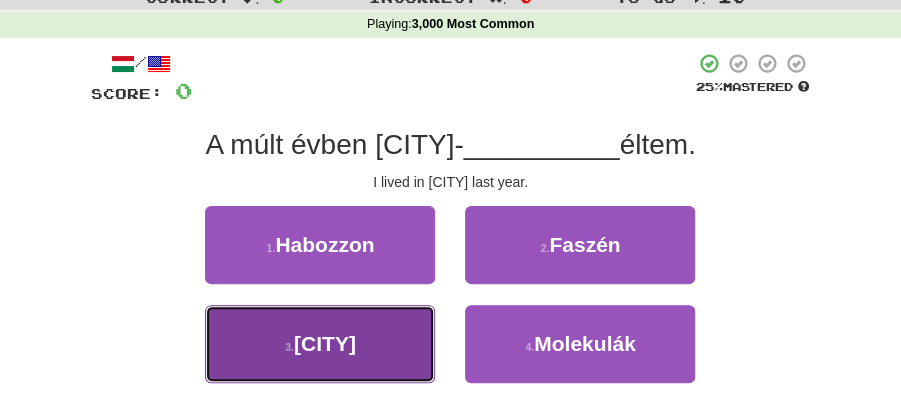 drag, startPoint x: 336, startPoint y: 330, endPoint x: 360, endPoint y: 322, distance: 25.298222 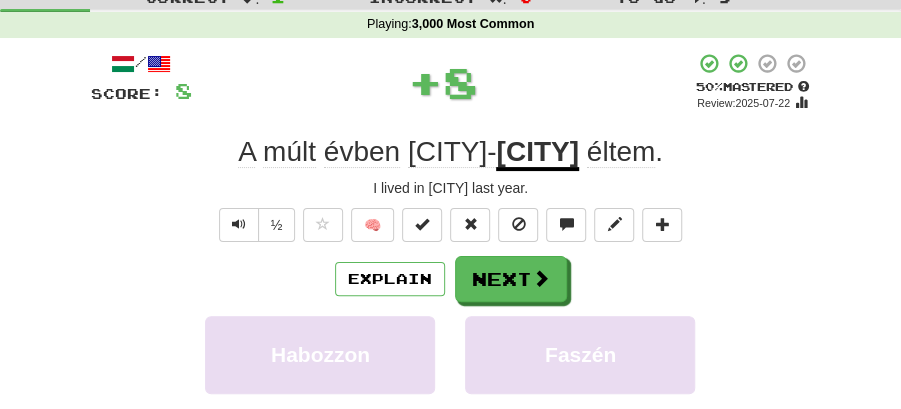 click on "/ Score: 8 + 8 50 % Mastered Review: 2025-07-22 A múlt évben New- [CITY] éltem. I lived in [CITY] last year. ½ 🧠 Explain Next Habozzon Faszén [CITY] Molekulák Learn more: Habozzon Faszén [CITY] Molekulák Help! Report Sentence Source" at bounding box center (451, 336) 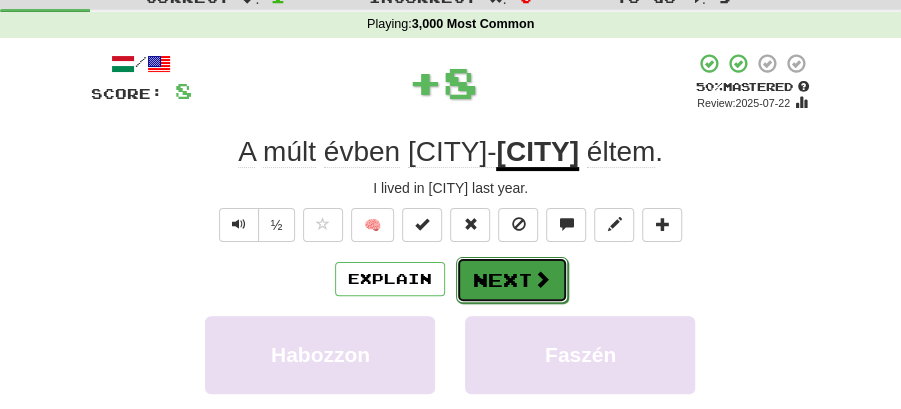 click on "Next" at bounding box center (512, 280) 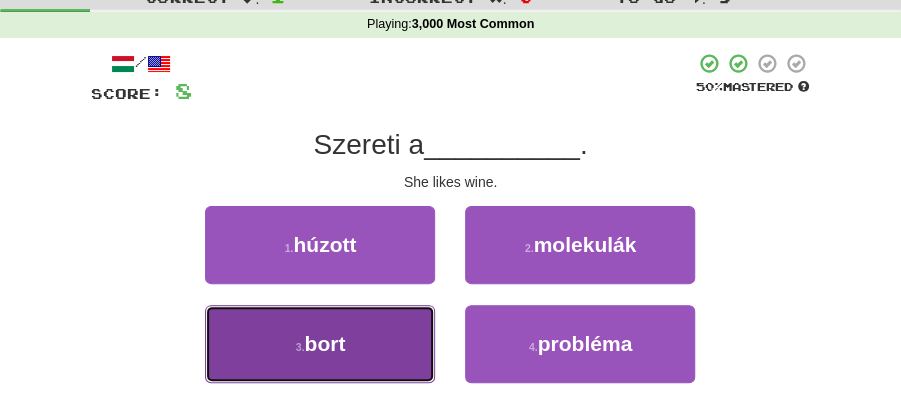 drag, startPoint x: 346, startPoint y: 328, endPoint x: 362, endPoint y: 312, distance: 22.627417 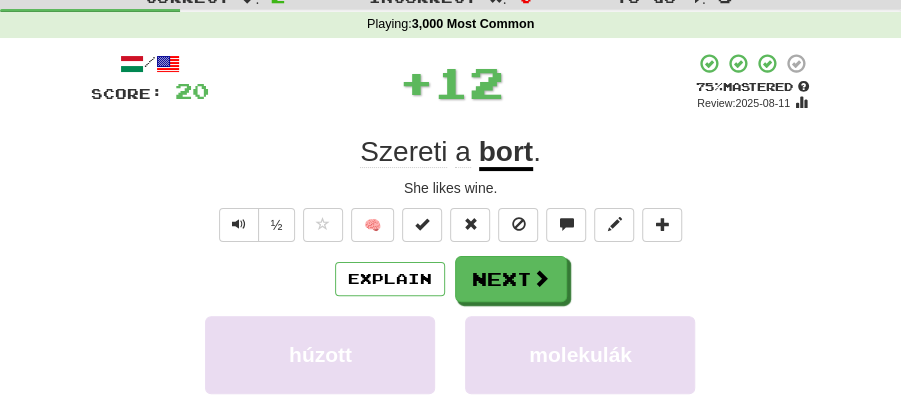 click on "/ Score: 20 + 12 75 % Mastered Review: 2025-08-11 Szereti a bort. She likes wine. ½ 🧠 Explain Next húzott molekulák bort probléma Learn more: húzott molekulák bort probléma Help! Report Sentence Source" at bounding box center (451, 336) 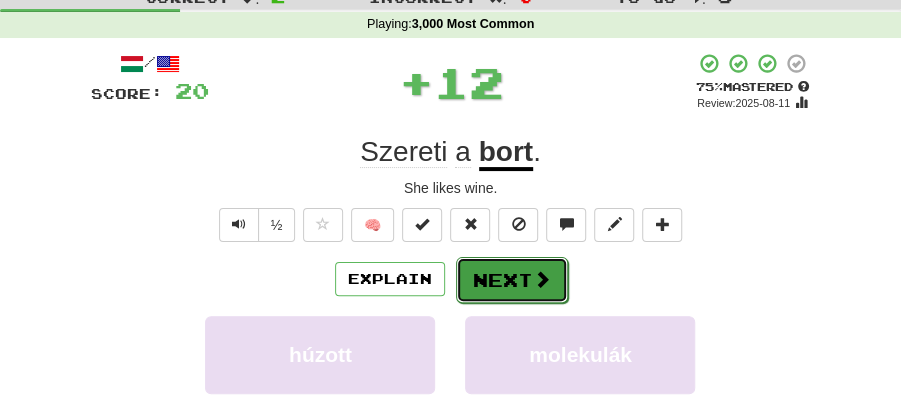 click on "Next" at bounding box center (512, 280) 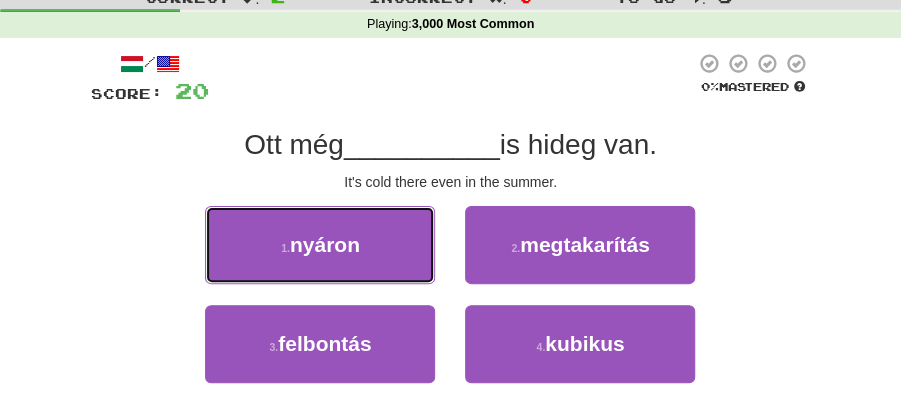 drag, startPoint x: 382, startPoint y: 251, endPoint x: 437, endPoint y: 253, distance: 55.03635 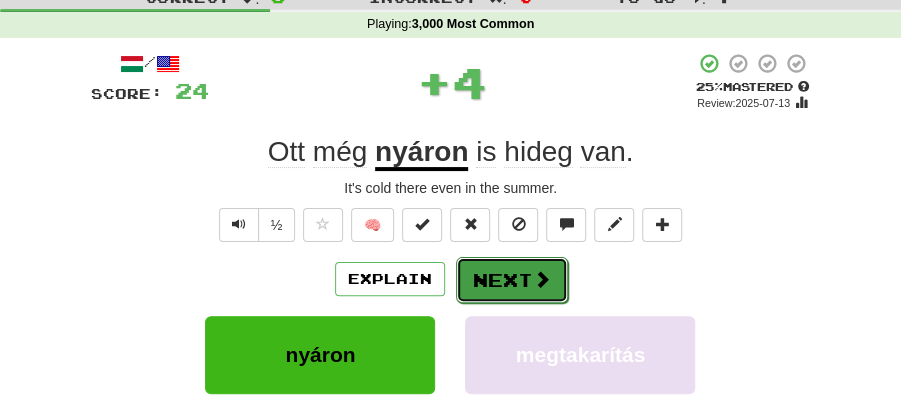 click on "Next" at bounding box center (512, 280) 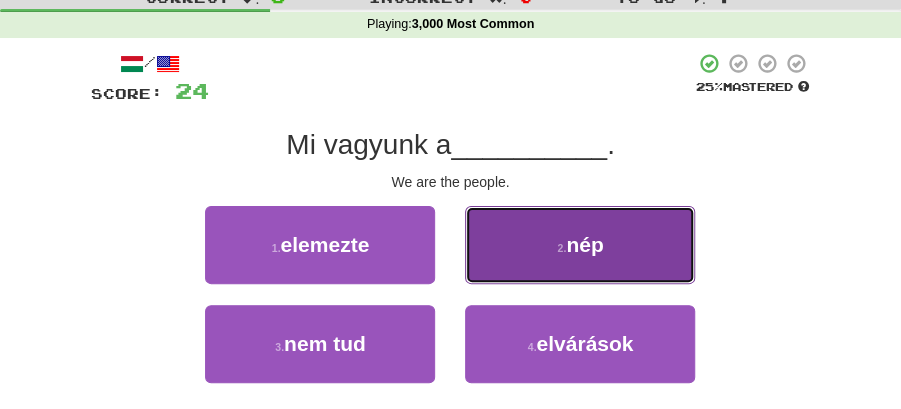 click on "2 .  nép" at bounding box center [580, 245] 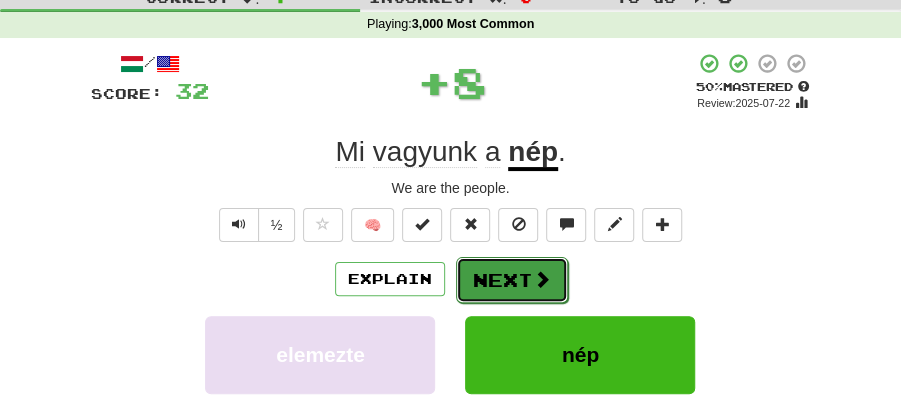 click on "Next" at bounding box center (512, 280) 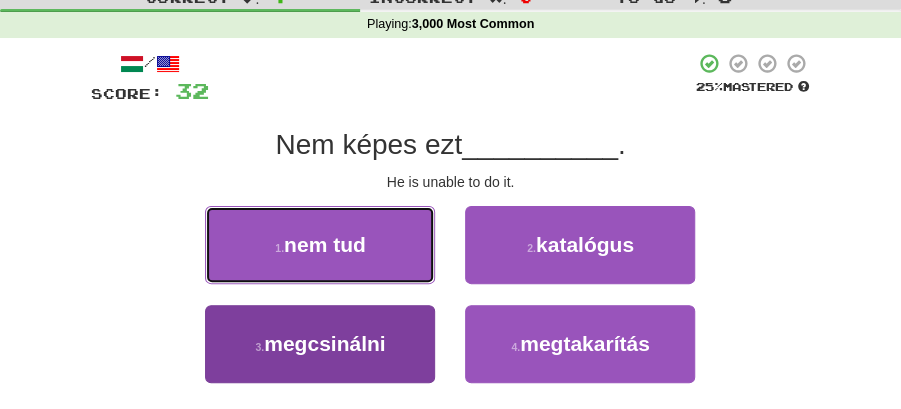 drag, startPoint x: 324, startPoint y: 246, endPoint x: 381, endPoint y: 343, distance: 112.507774 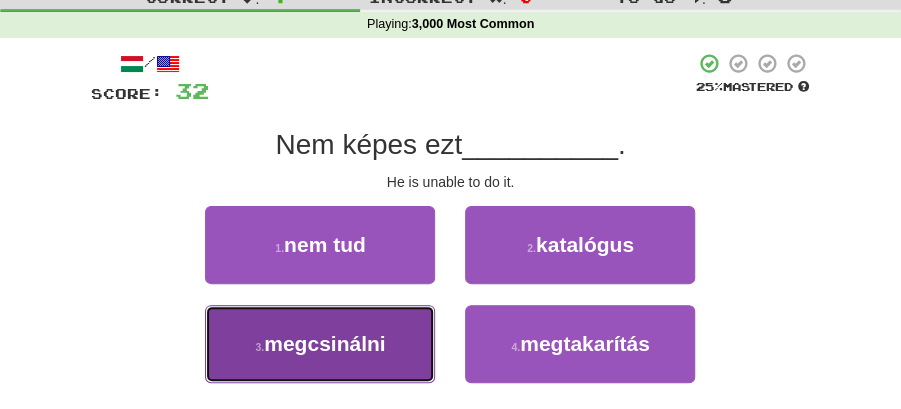 click on "megcsinálni" at bounding box center [324, 343] 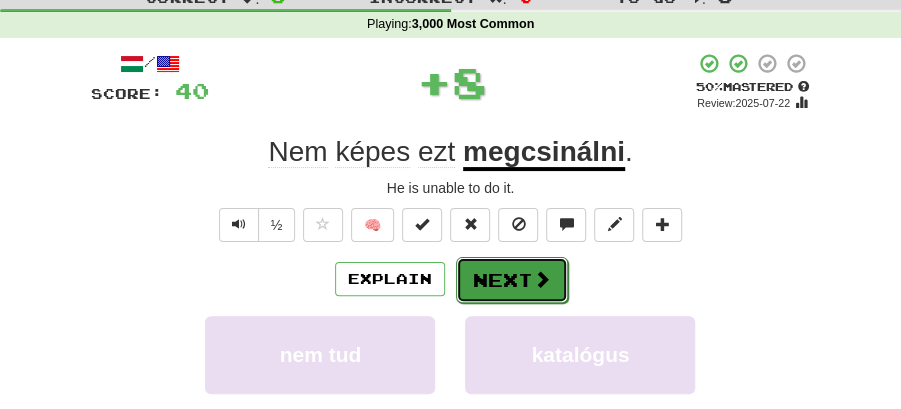 click on "Next" at bounding box center (512, 280) 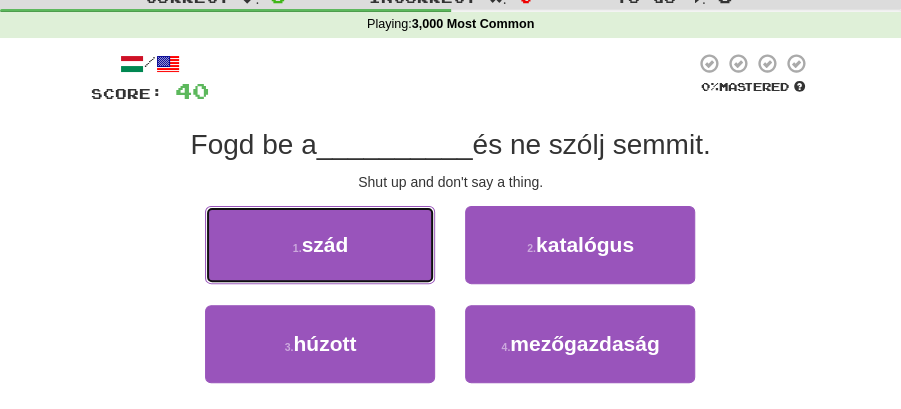 drag, startPoint x: 362, startPoint y: 244, endPoint x: 394, endPoint y: 250, distance: 32.55764 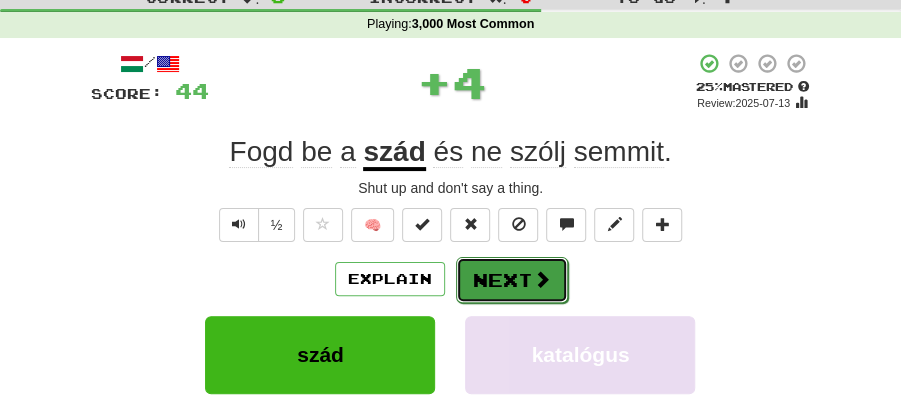 click on "Next" at bounding box center (512, 280) 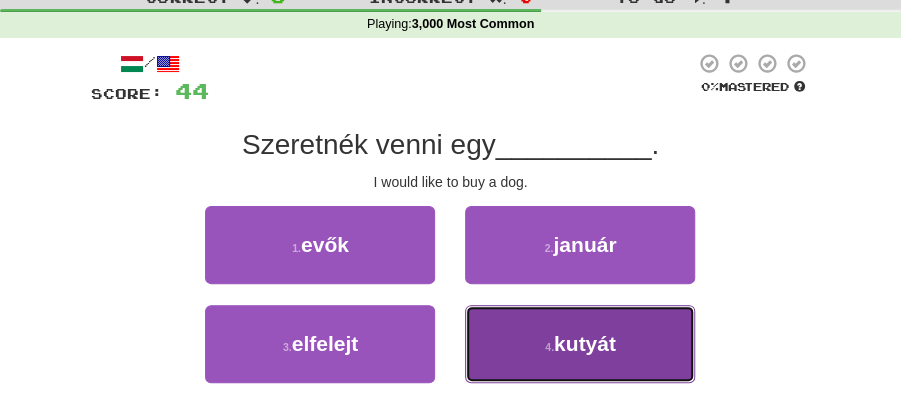drag, startPoint x: 590, startPoint y: 328, endPoint x: 575, endPoint y: 304, distance: 28.301943 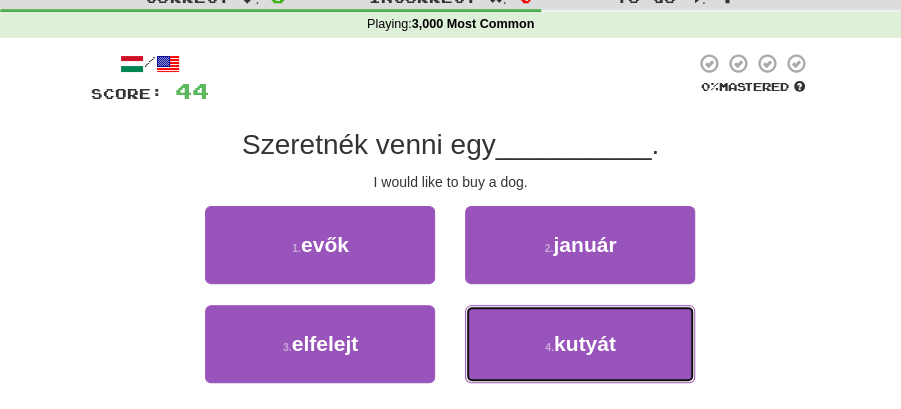 click on "4 .  kutyát" at bounding box center [580, 344] 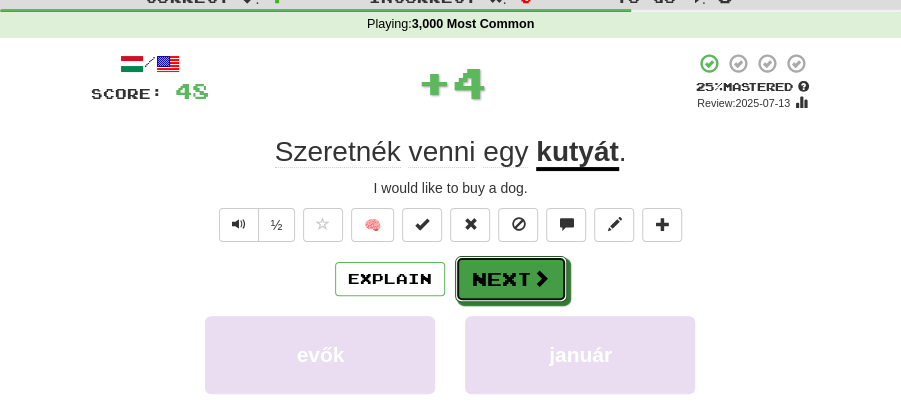 click on "Next" at bounding box center (511, 279) 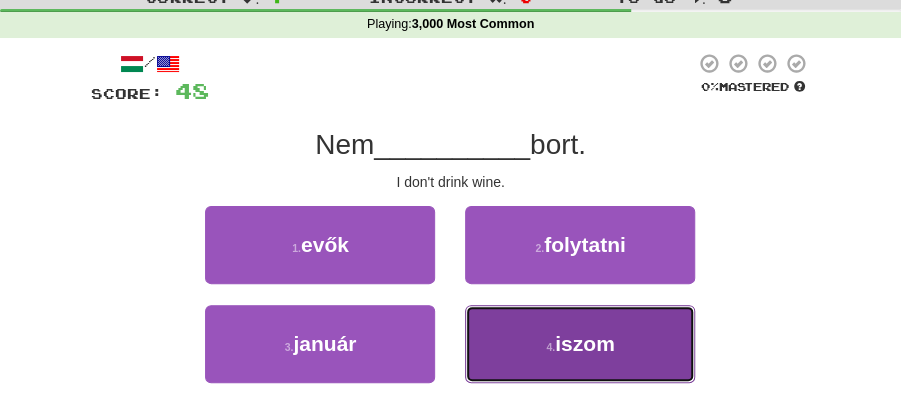 drag, startPoint x: 566, startPoint y: 345, endPoint x: 546, endPoint y: 314, distance: 36.891735 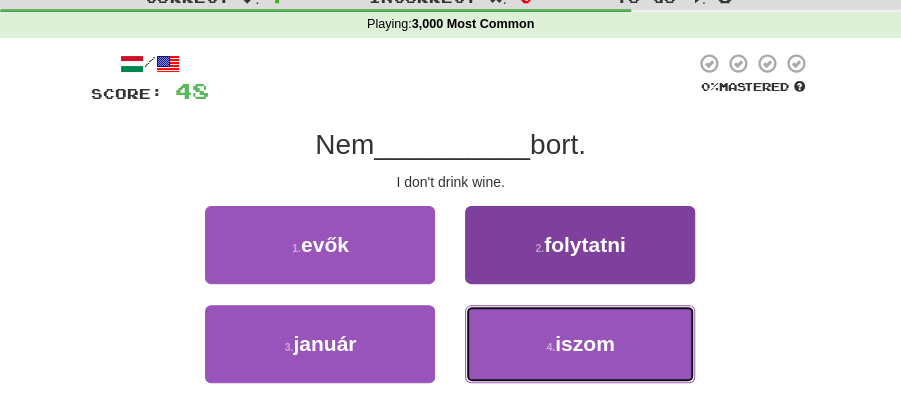 click on "iszom" at bounding box center [585, 343] 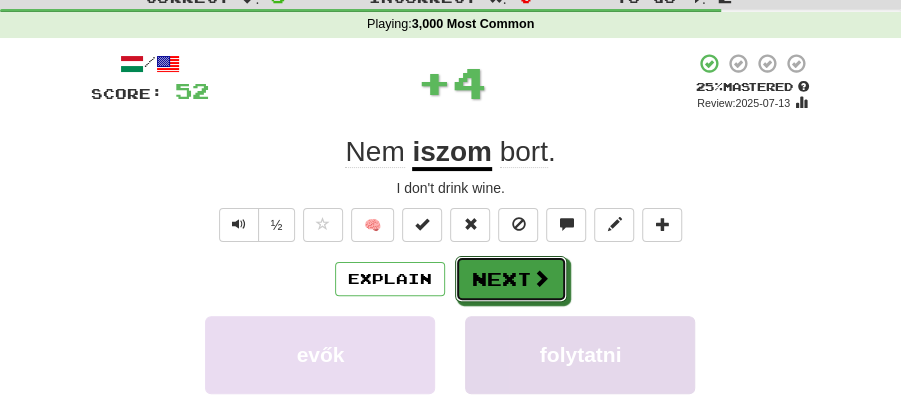 click on "Next" at bounding box center [511, 279] 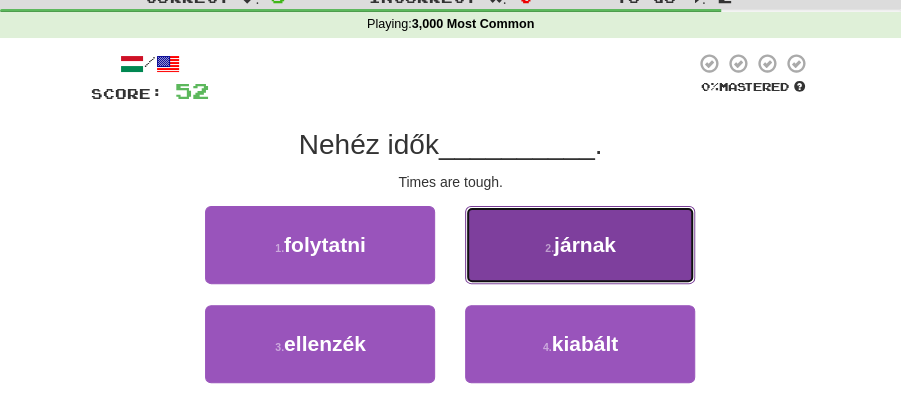 click on "2 .  járnak" at bounding box center [580, 245] 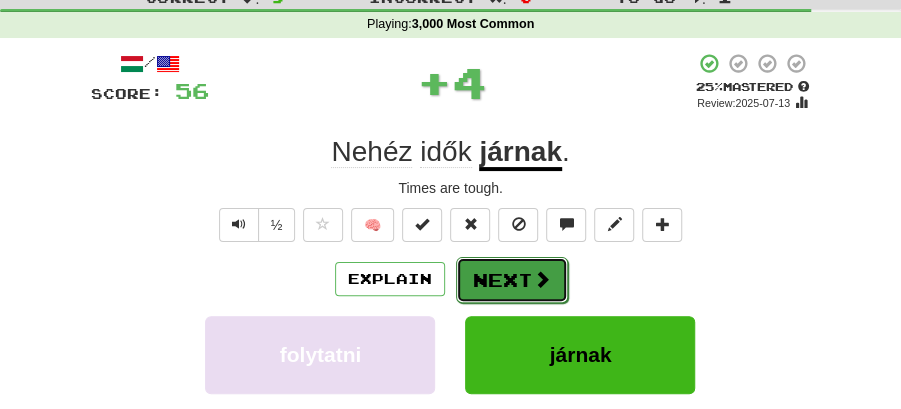 click on "Next" at bounding box center [512, 280] 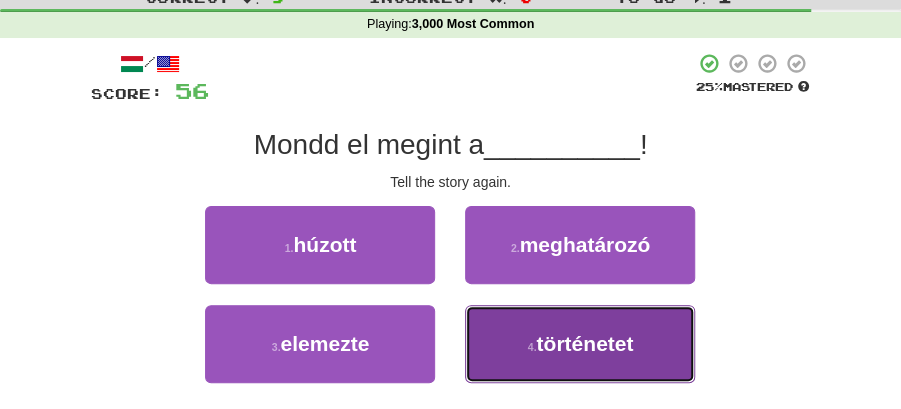 drag, startPoint x: 616, startPoint y: 353, endPoint x: 578, endPoint y: 307, distance: 59.665737 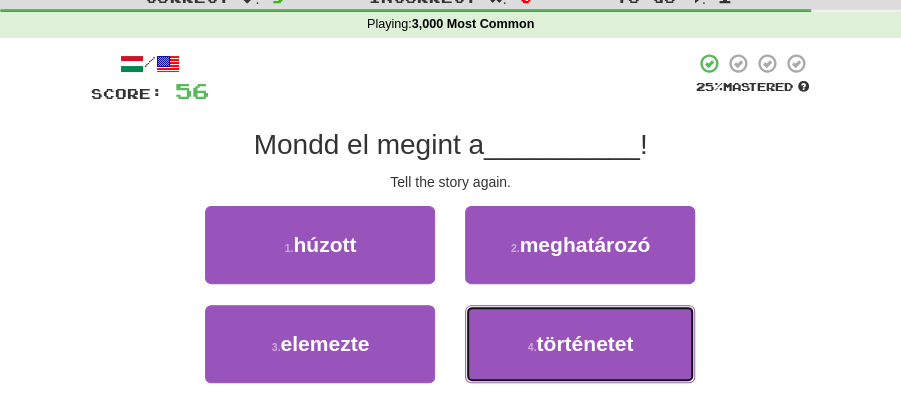click on "történetet" at bounding box center [584, 343] 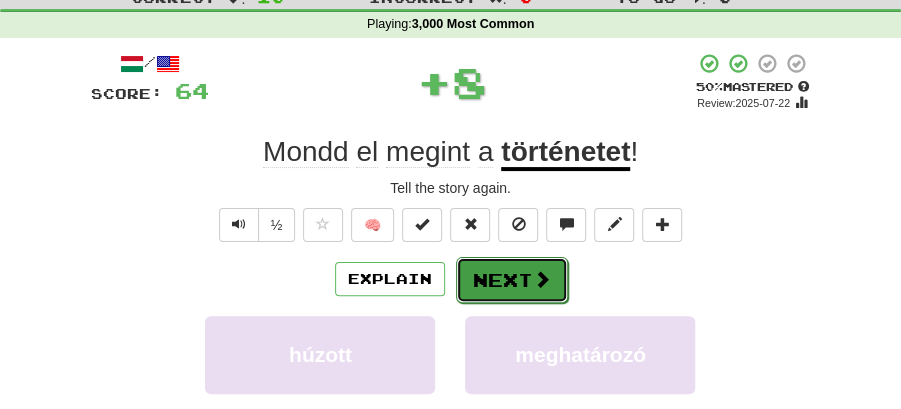 click at bounding box center (542, 279) 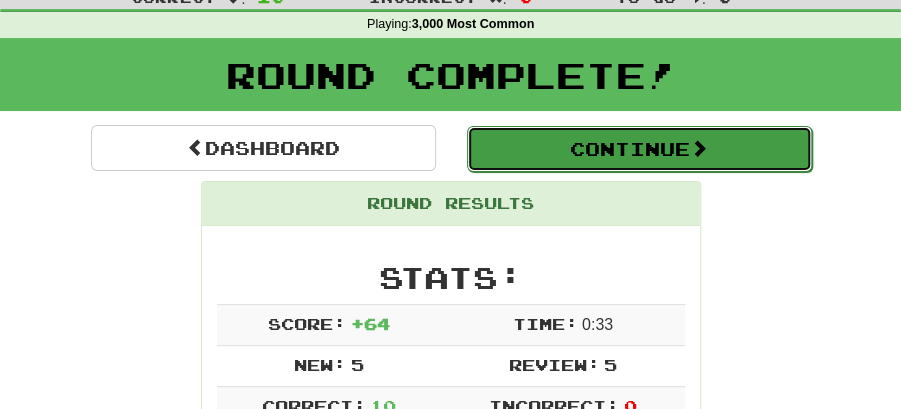 click on "Continue" at bounding box center [639, 149] 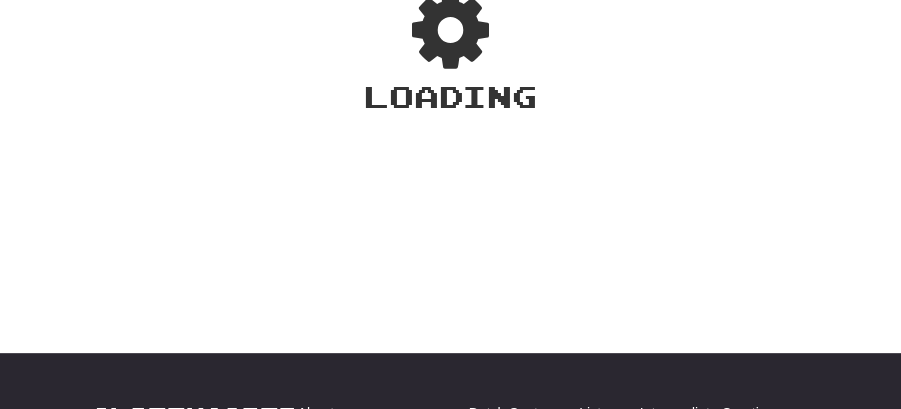 scroll, scrollTop: 66, scrollLeft: 0, axis: vertical 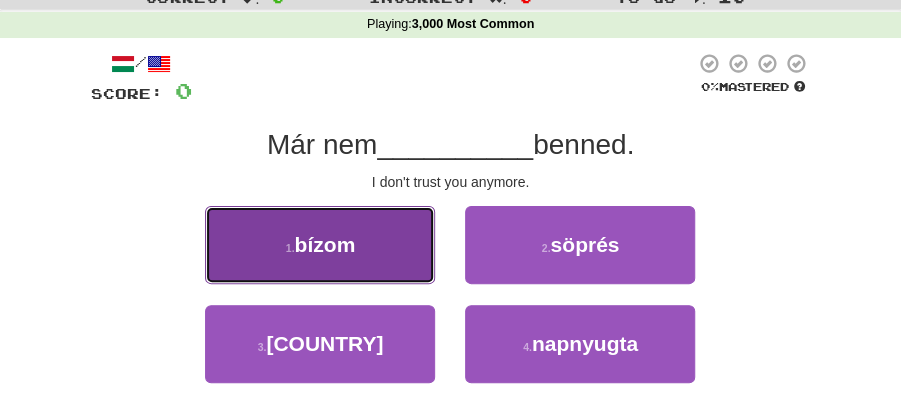 drag, startPoint x: 351, startPoint y: 254, endPoint x: 406, endPoint y: 260, distance: 55.326305 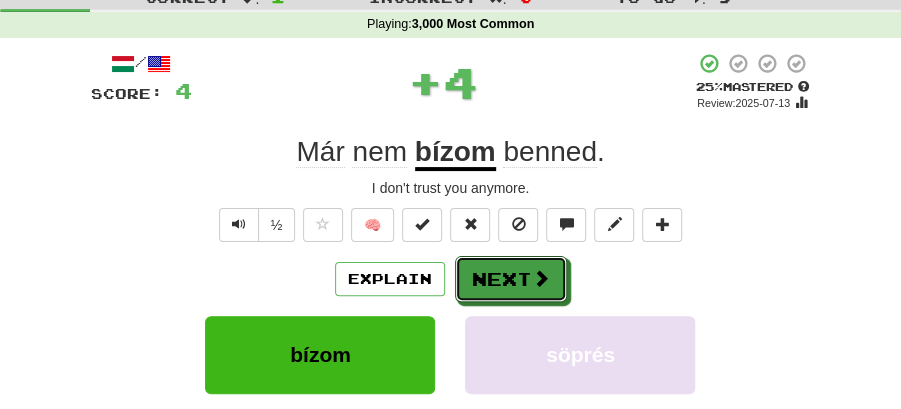 click on "Next" at bounding box center [511, 279] 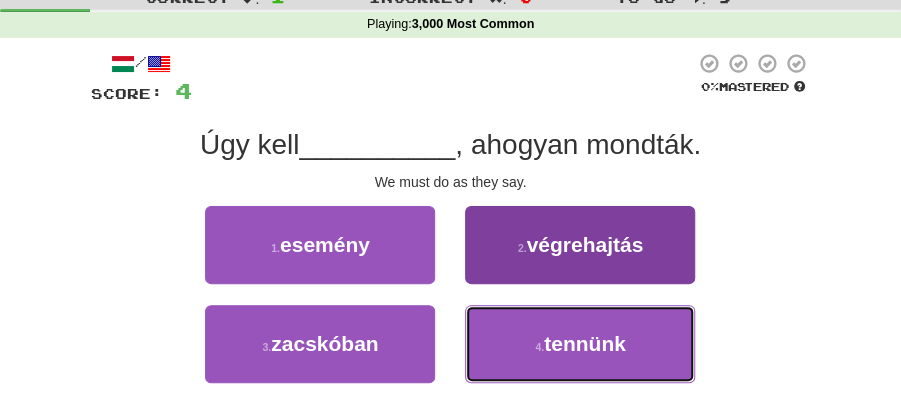 drag, startPoint x: 554, startPoint y: 350, endPoint x: 542, endPoint y: 316, distance: 36.05551 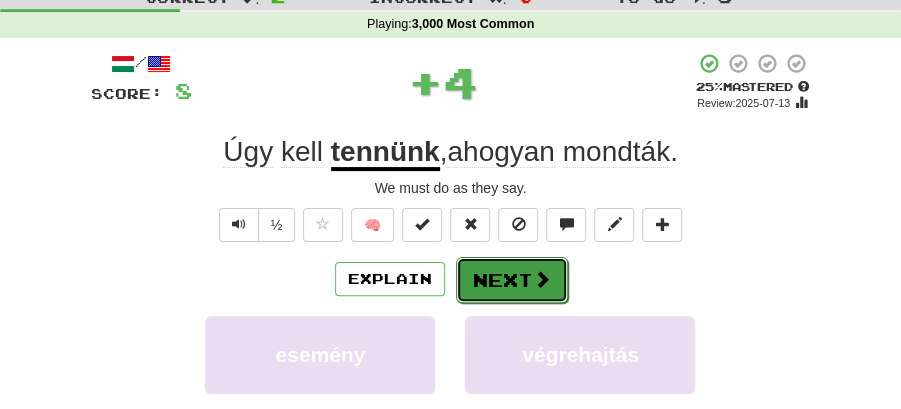 drag, startPoint x: 524, startPoint y: 278, endPoint x: 442, endPoint y: 170, distance: 135.60236 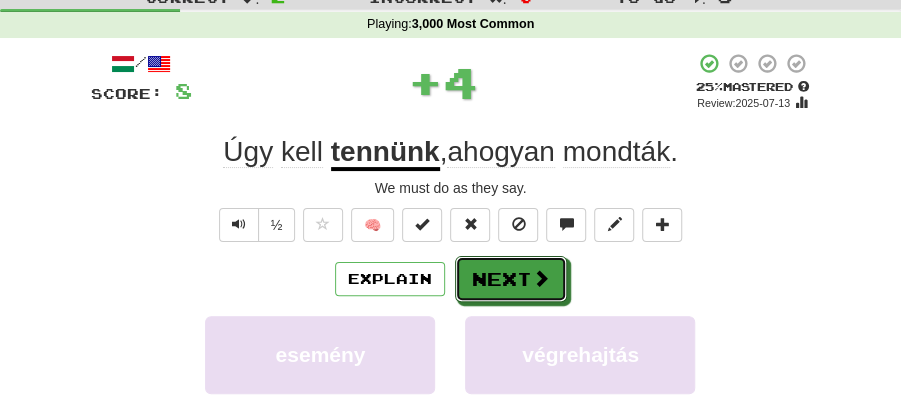 click on "Next" at bounding box center (511, 279) 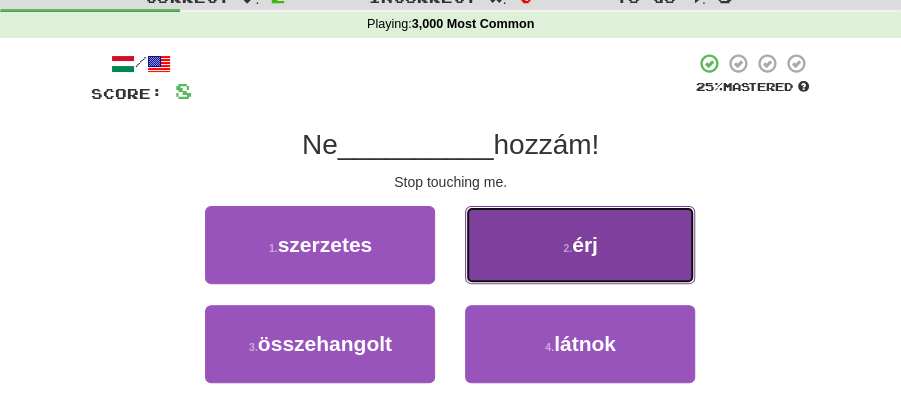 click on "2 .  érj" at bounding box center (580, 245) 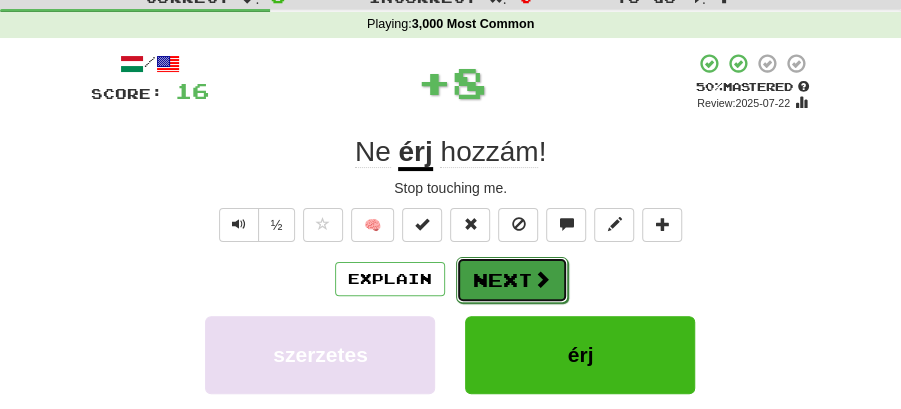 drag, startPoint x: 572, startPoint y: 254, endPoint x: 515, endPoint y: 274, distance: 60.40695 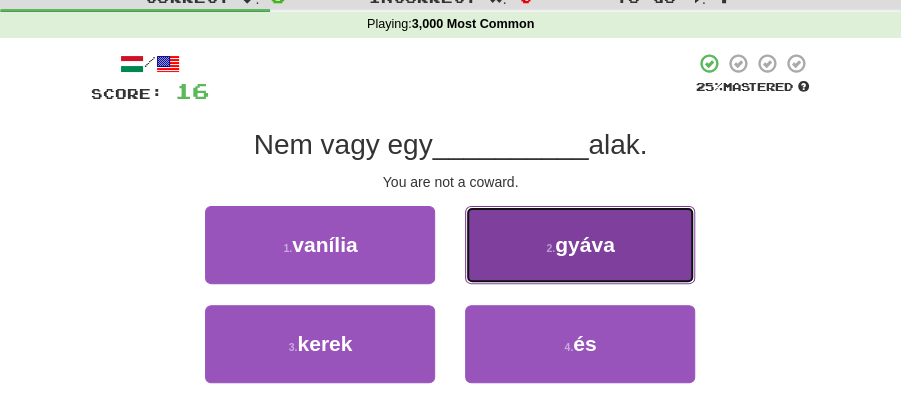 click on "2 .  gyáva" at bounding box center [580, 245] 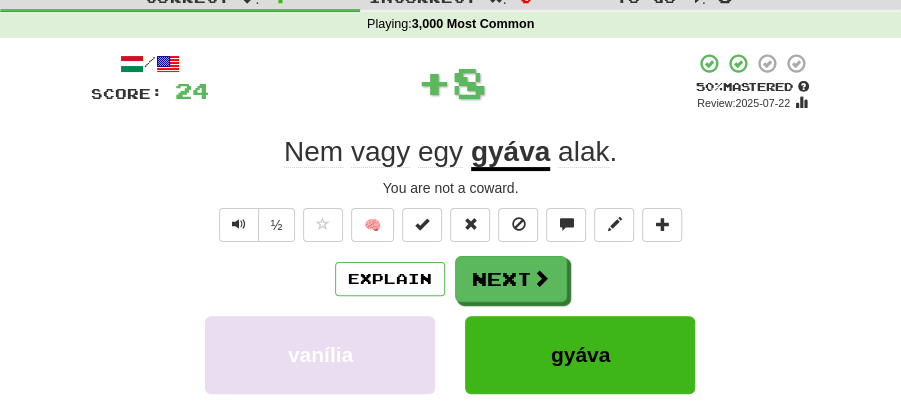 click on "Next" at bounding box center (511, 279) 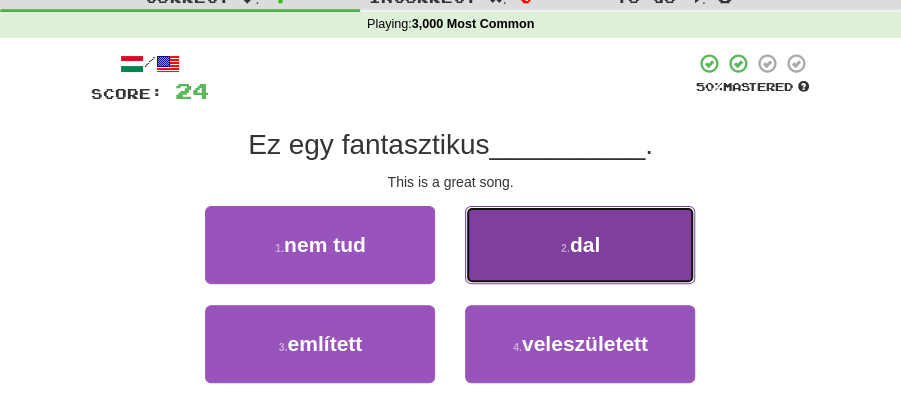 drag, startPoint x: 560, startPoint y: 248, endPoint x: 531, endPoint y: 252, distance: 29.274563 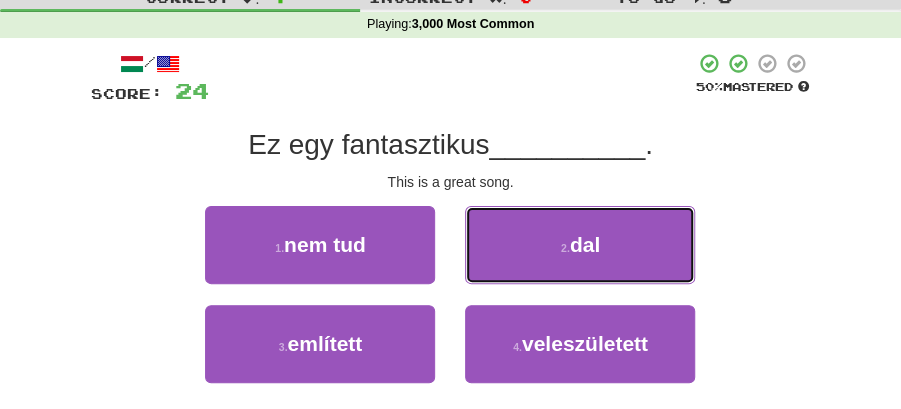click on "2 .  dal" at bounding box center [580, 245] 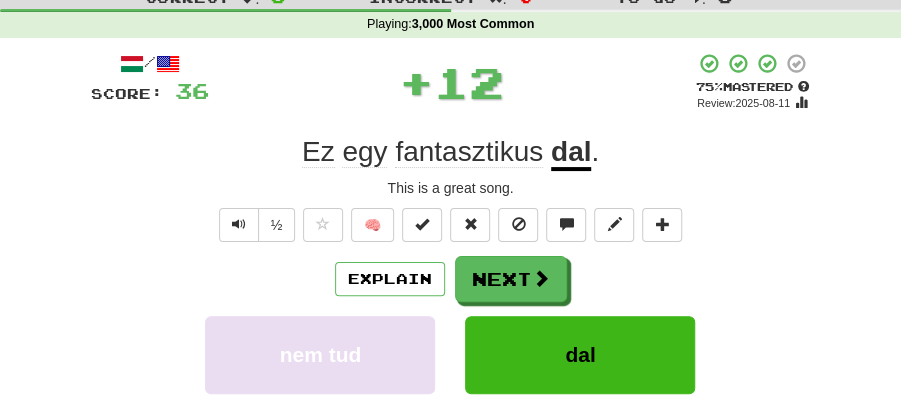 click on "Next" at bounding box center (511, 279) 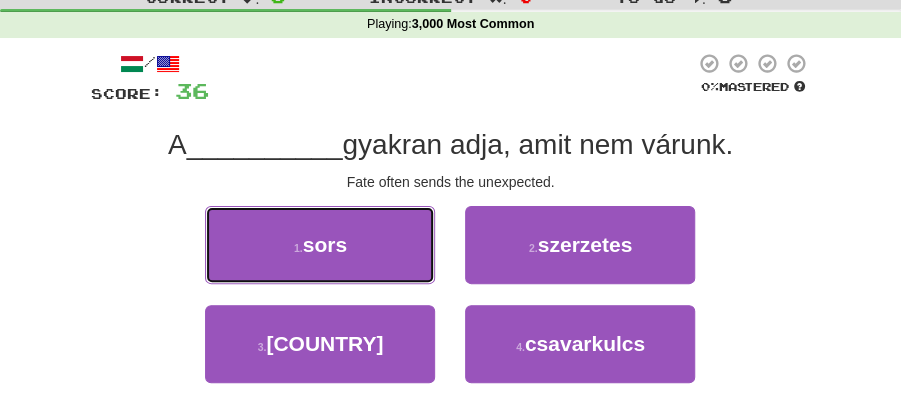 drag, startPoint x: 360, startPoint y: 244, endPoint x: 449, endPoint y: 254, distance: 89.560036 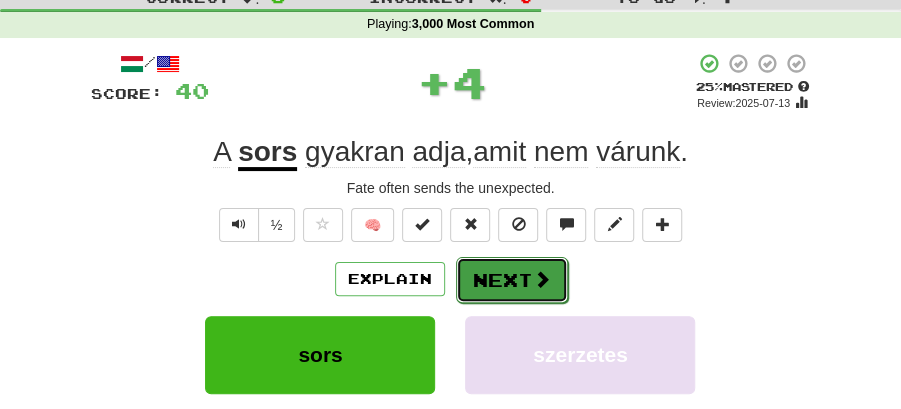 drag, startPoint x: 471, startPoint y: 272, endPoint x: 414, endPoint y: 176, distance: 111.64677 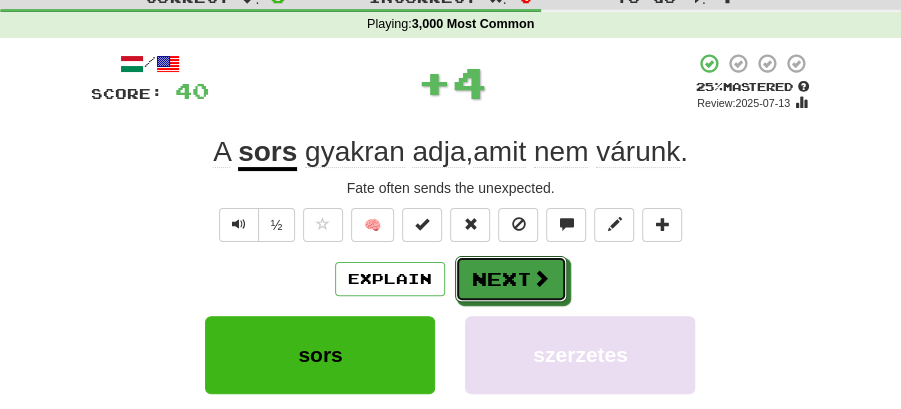 click on "Next" at bounding box center (511, 279) 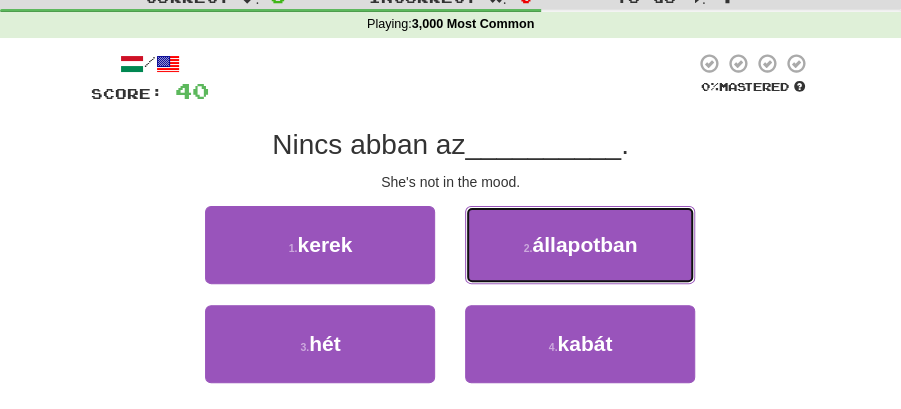 drag, startPoint x: 567, startPoint y: 242, endPoint x: 508, endPoint y: 243, distance: 59.008472 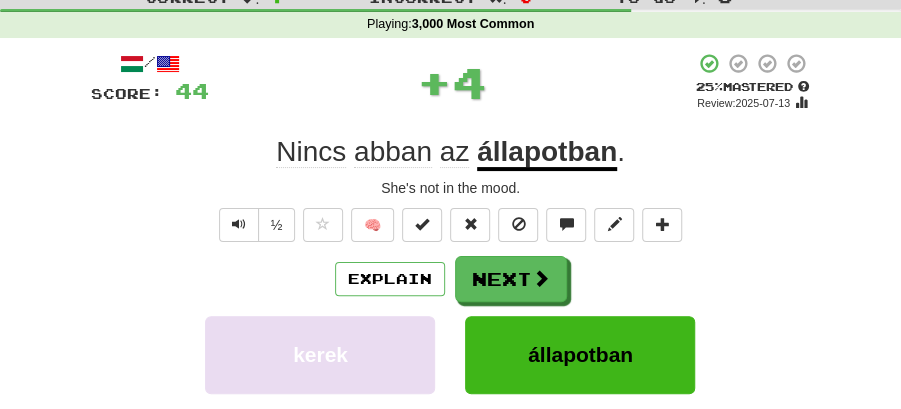 click on "/  Score:   44 + 4 25 %  Mastered Review:  2025-07-13 Nincs   abban   az   állapotban . She's not in the mood. ½ 🧠 Explain Next kerek állapotban hét kabát Learn more: kerek állapotban hét kabát  Help!  Report Sentence Source" at bounding box center (451, 336) 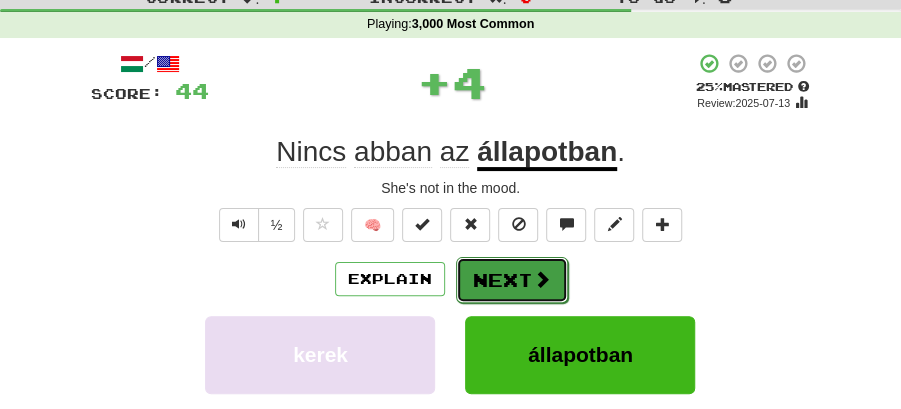 click on "Next" at bounding box center (512, 280) 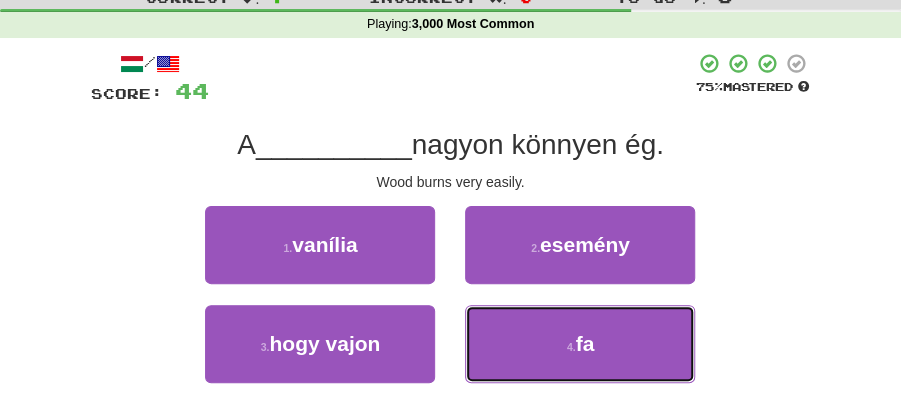 drag, startPoint x: 557, startPoint y: 338, endPoint x: 549, endPoint y: 301, distance: 37.85499 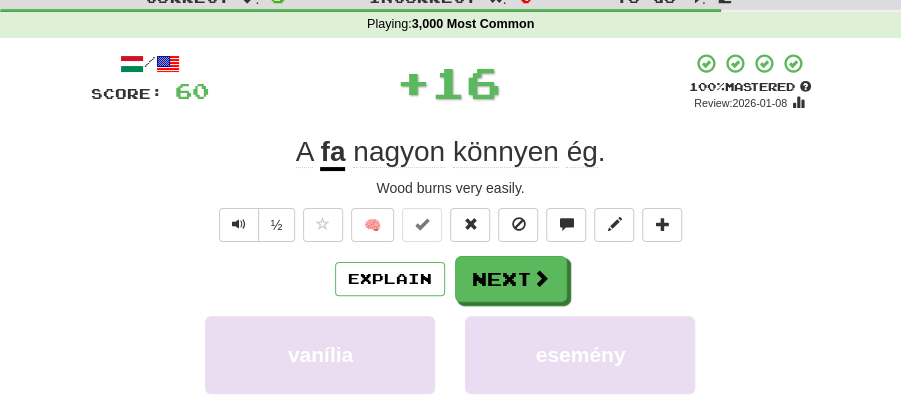 click at bounding box center [541, 278] 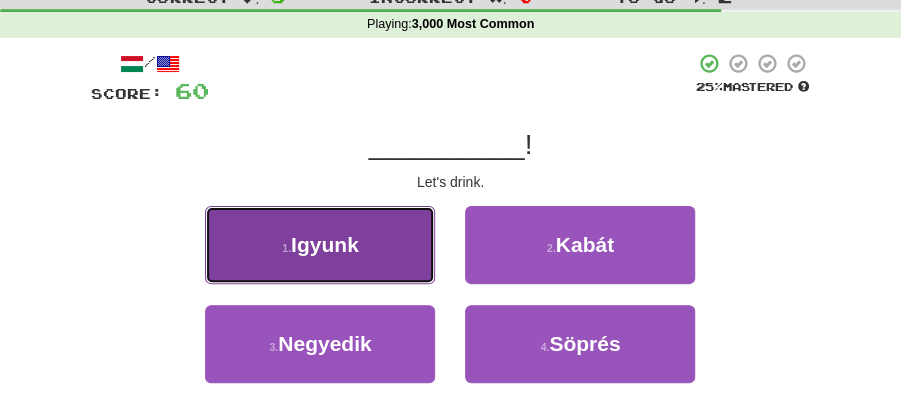click on "1 .  Igyunk" at bounding box center [320, 245] 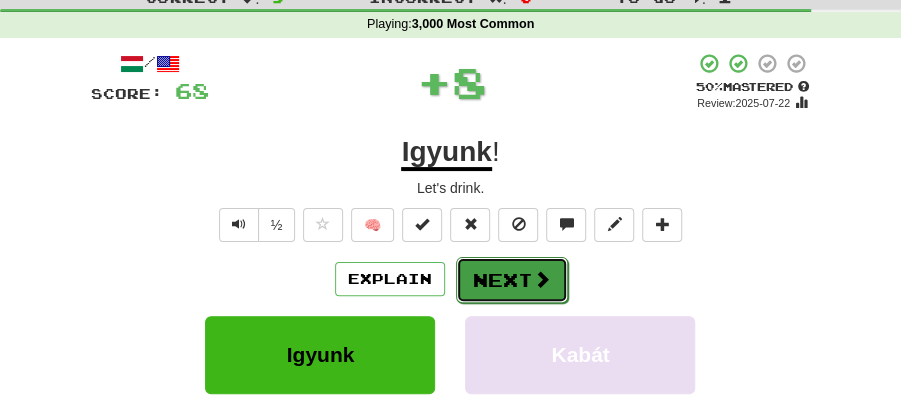 click on "Next" at bounding box center [512, 280] 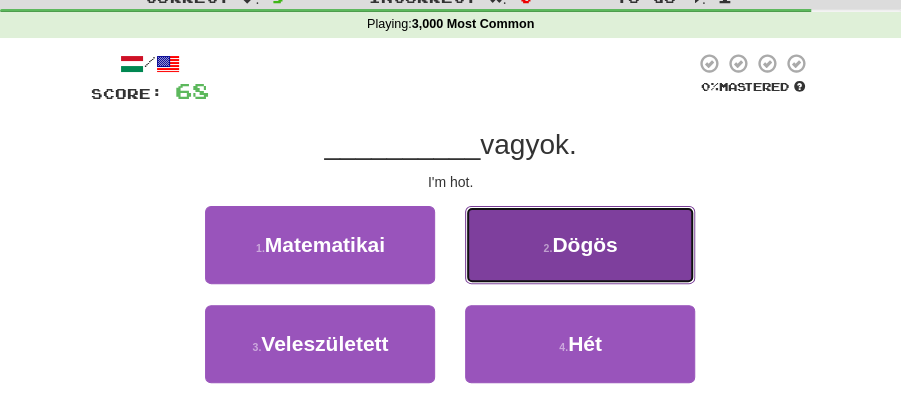 click on "2 .  Dögös" at bounding box center (580, 245) 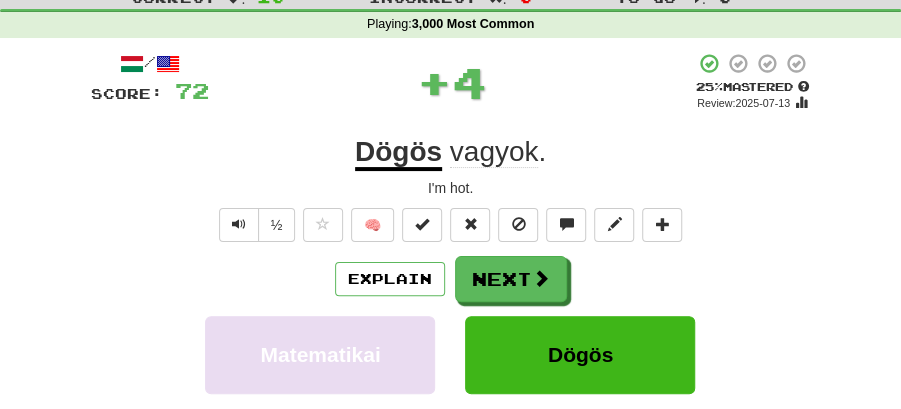 click on "Next" at bounding box center [511, 279] 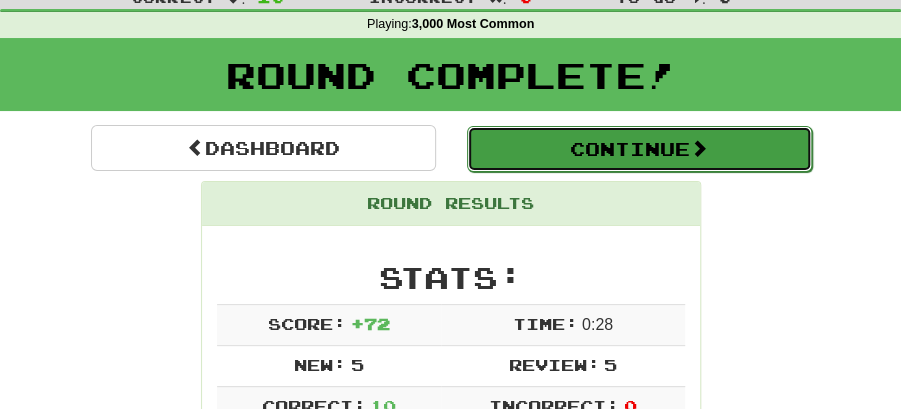 click on "Continue" at bounding box center (639, 149) 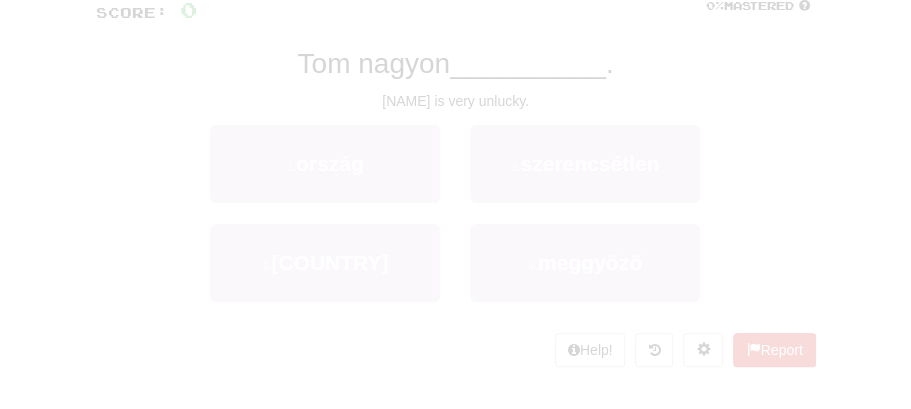 scroll, scrollTop: 66, scrollLeft: 0, axis: vertical 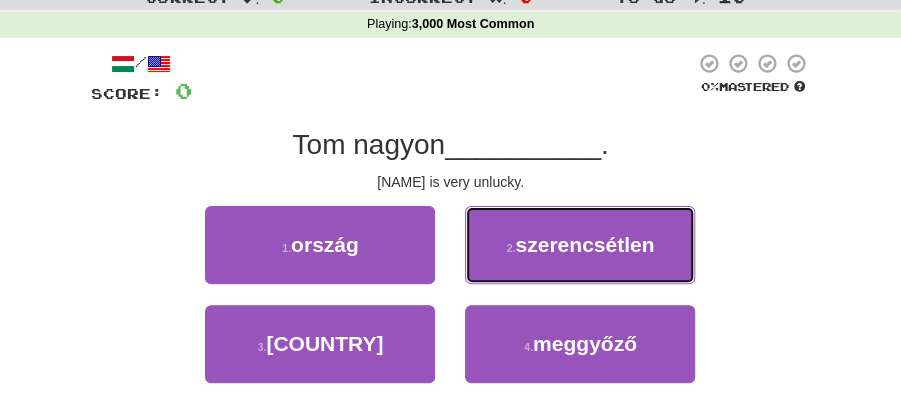 click on "szerencsétlen" at bounding box center [584, 244] 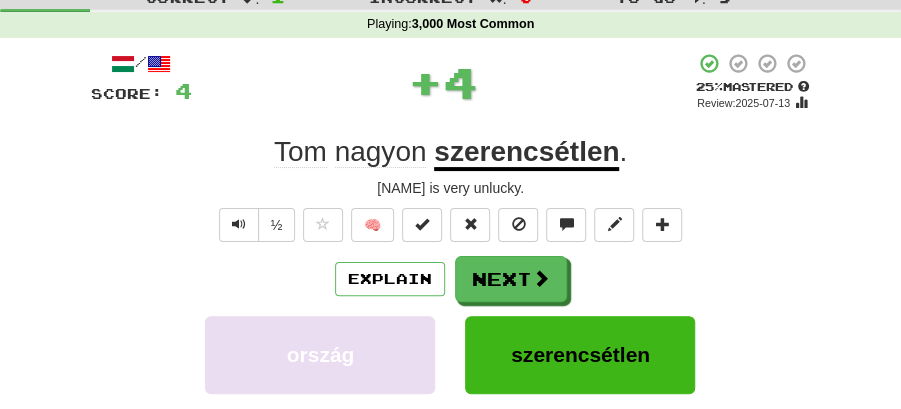 click on "Next" at bounding box center [511, 279] 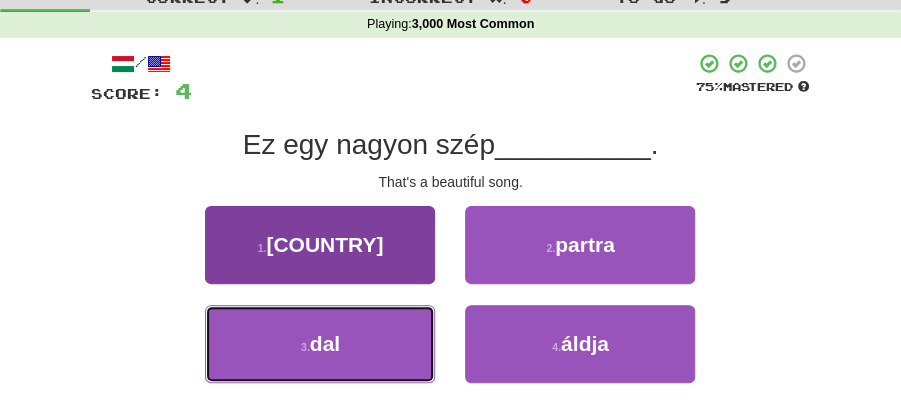 drag, startPoint x: 340, startPoint y: 336, endPoint x: 363, endPoint y: 320, distance: 28.01785 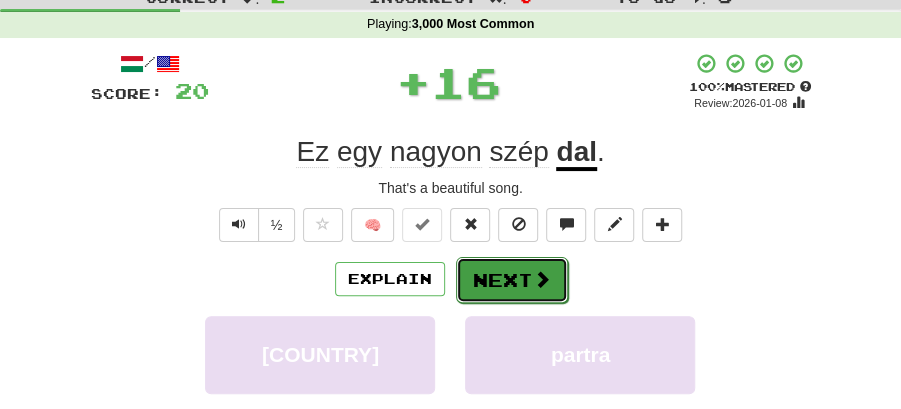 click on "Next" at bounding box center (512, 280) 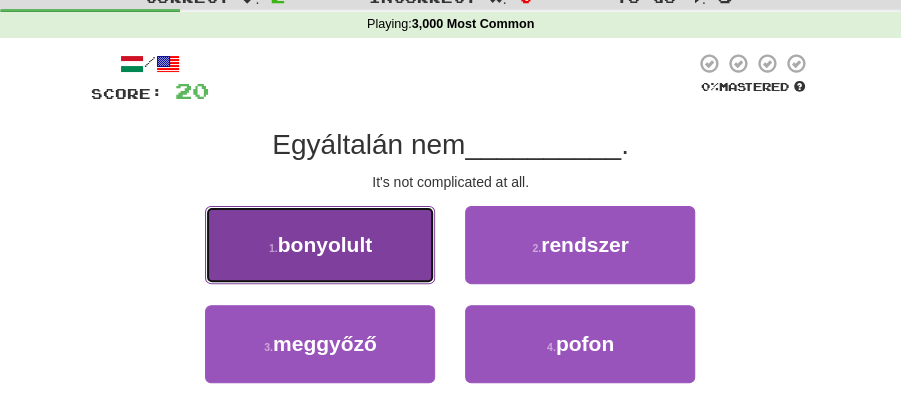 drag, startPoint x: 330, startPoint y: 254, endPoint x: 366, endPoint y: 261, distance: 36.67424 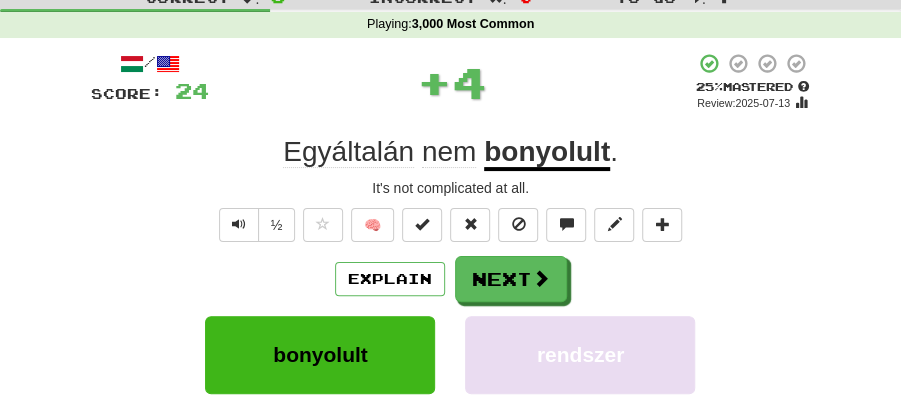 click on "Next" at bounding box center [511, 279] 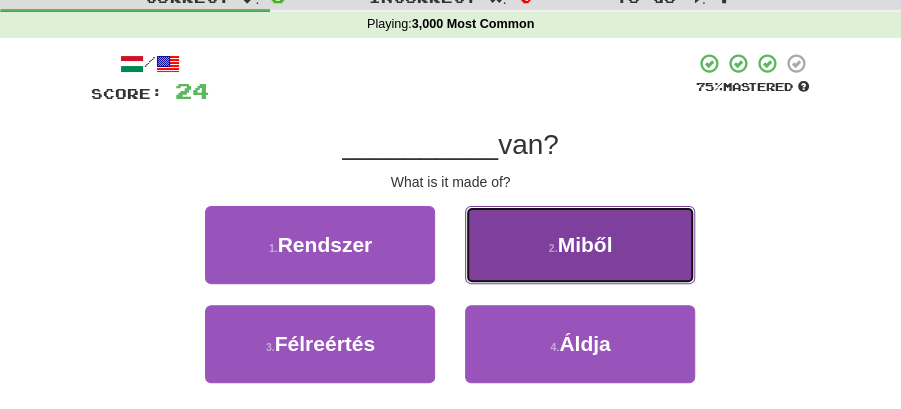drag, startPoint x: 582, startPoint y: 263, endPoint x: 571, endPoint y: 267, distance: 11.7046995 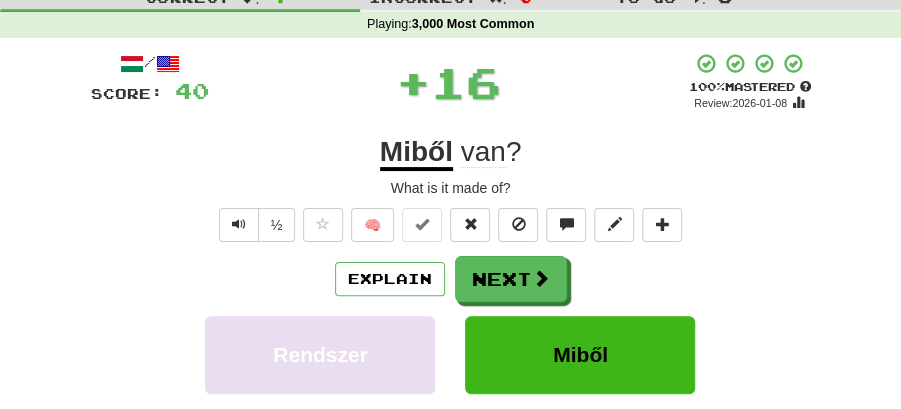 click on "Next" at bounding box center [511, 279] 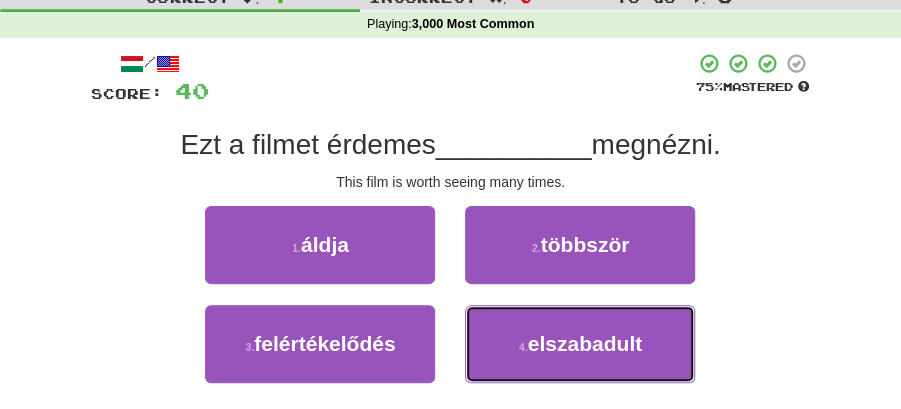 drag, startPoint x: 631, startPoint y: 349, endPoint x: 562, endPoint y: 302, distance: 83.48653 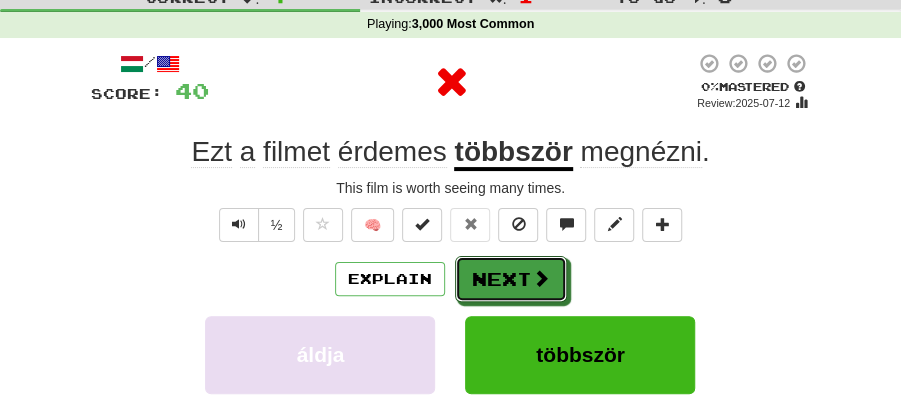 click on "Next" at bounding box center (511, 279) 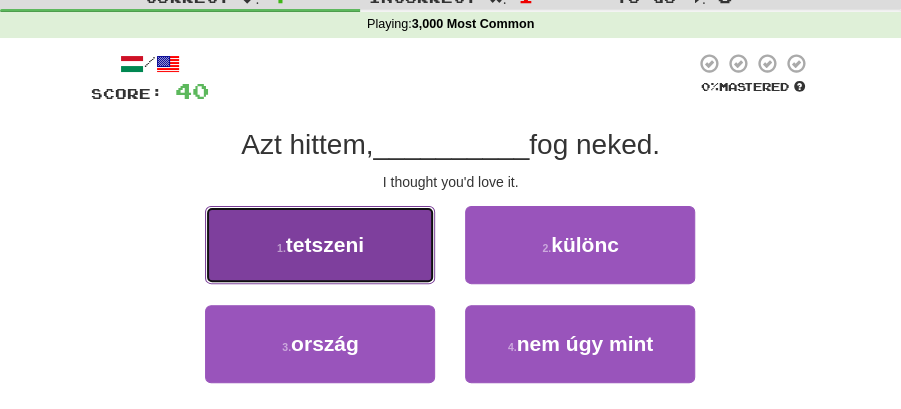 drag, startPoint x: 340, startPoint y: 244, endPoint x: 391, endPoint y: 253, distance: 51.78803 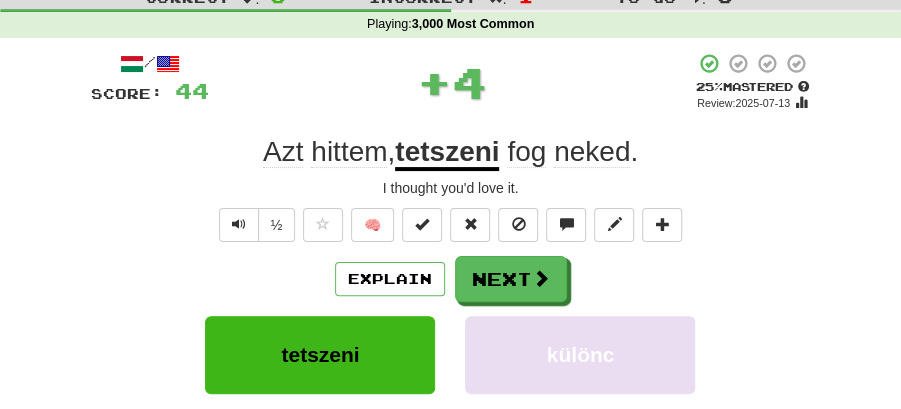 click on "Next" at bounding box center [511, 279] 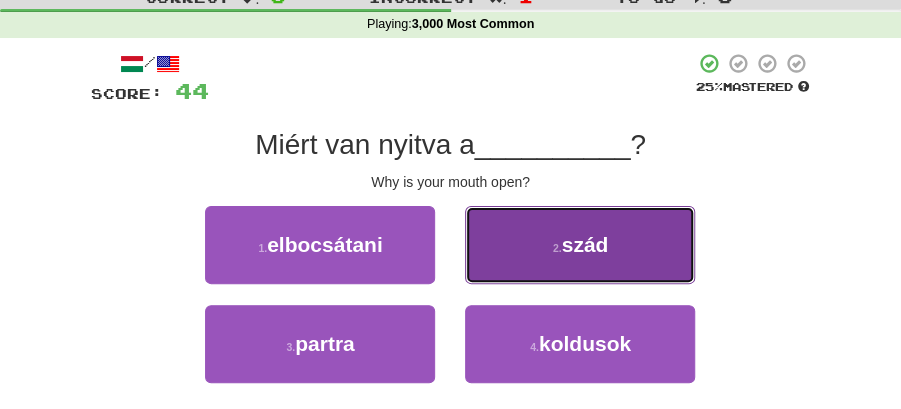 click on "szád" at bounding box center [585, 244] 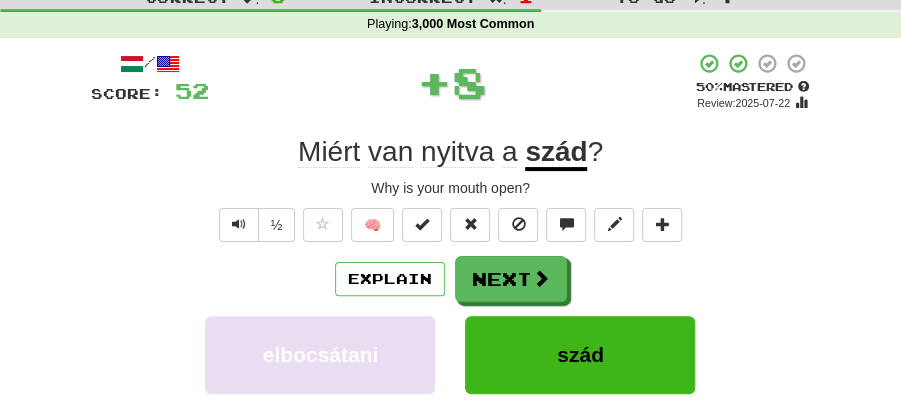click on "Next" at bounding box center (511, 279) 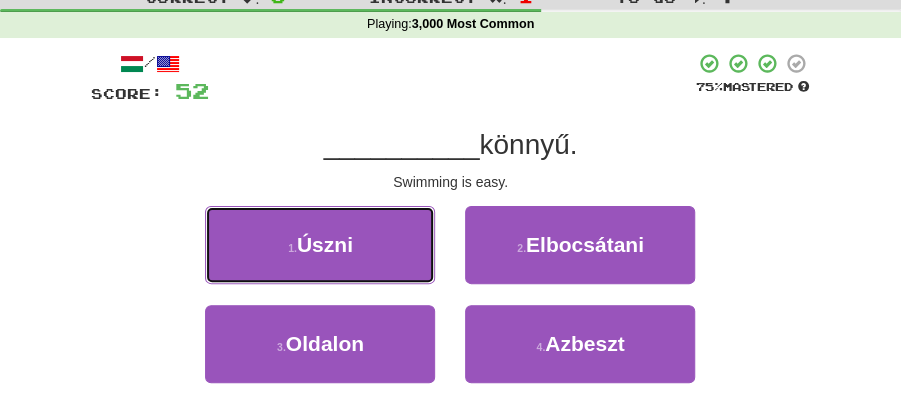 drag, startPoint x: 421, startPoint y: 242, endPoint x: 456, endPoint y: 248, distance: 35.510563 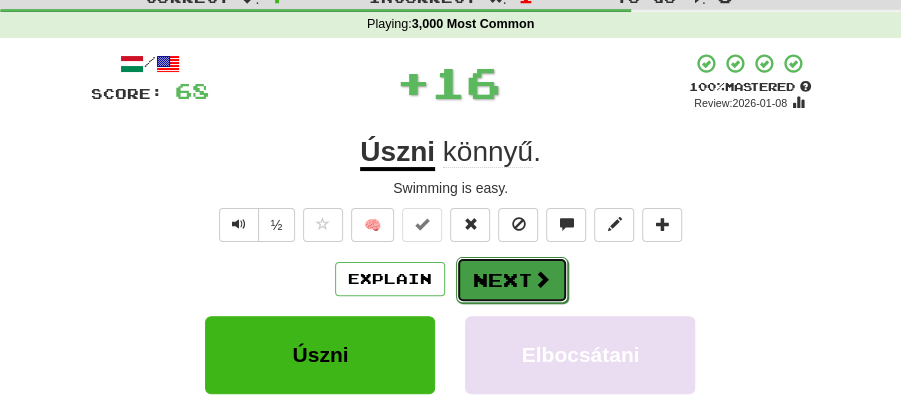 click on "Next" at bounding box center [512, 280] 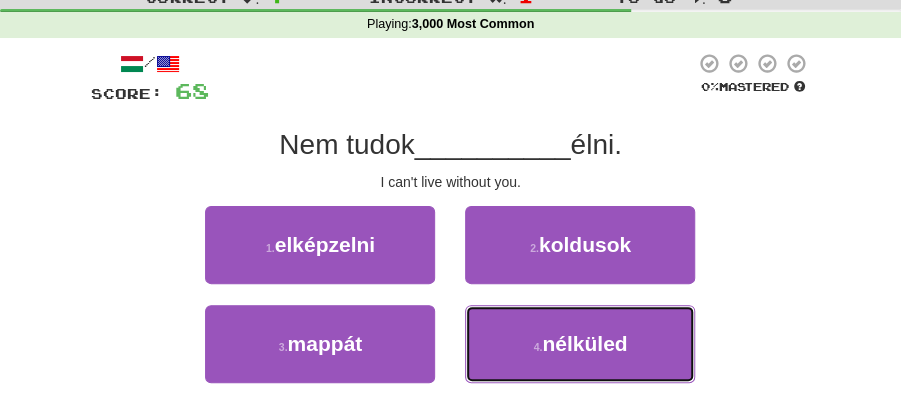 drag, startPoint x: 618, startPoint y: 343, endPoint x: 536, endPoint y: 301, distance: 92.13034 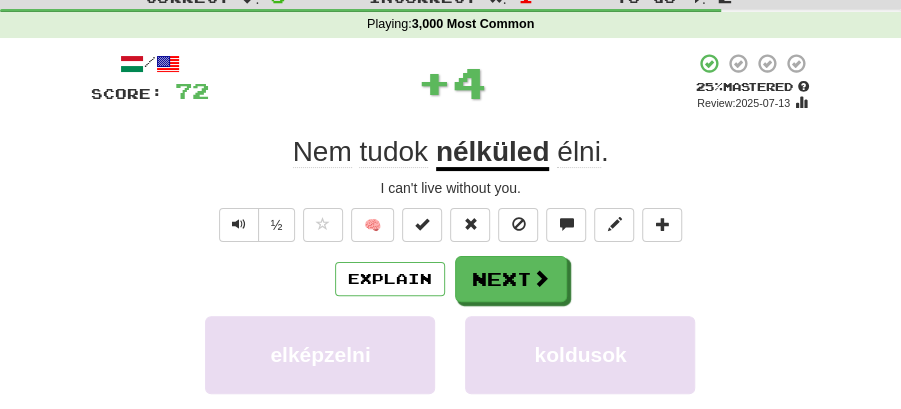 click on "Next" at bounding box center [511, 279] 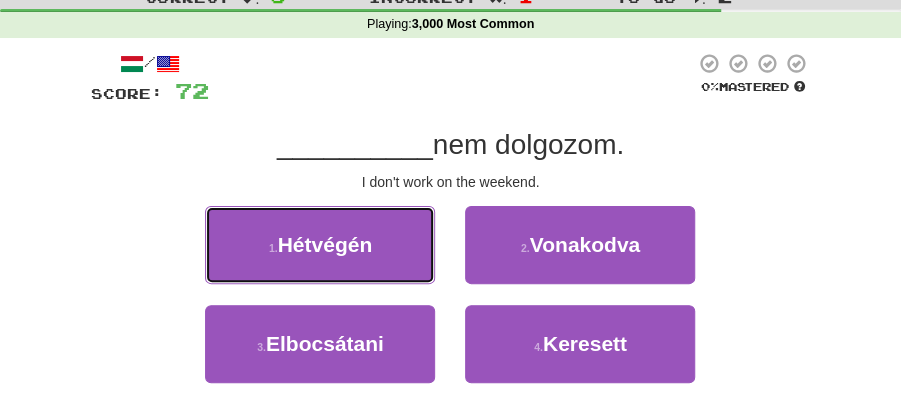 click on "1 .  Hétvégén" at bounding box center [320, 245] 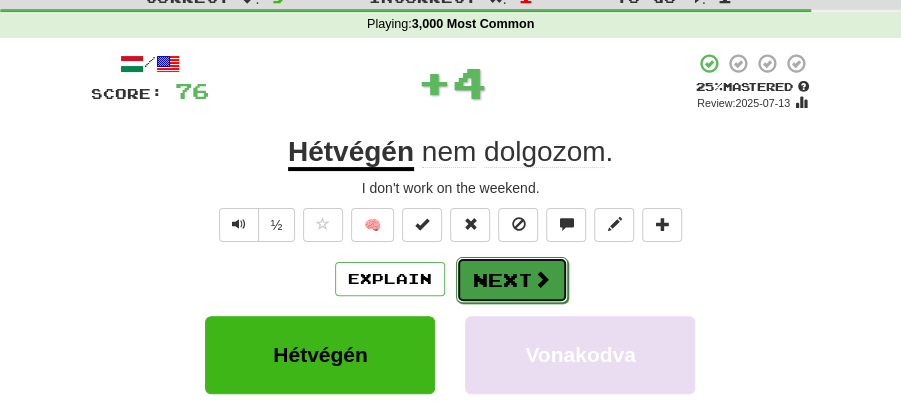 click on "Next" at bounding box center [512, 280] 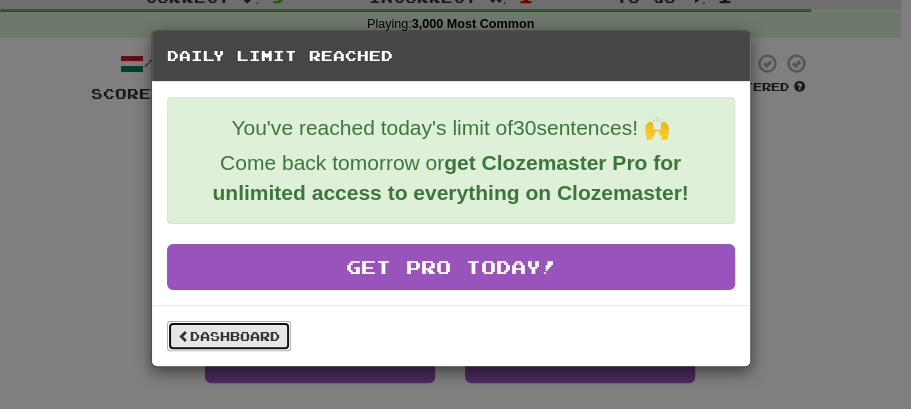 click on "Dashboard" at bounding box center (229, 336) 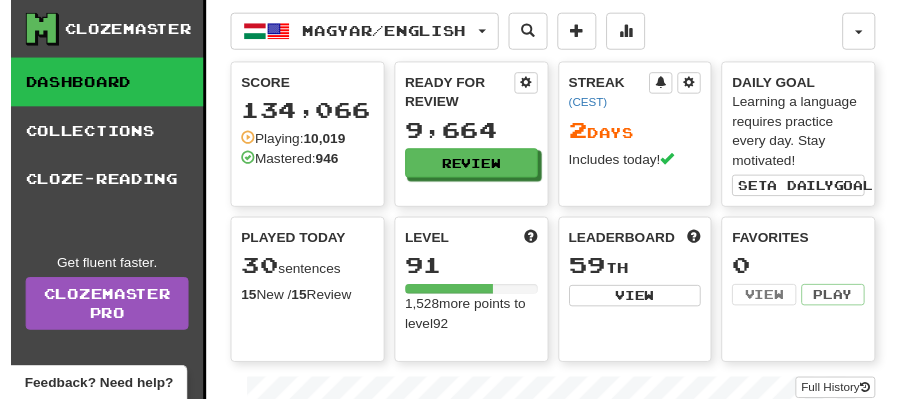 scroll, scrollTop: 0, scrollLeft: 0, axis: both 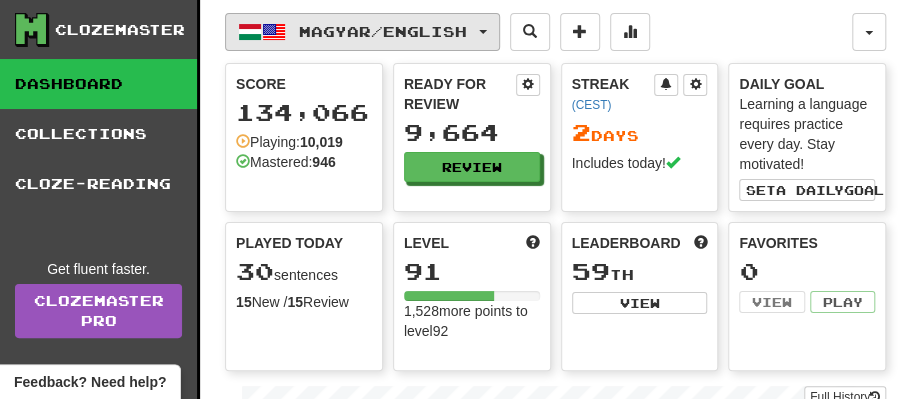click on "Magyar  /  English" at bounding box center (362, 32) 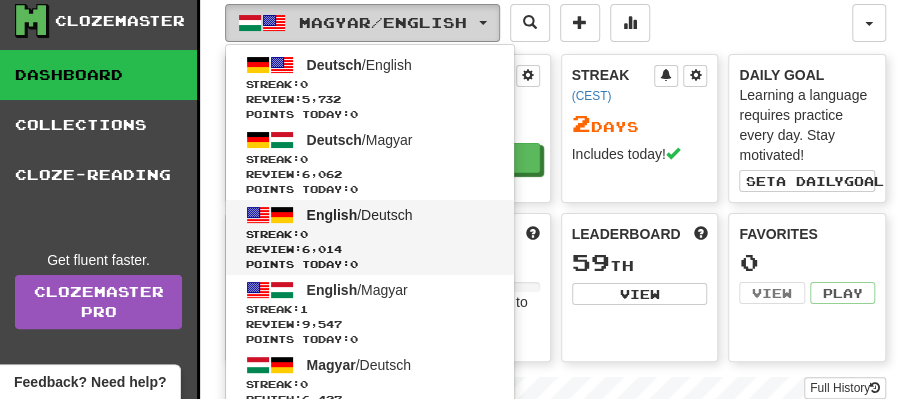 scroll, scrollTop: 66, scrollLeft: 0, axis: vertical 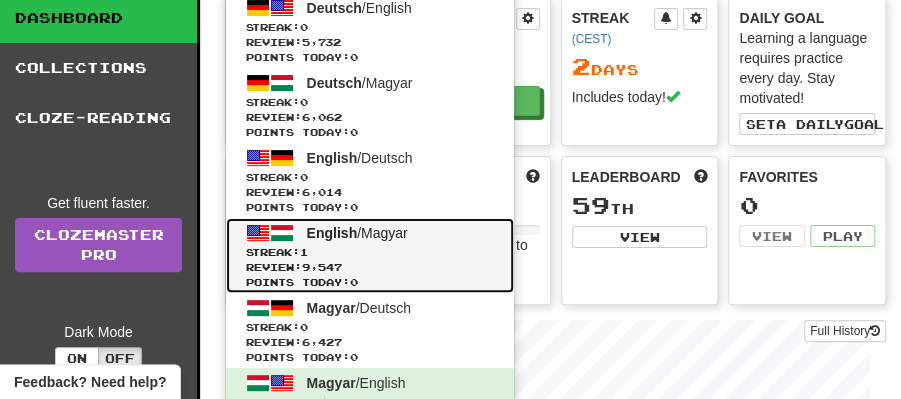 click on "English" at bounding box center (332, 233) 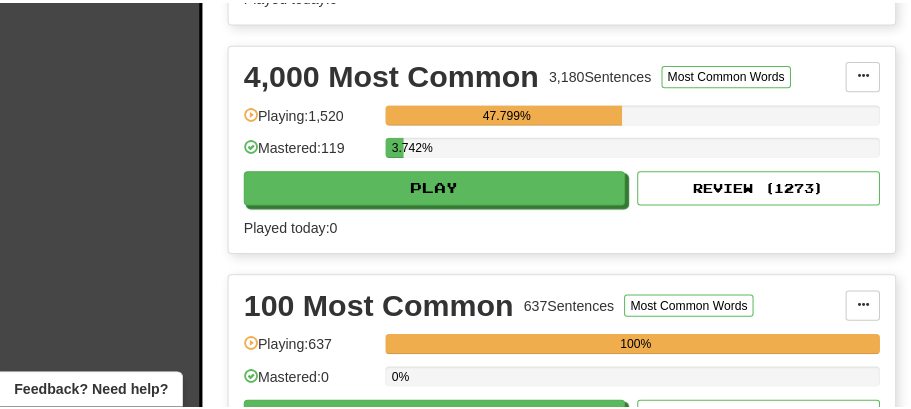 scroll, scrollTop: 733, scrollLeft: 0, axis: vertical 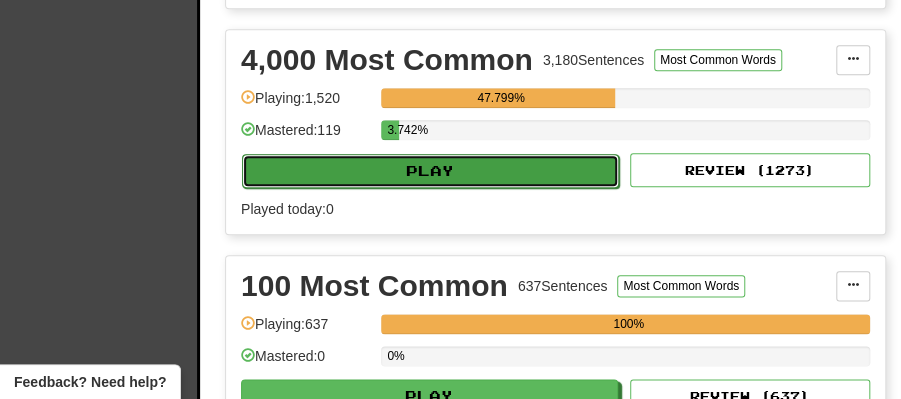 click on "Play" at bounding box center (430, 171) 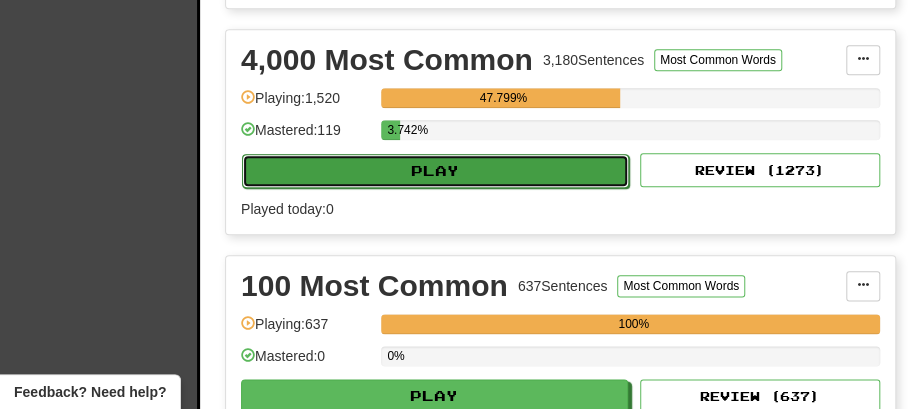 select on "**" 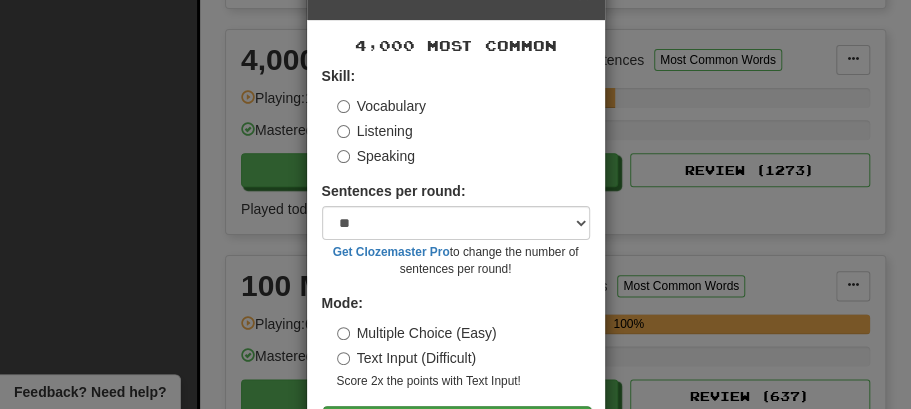 scroll, scrollTop: 136, scrollLeft: 0, axis: vertical 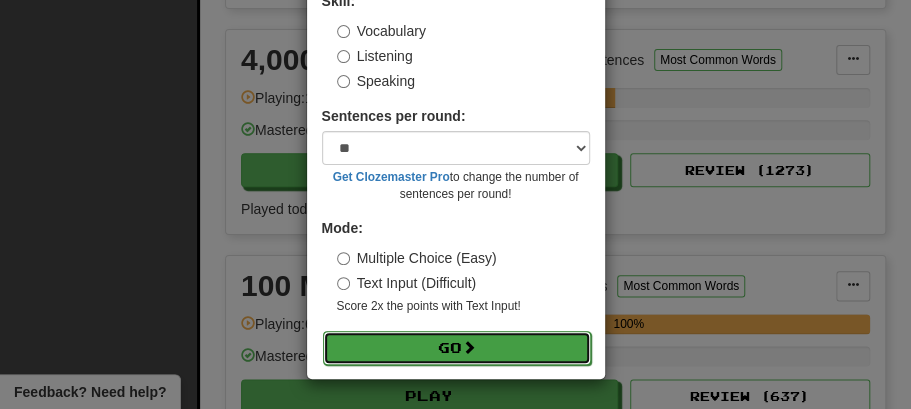 click on "Go" at bounding box center [457, 348] 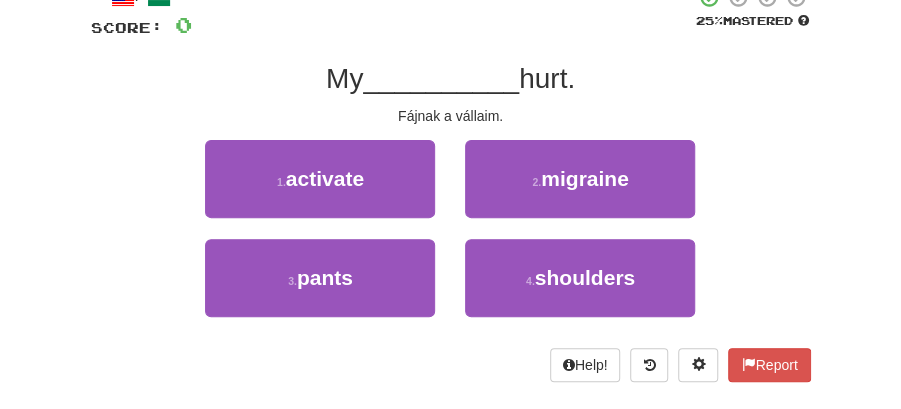 scroll, scrollTop: 133, scrollLeft: 0, axis: vertical 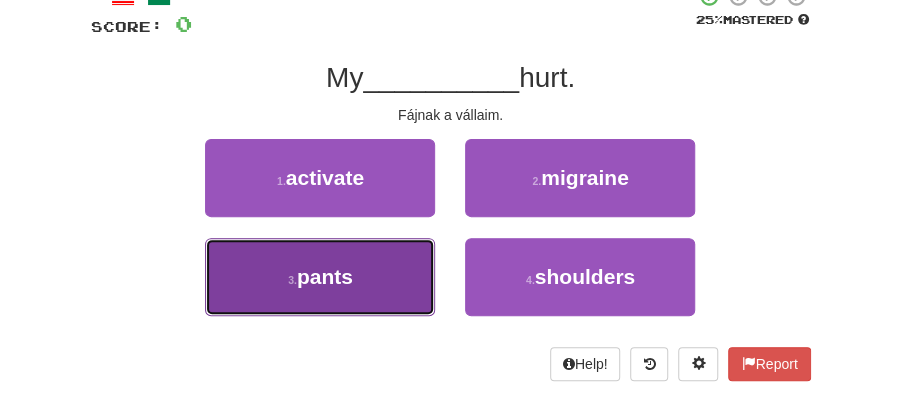 drag, startPoint x: 392, startPoint y: 273, endPoint x: 476, endPoint y: 236, distance: 91.787796 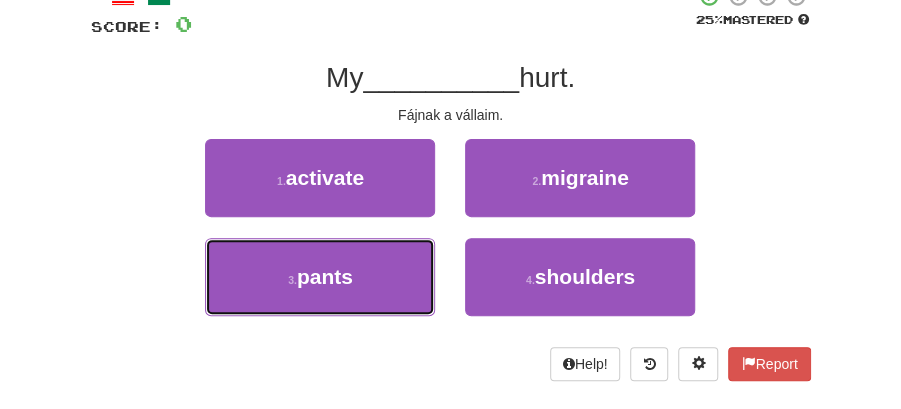 click on "3 .  pants" at bounding box center [320, 277] 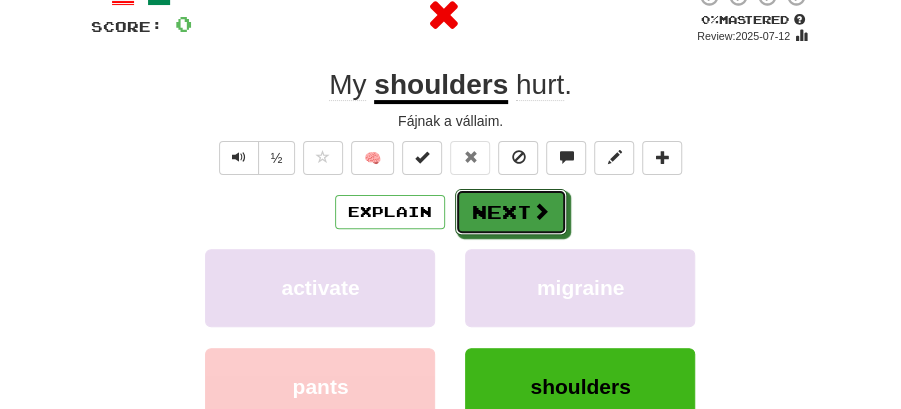 click on "Next" at bounding box center (511, 212) 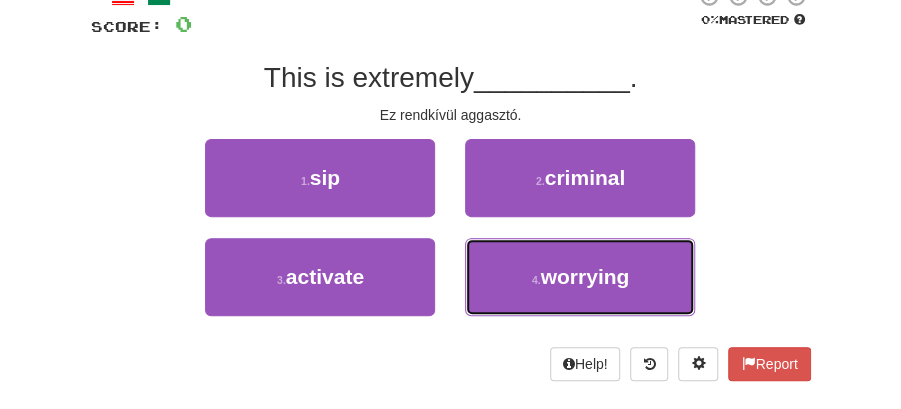 drag, startPoint x: 577, startPoint y: 280, endPoint x: 548, endPoint y: 246, distance: 44.687805 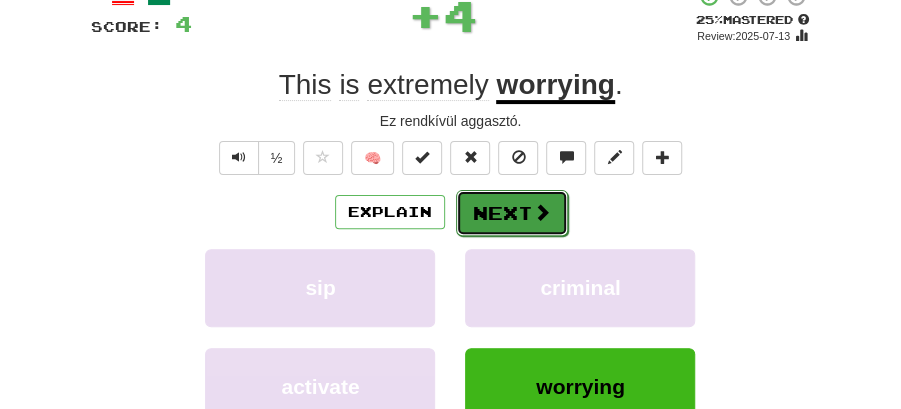 drag, startPoint x: 519, startPoint y: 220, endPoint x: 371, endPoint y: 163, distance: 158.59697 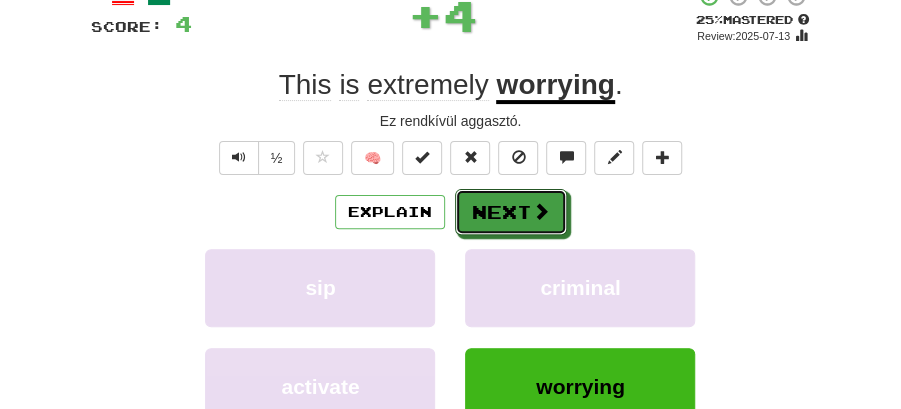 click on "Next" at bounding box center (511, 212) 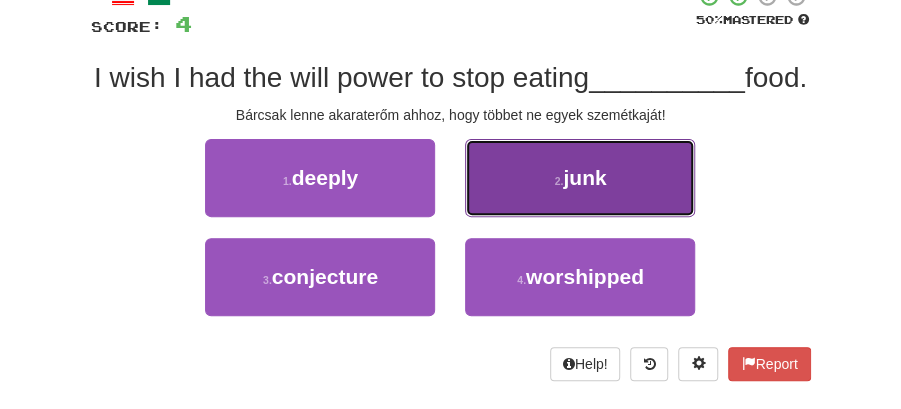 click on "2 .  junk" at bounding box center [580, 178] 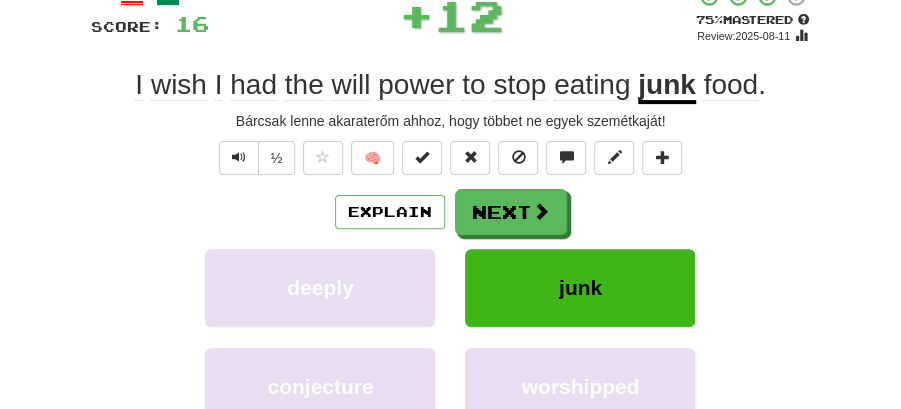 click on "Next" at bounding box center (511, 212) 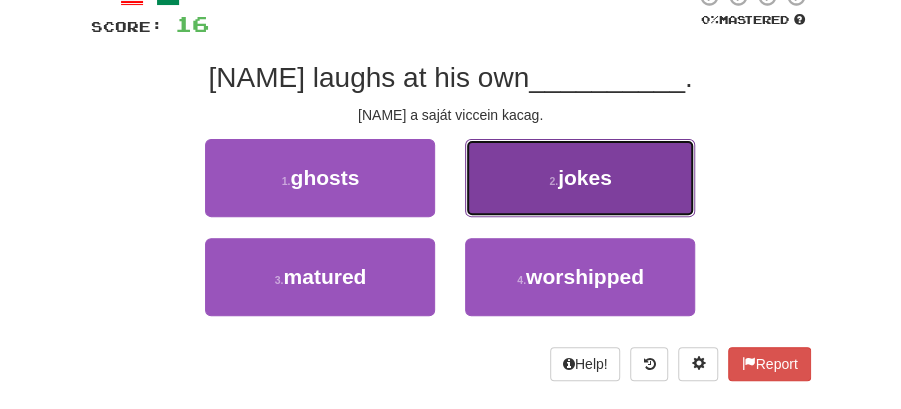 click on "2 .  jokes" at bounding box center [580, 178] 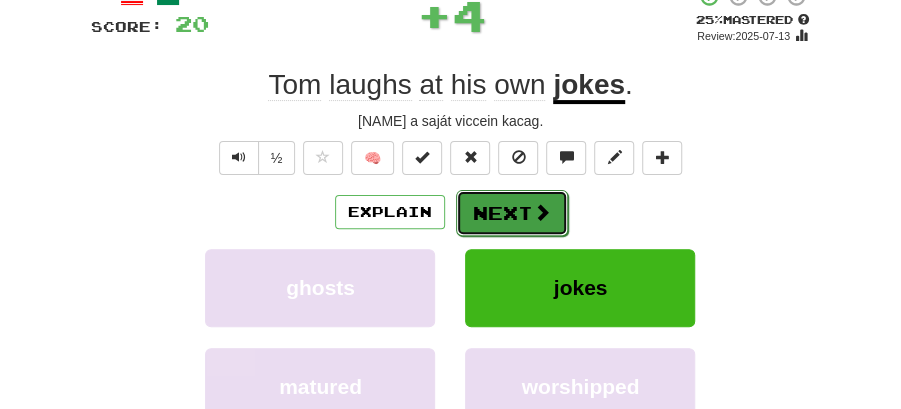 drag, startPoint x: 500, startPoint y: 197, endPoint x: 396, endPoint y: 79, distance: 157.28954 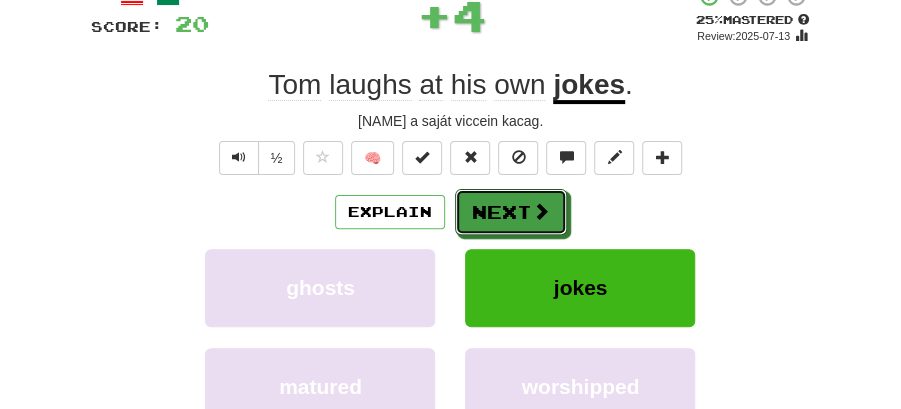 click on "Next" at bounding box center [511, 212] 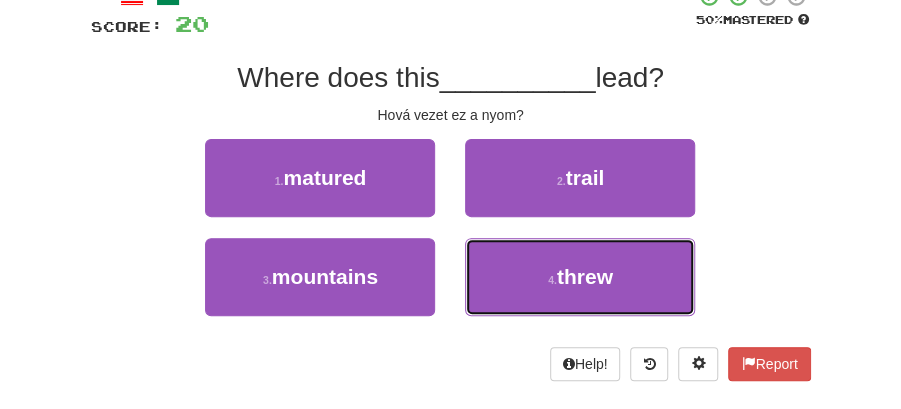 drag, startPoint x: 584, startPoint y: 280, endPoint x: 567, endPoint y: 235, distance: 48.104053 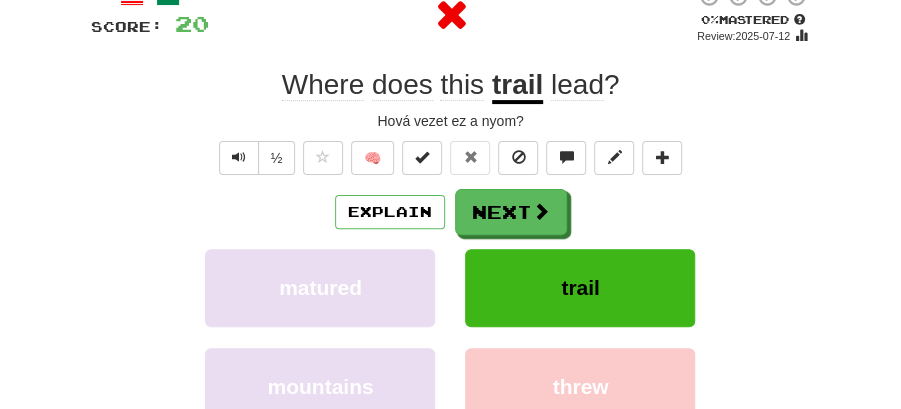 click on "Next" at bounding box center (511, 212) 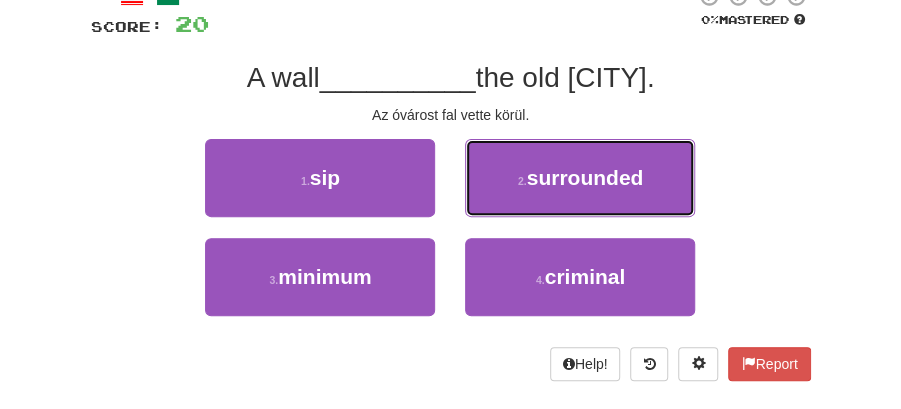 drag, startPoint x: 569, startPoint y: 182, endPoint x: 521, endPoint y: 185, distance: 48.09366 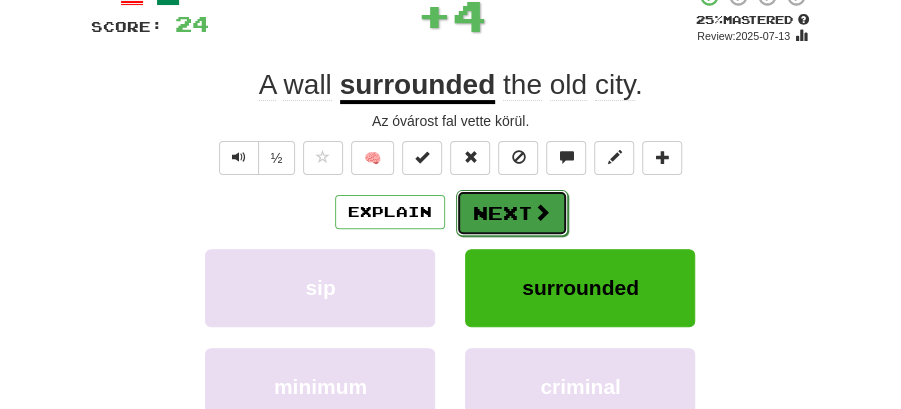 drag, startPoint x: 504, startPoint y: 190, endPoint x: 439, endPoint y: 94, distance: 115.935326 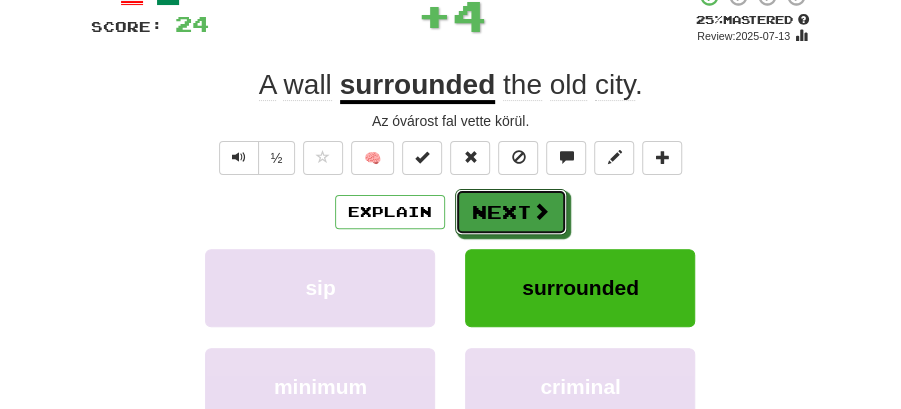 click on "Next" at bounding box center (511, 212) 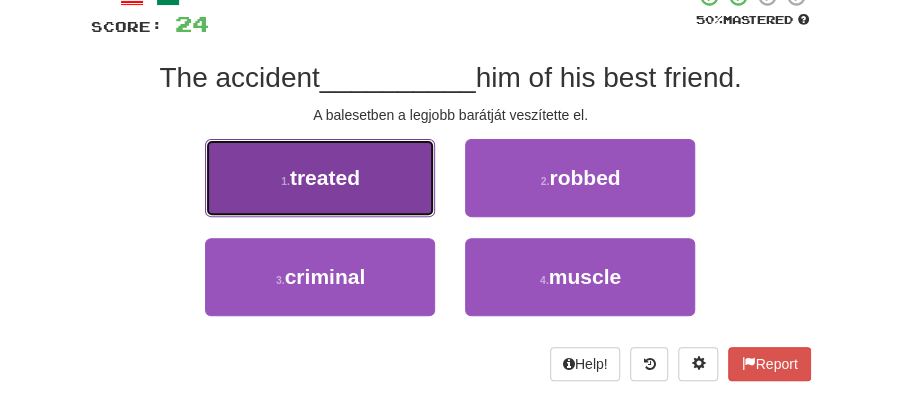 drag, startPoint x: 366, startPoint y: 198, endPoint x: 395, endPoint y: 196, distance: 29.068884 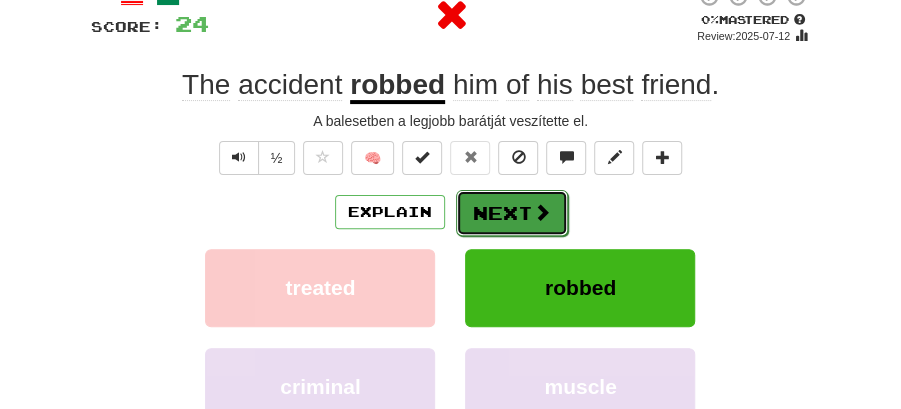 click on "Next" at bounding box center [512, 213] 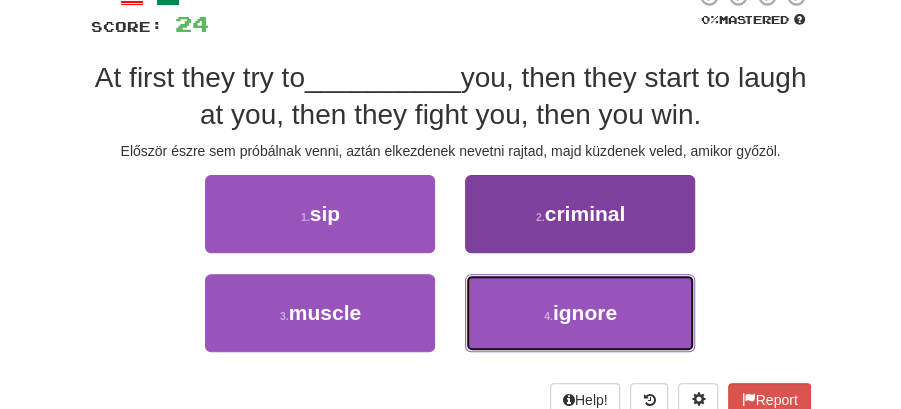 drag, startPoint x: 584, startPoint y: 325, endPoint x: 569, endPoint y: 308, distance: 22.671568 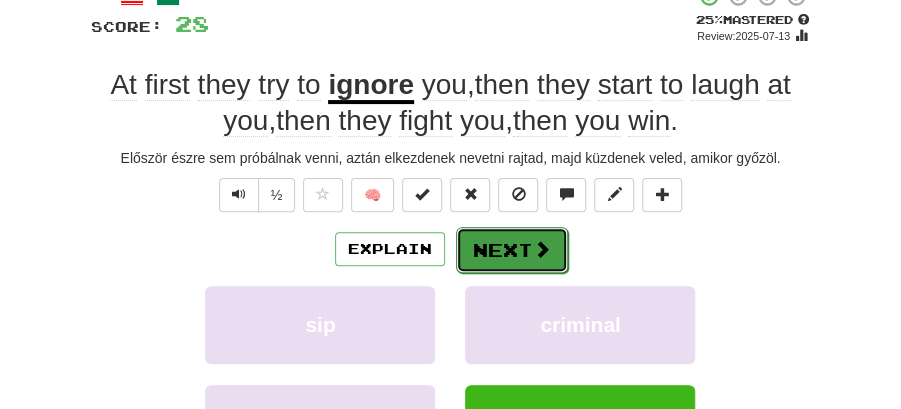 click on "Next" at bounding box center (512, 250) 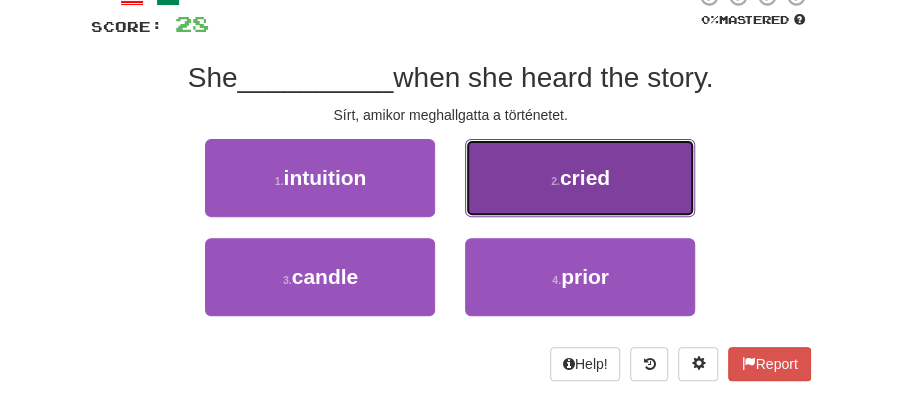 click on "cried" at bounding box center [585, 177] 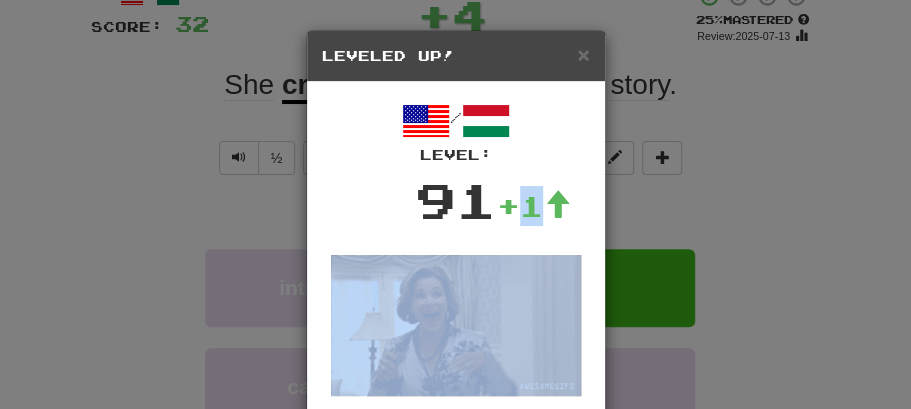drag, startPoint x: 522, startPoint y: 207, endPoint x: 587, endPoint y: 174, distance: 72.89719 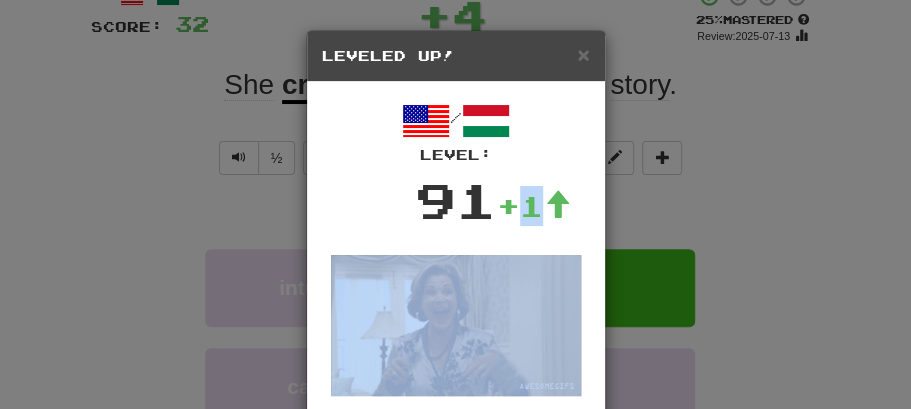 click on "/  Level: 91 +1 Tell the world!  Share  Post" at bounding box center (456, 291) 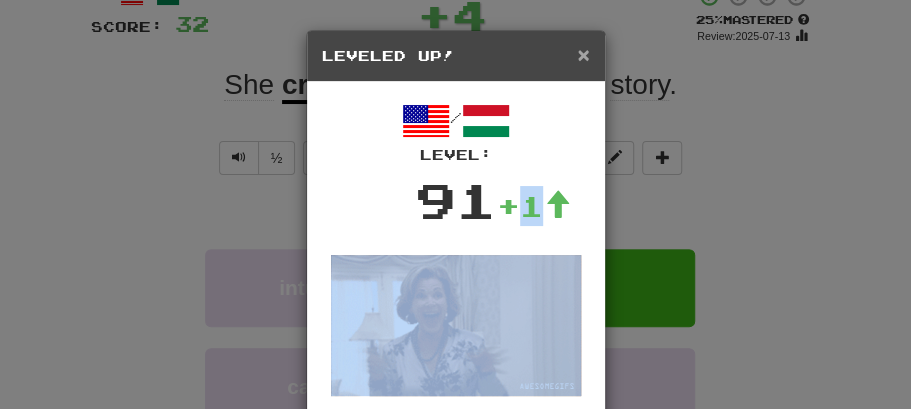 click on "×" at bounding box center [583, 54] 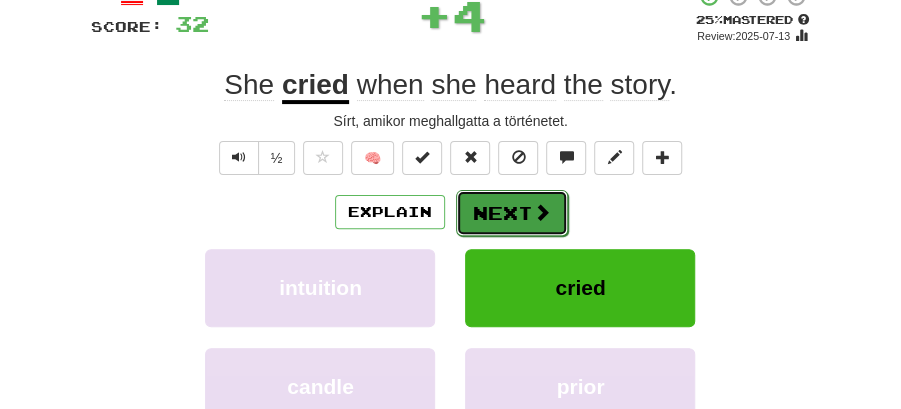 click on "Next" at bounding box center (512, 213) 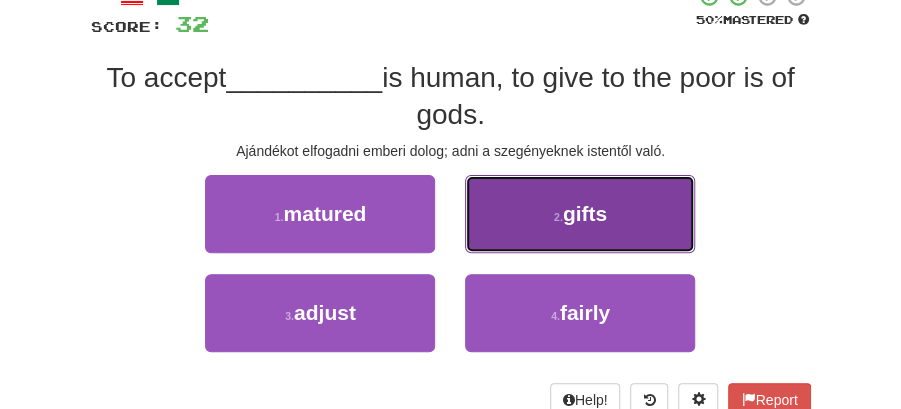 click on "2 .  gifts" at bounding box center (580, 214) 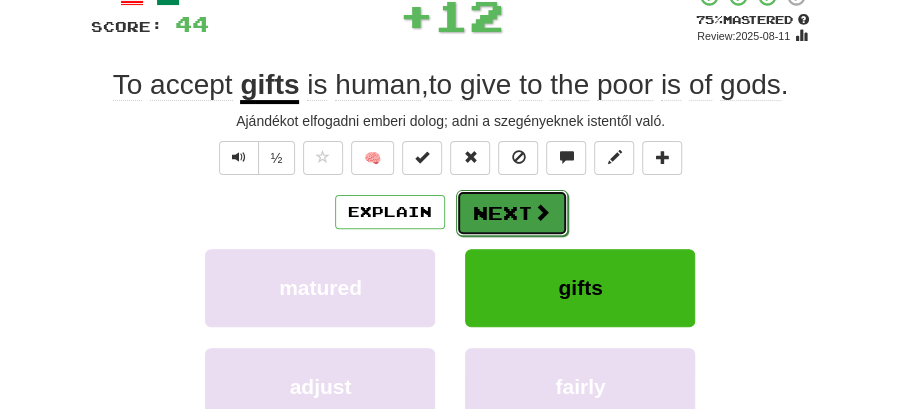 click at bounding box center (542, 212) 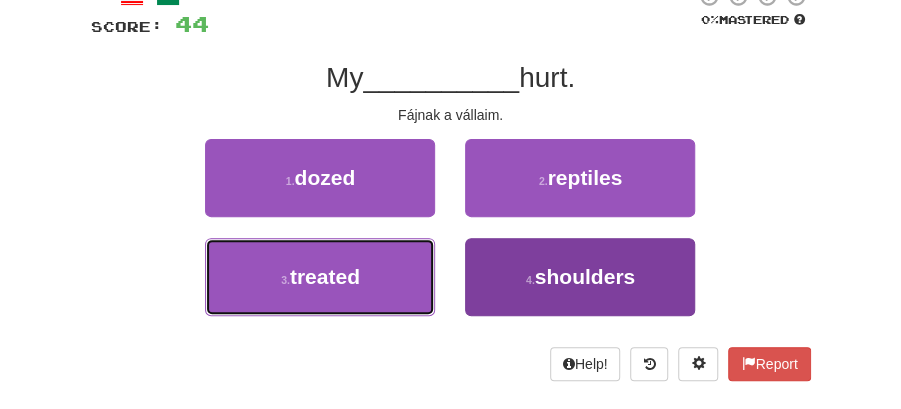 drag, startPoint x: 381, startPoint y: 279, endPoint x: 575, endPoint y: 304, distance: 195.60419 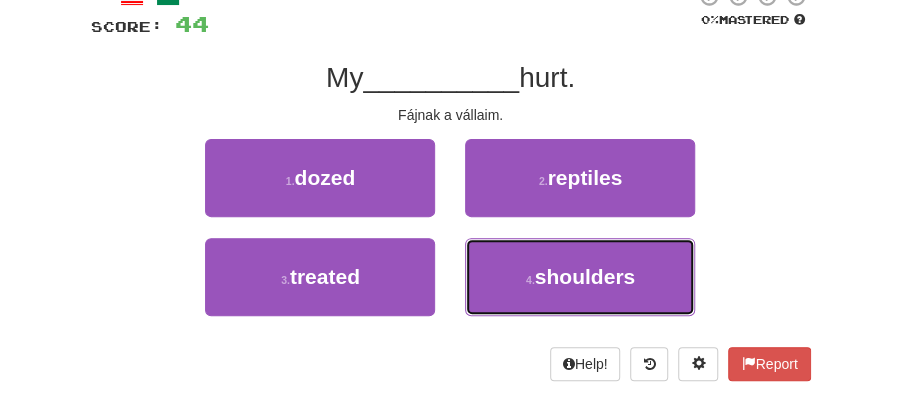 drag, startPoint x: 578, startPoint y: 296, endPoint x: 491, endPoint y: 236, distance: 105.68349 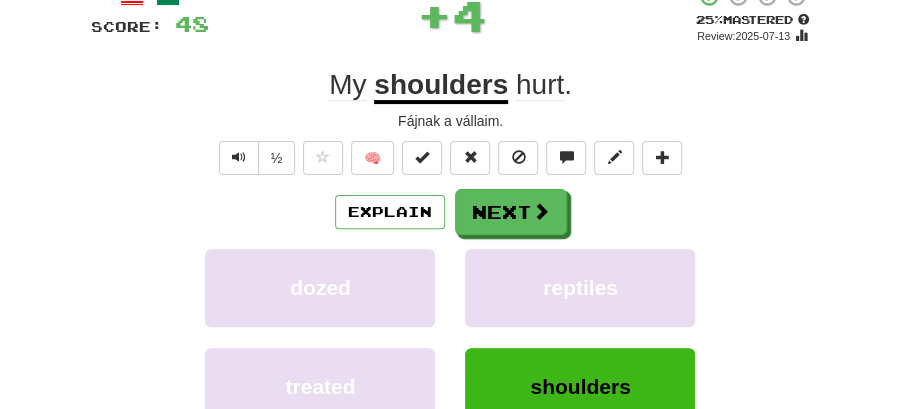 click on "Next" at bounding box center (511, 212) 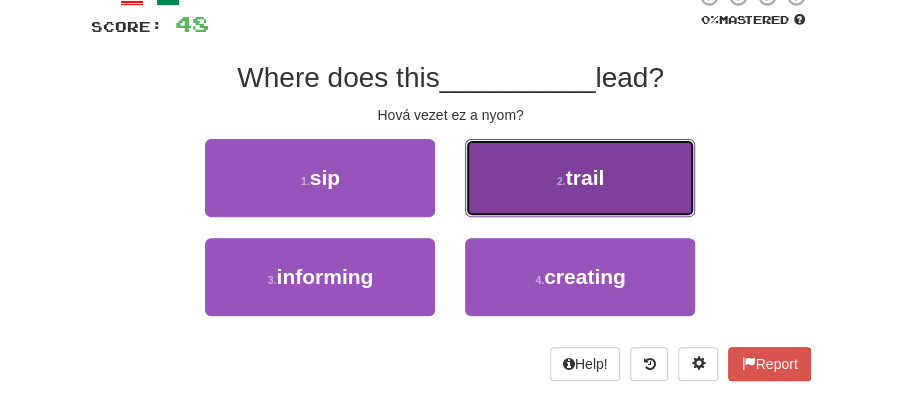 click on "trail" at bounding box center [585, 177] 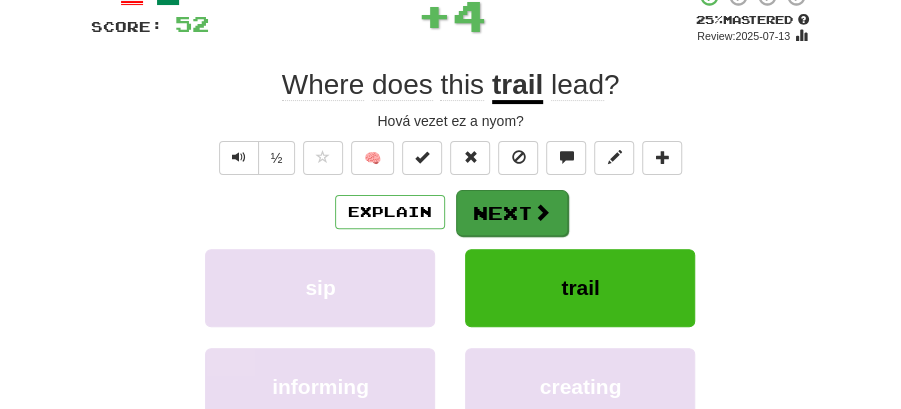 click on "Next" at bounding box center [512, 213] 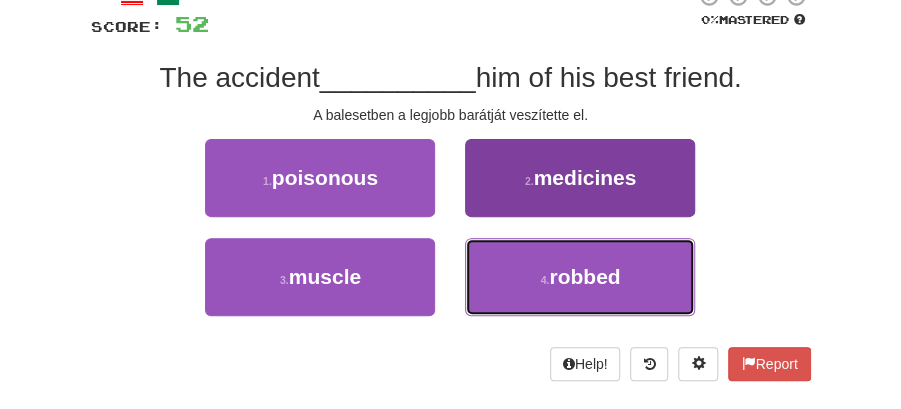 drag, startPoint x: 560, startPoint y: 278, endPoint x: 560, endPoint y: 262, distance: 16 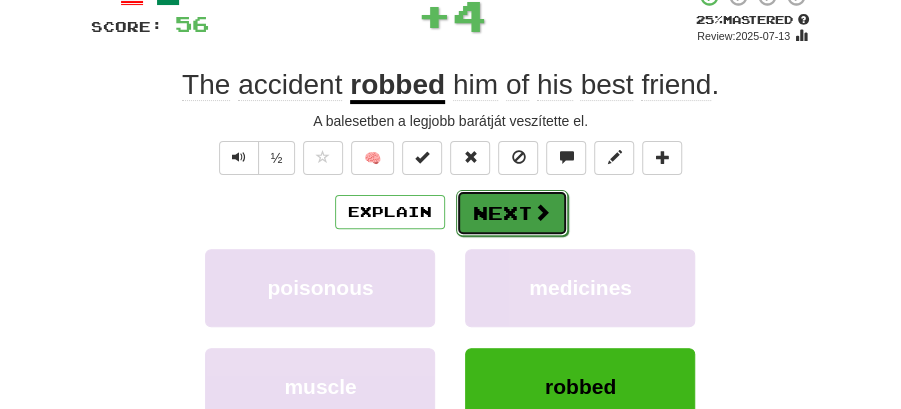 click at bounding box center [542, 212] 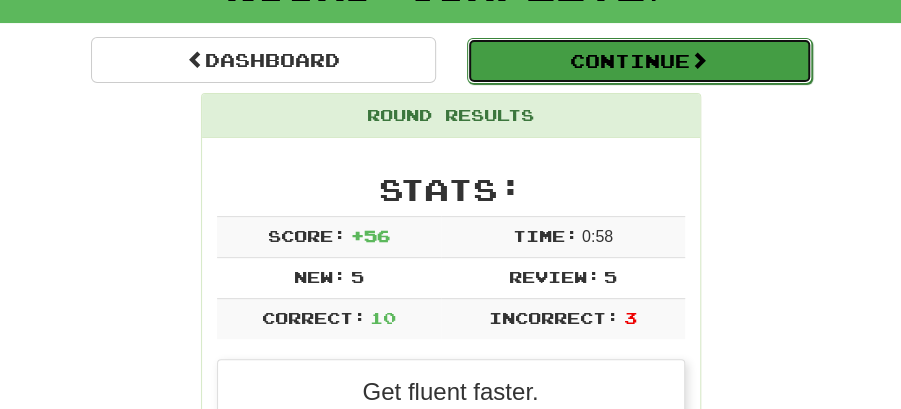 click on "Continue" at bounding box center (639, 61) 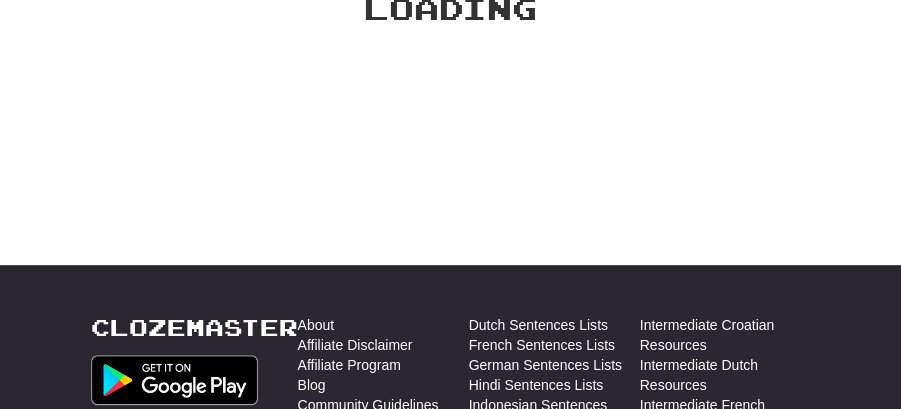 scroll, scrollTop: 154, scrollLeft: 0, axis: vertical 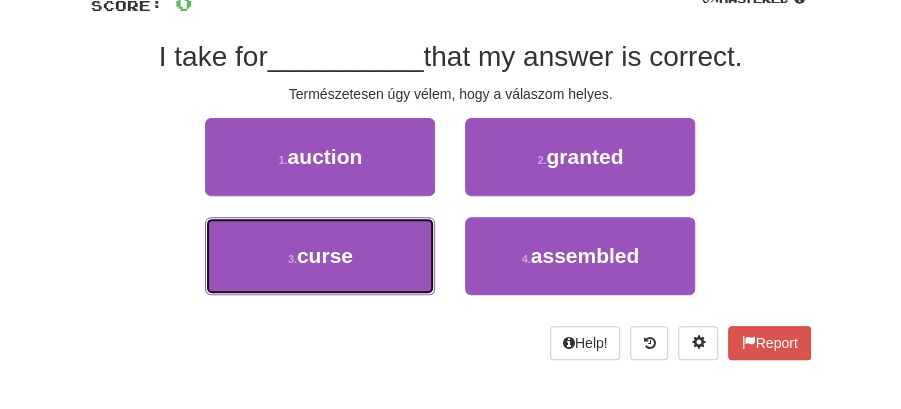 drag, startPoint x: 393, startPoint y: 270, endPoint x: 388, endPoint y: 324, distance: 54.230988 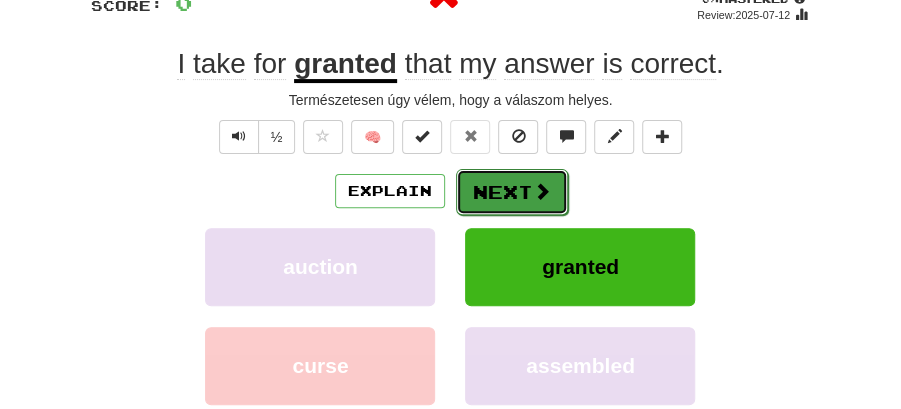 click on "Next" at bounding box center (512, 192) 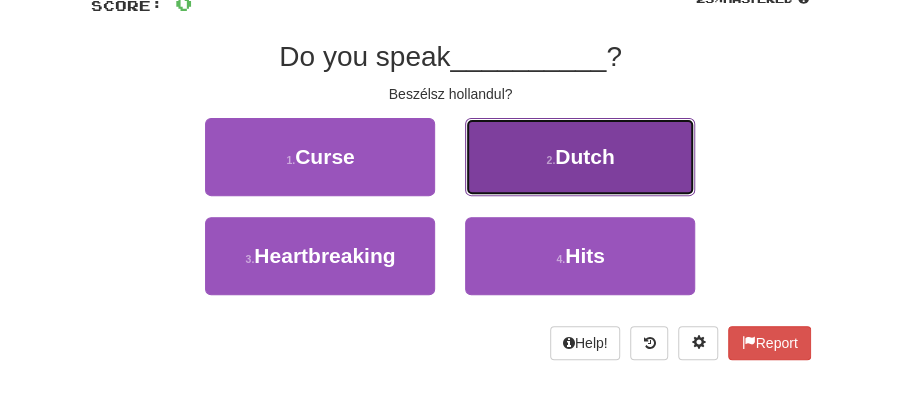 click on "2 .  Dutch" at bounding box center [580, 157] 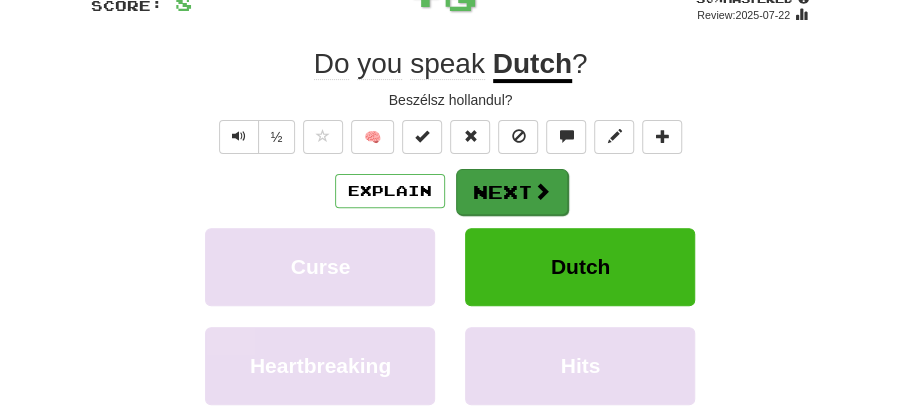 click on "Next" at bounding box center (512, 192) 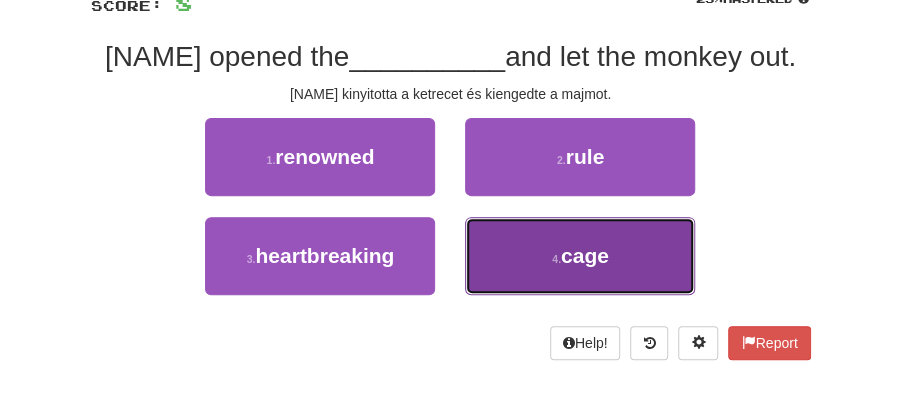 click on "cage" at bounding box center (585, 255) 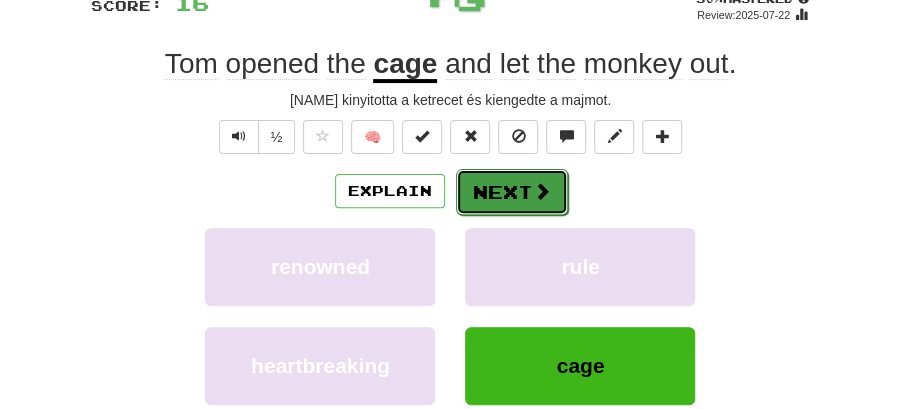click on "Next" at bounding box center (512, 192) 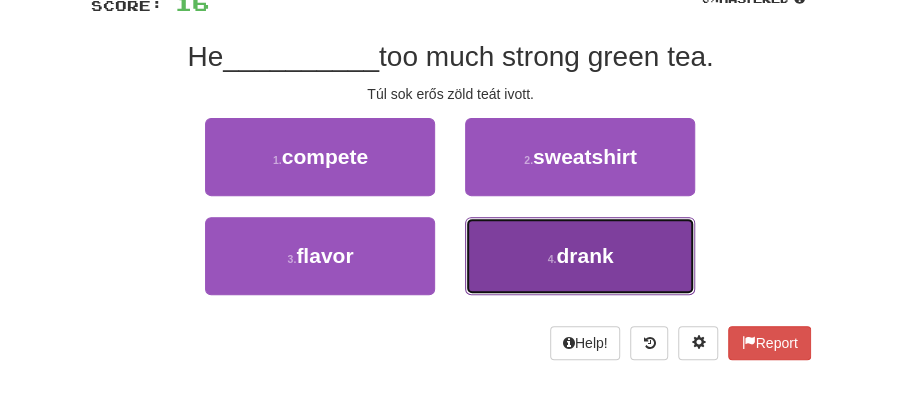 click on "drank" at bounding box center [584, 255] 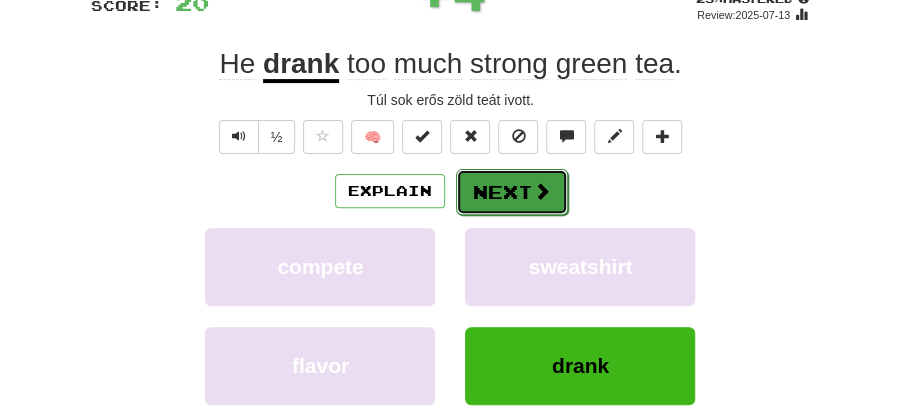 click on "Next" at bounding box center (512, 192) 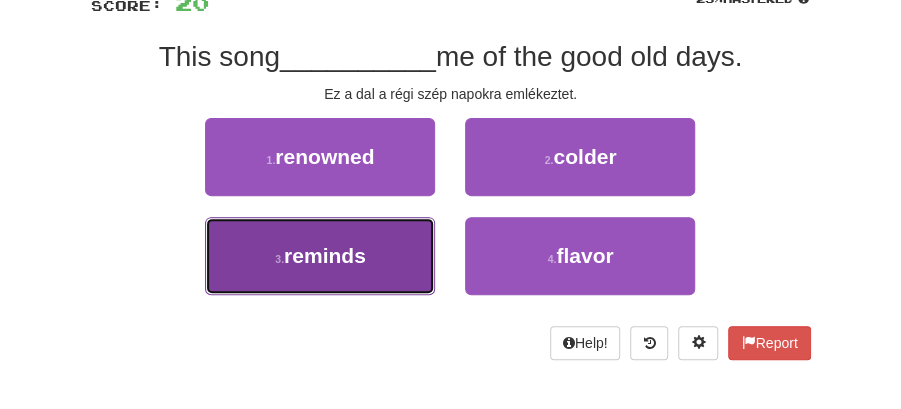 drag, startPoint x: 377, startPoint y: 248, endPoint x: 434, endPoint y: 217, distance: 64.884514 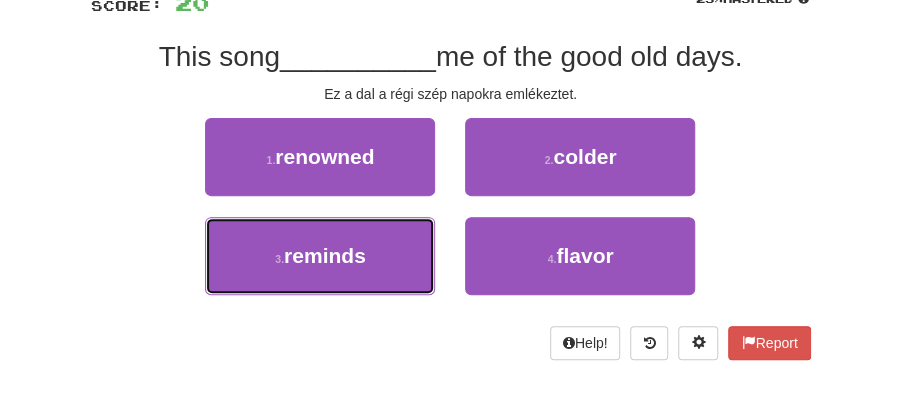 click on "3 .  reminds" at bounding box center [320, 256] 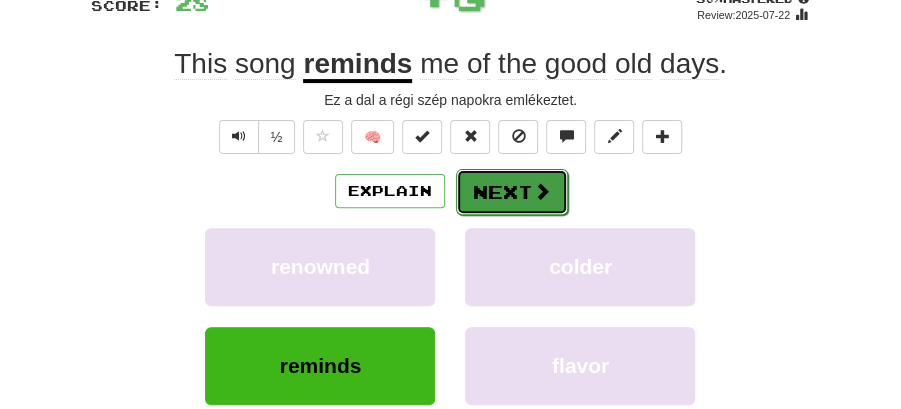 click on "Next" at bounding box center (512, 192) 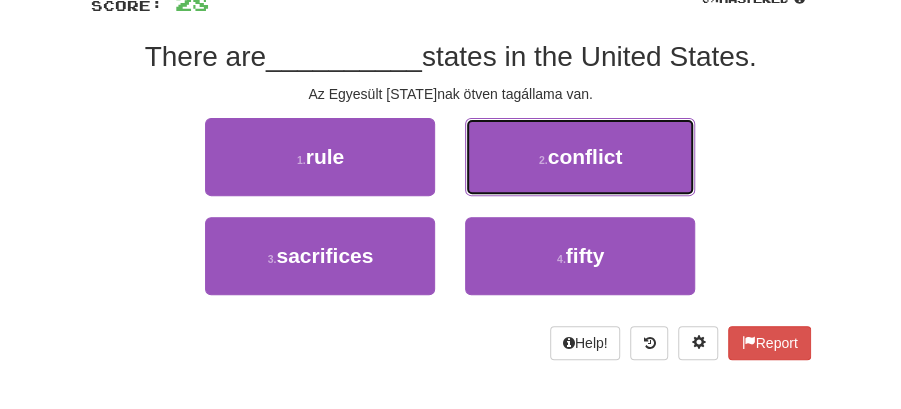drag, startPoint x: 581, startPoint y: 154, endPoint x: 578, endPoint y: 165, distance: 11.401754 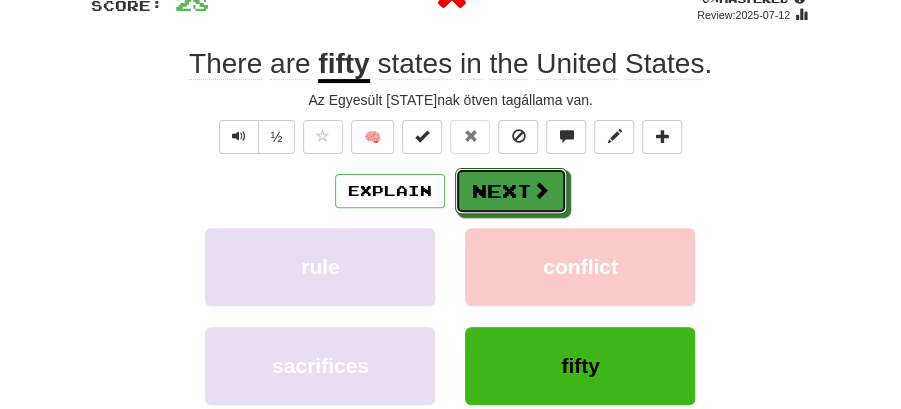 drag, startPoint x: 521, startPoint y: 187, endPoint x: 676, endPoint y: 189, distance: 155.01291 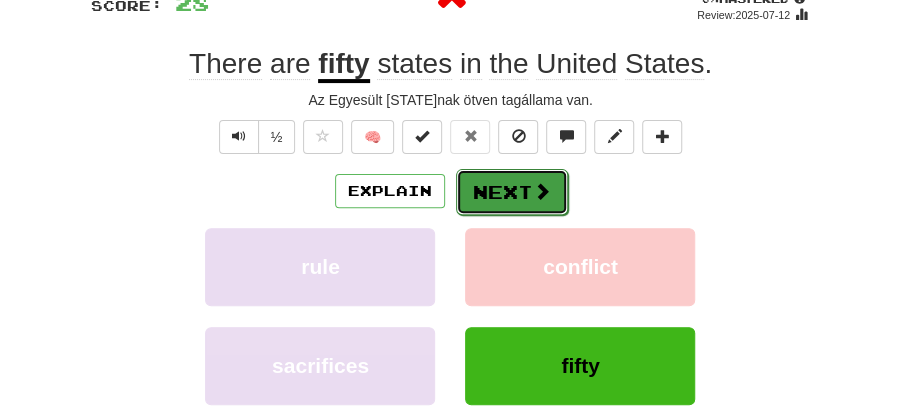click on "Next" at bounding box center (512, 192) 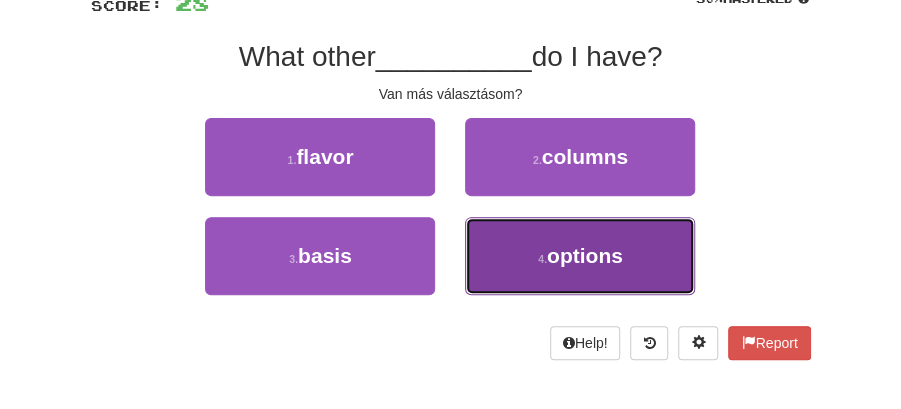 drag, startPoint x: 600, startPoint y: 260, endPoint x: 566, endPoint y: 225, distance: 48.79549 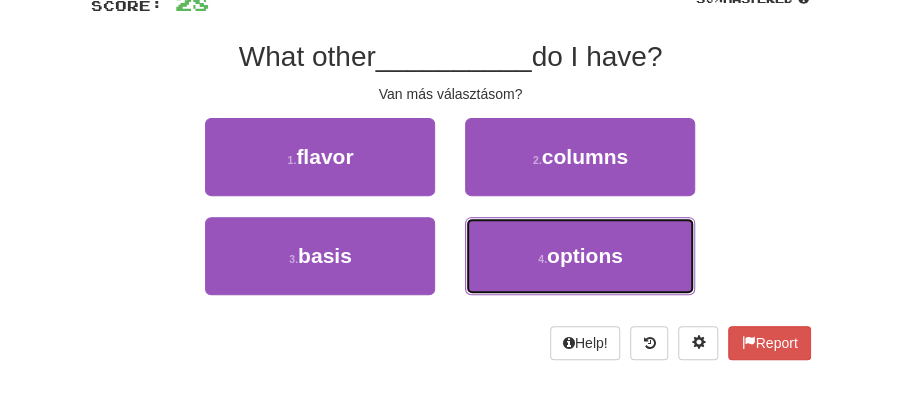 click on "options" at bounding box center (585, 255) 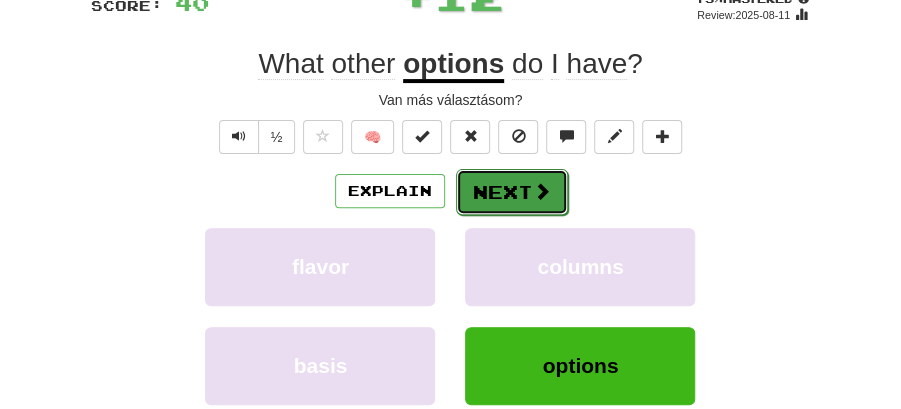 click on "Next" at bounding box center (512, 192) 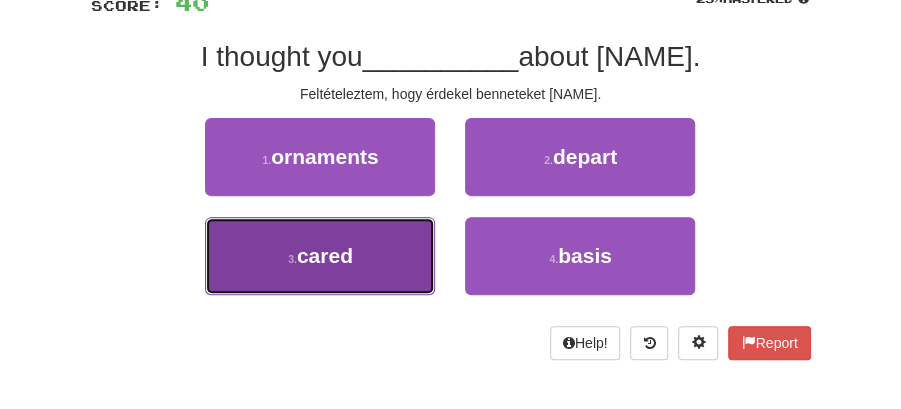 click on "3 .  cared" at bounding box center [320, 256] 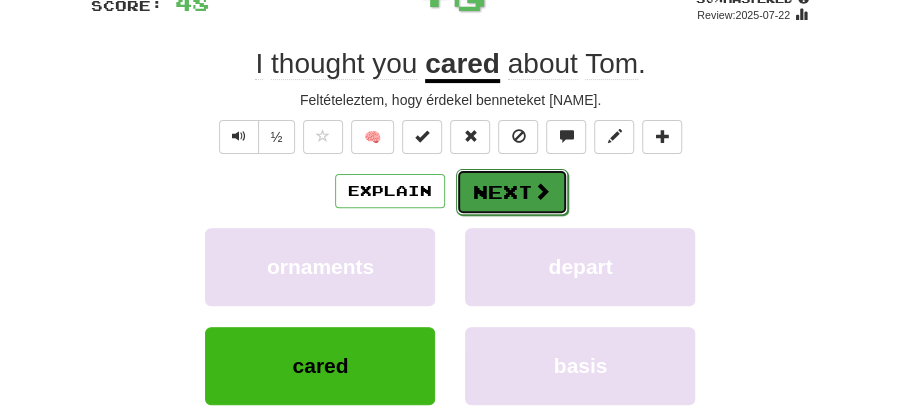 click on "Next" at bounding box center (512, 192) 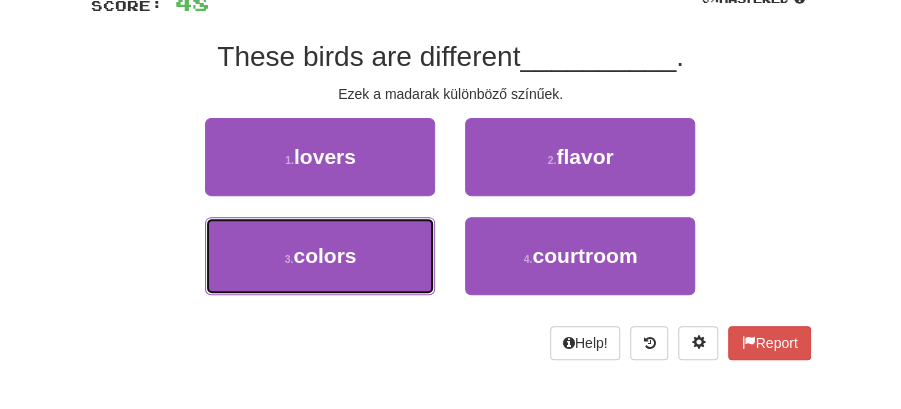 drag, startPoint x: 321, startPoint y: 257, endPoint x: 414, endPoint y: 222, distance: 99.368004 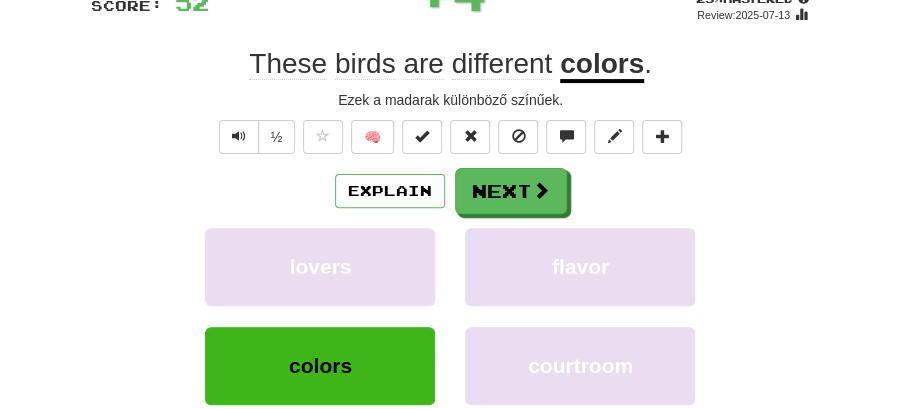 click at bounding box center [541, 190] 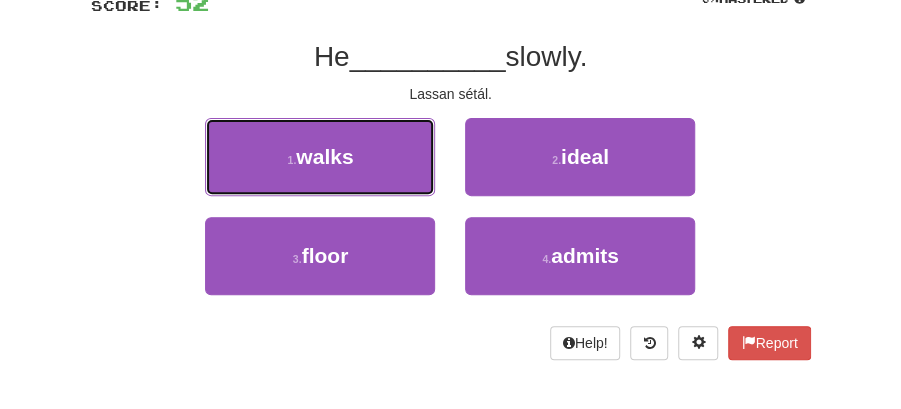 drag, startPoint x: 338, startPoint y: 159, endPoint x: 407, endPoint y: 164, distance: 69.18092 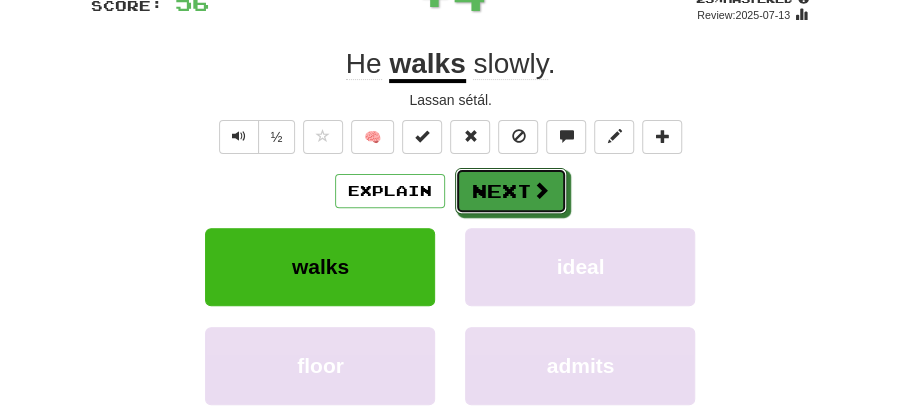 click at bounding box center [541, 190] 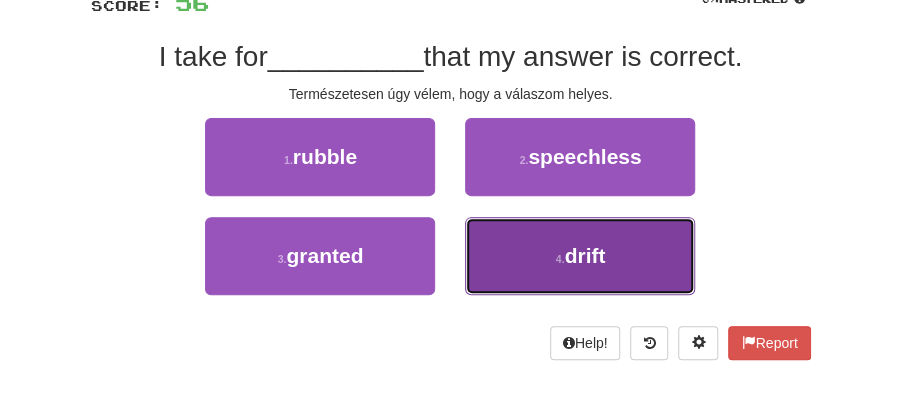 click on "drift" at bounding box center (584, 255) 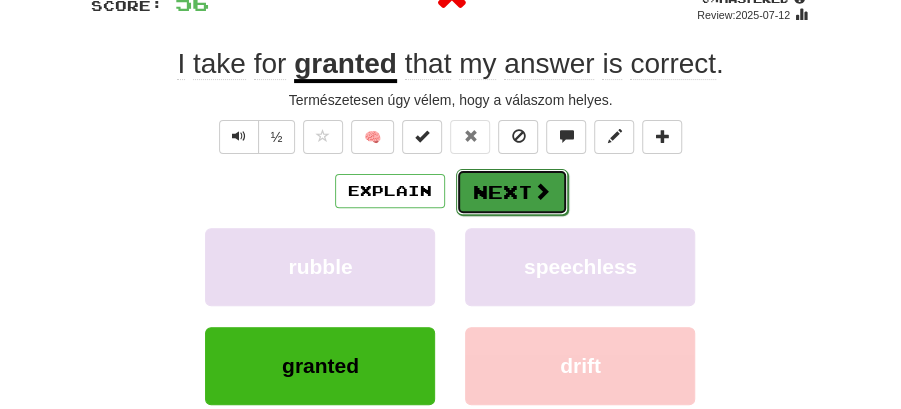 click on "Next" at bounding box center (512, 192) 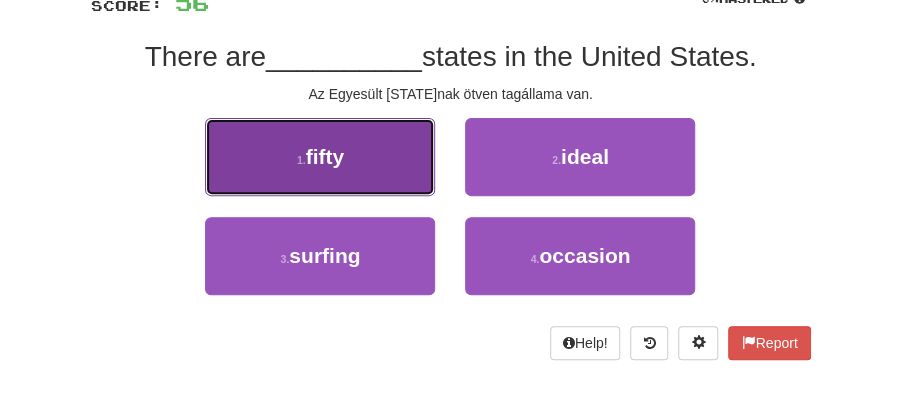 click on "1 .  fifty" at bounding box center (320, 157) 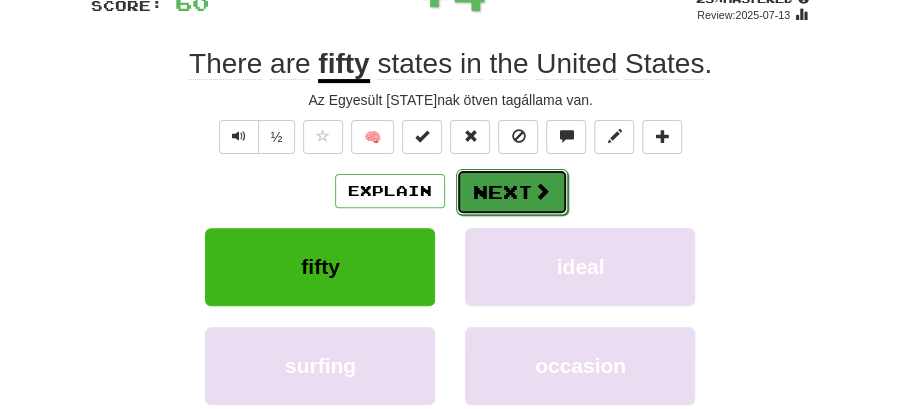 click on "Next" at bounding box center [512, 192] 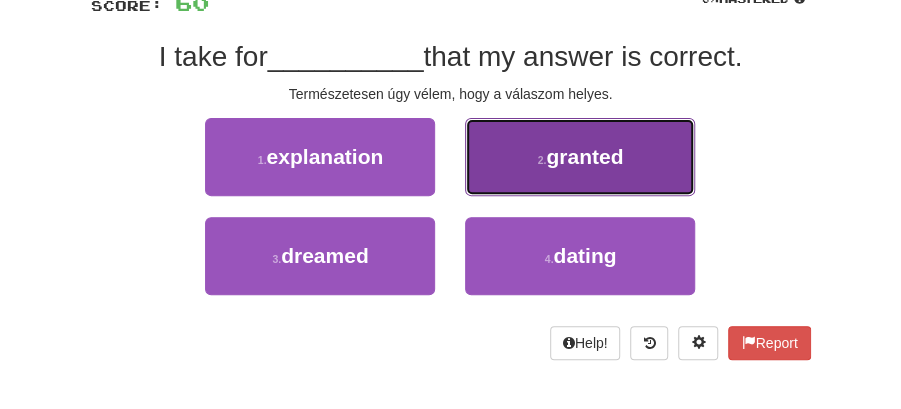 click on "granted" at bounding box center (584, 156) 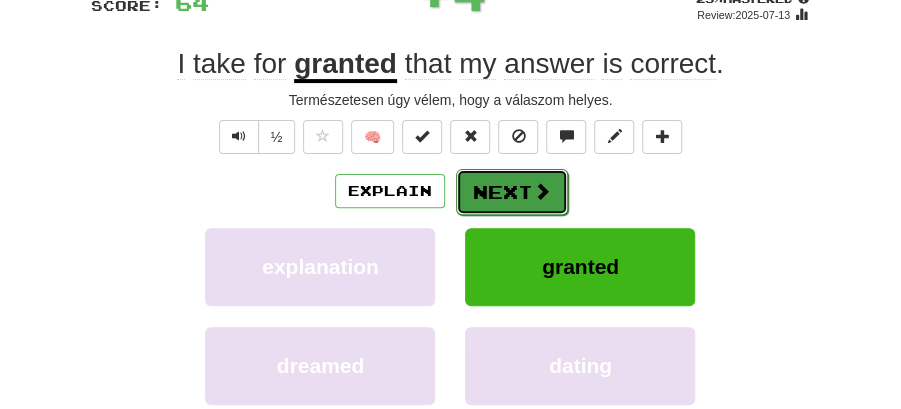 click on "Next" at bounding box center (512, 192) 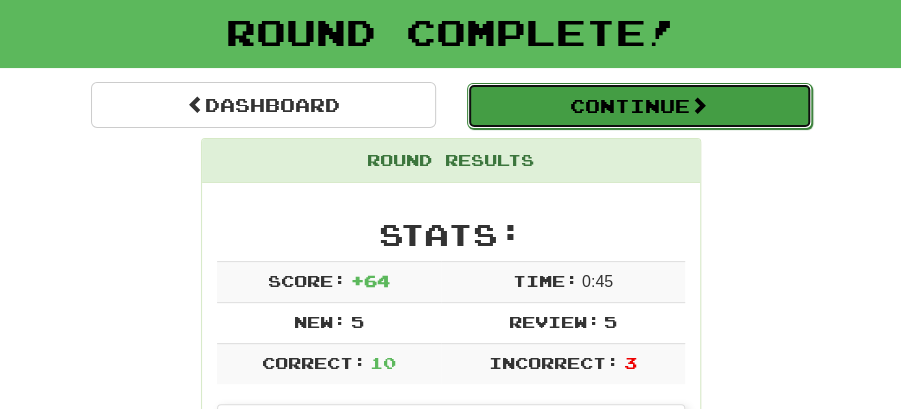click on "Continue" at bounding box center [639, 106] 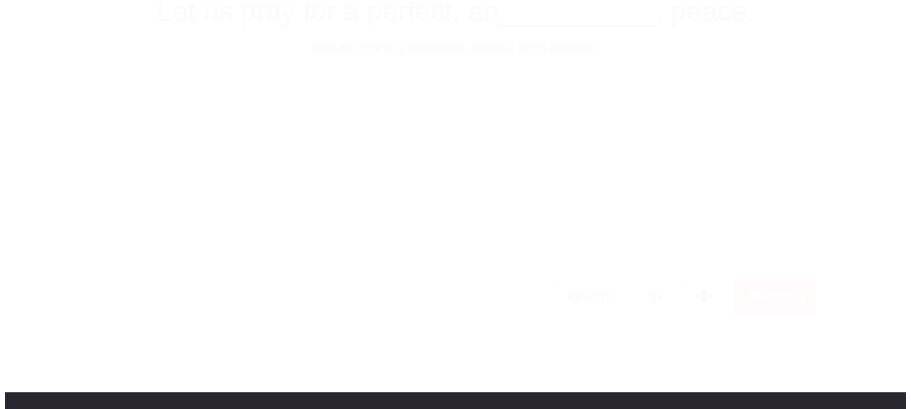 scroll, scrollTop: 109, scrollLeft: 0, axis: vertical 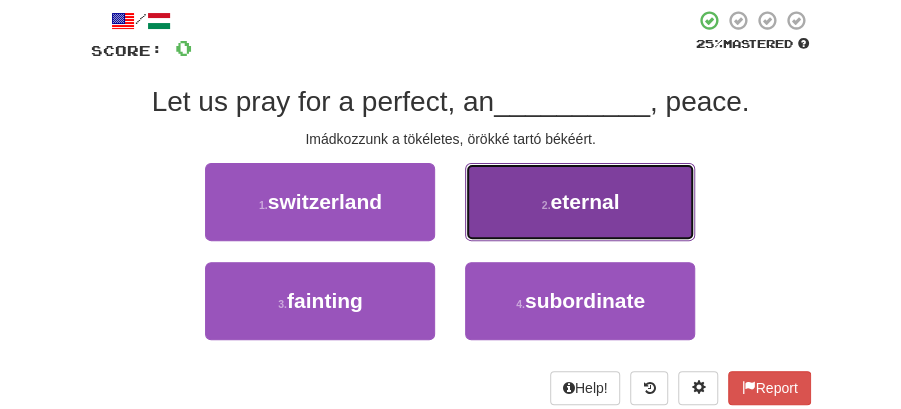 click on "eternal" at bounding box center (584, 201) 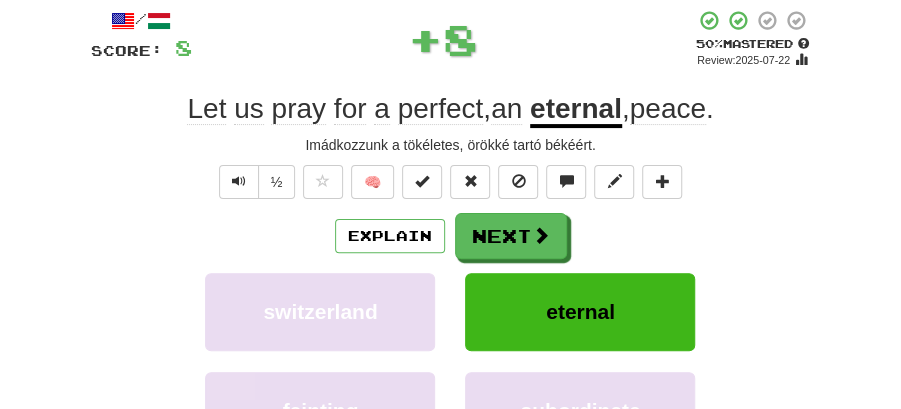 click on "Next" at bounding box center (511, 236) 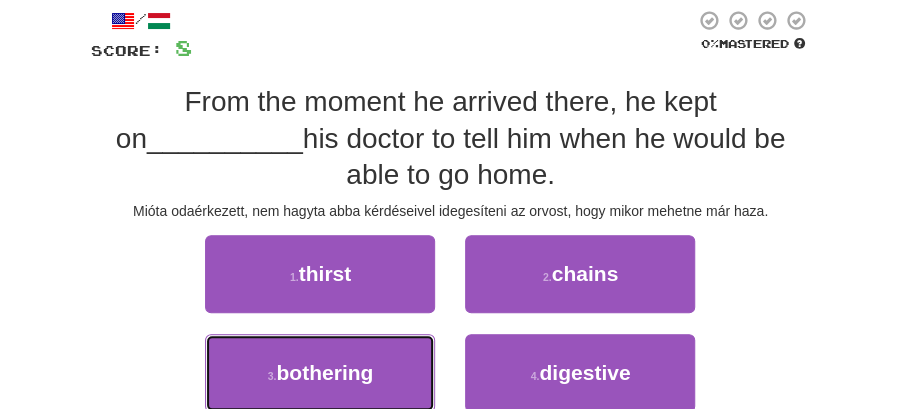 drag, startPoint x: 420, startPoint y: 377, endPoint x: 444, endPoint y: 365, distance: 26.832815 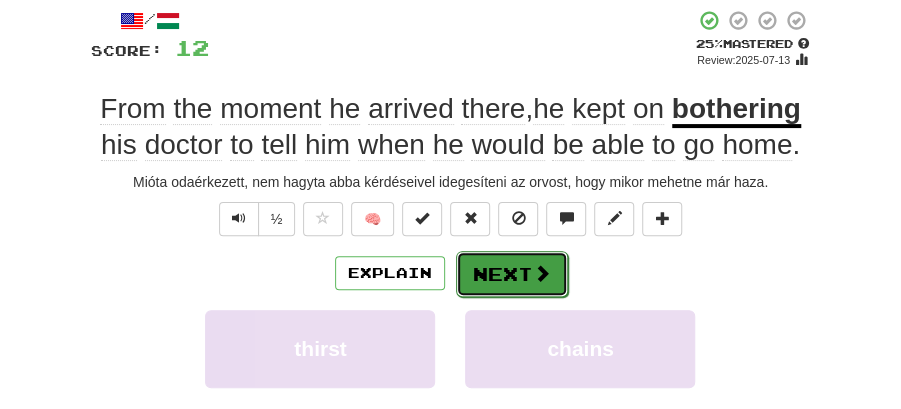 click on "Next" at bounding box center [512, 274] 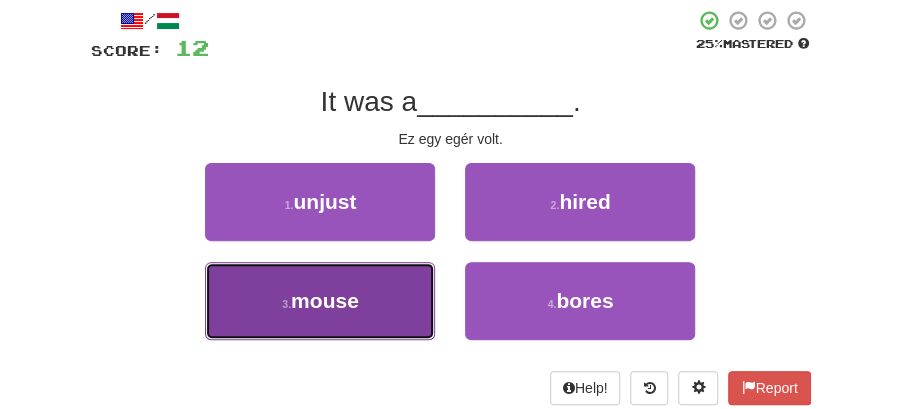 click on "3 .  mouse" at bounding box center (320, 301) 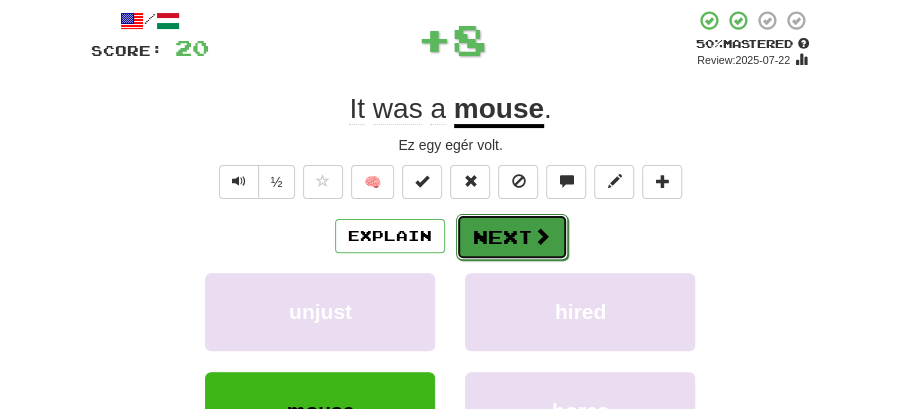 click on "Next" at bounding box center (512, 237) 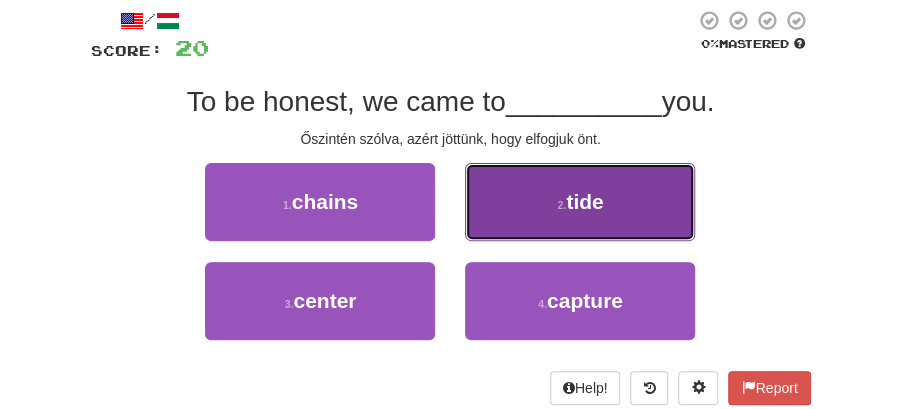 click on "2 .  tide" at bounding box center (580, 202) 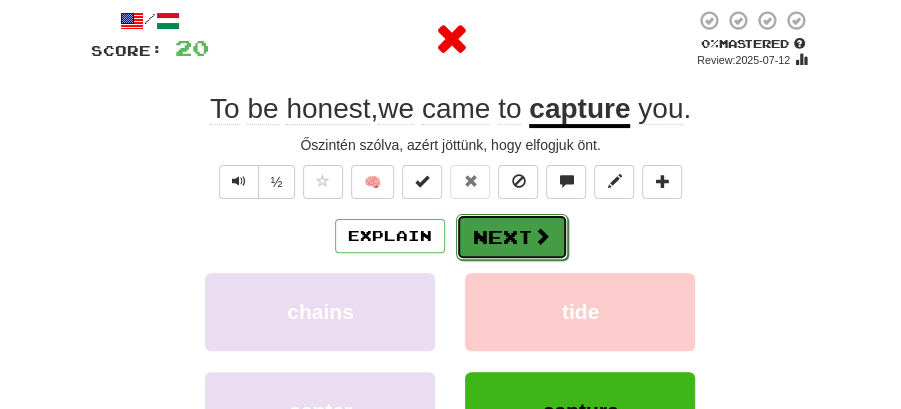click on "Next" at bounding box center (512, 237) 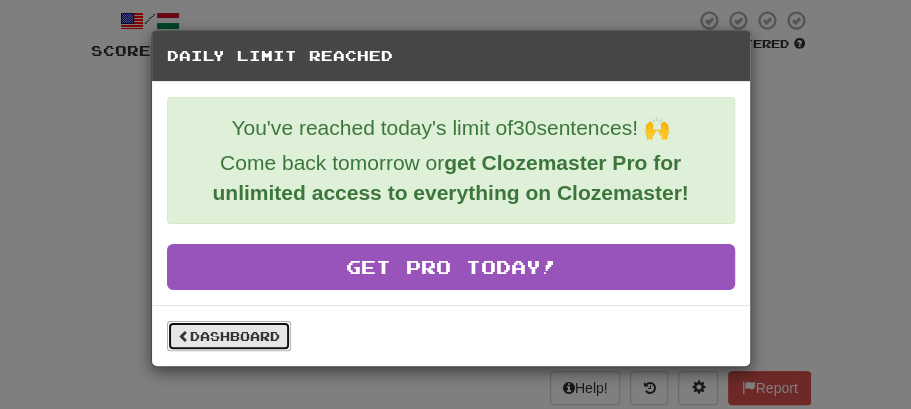 click on "Dashboard" at bounding box center (229, 336) 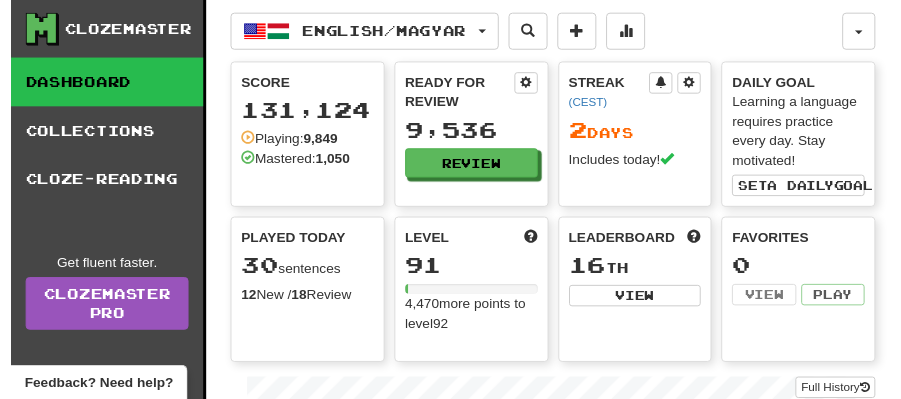 scroll, scrollTop: 0, scrollLeft: 0, axis: both 